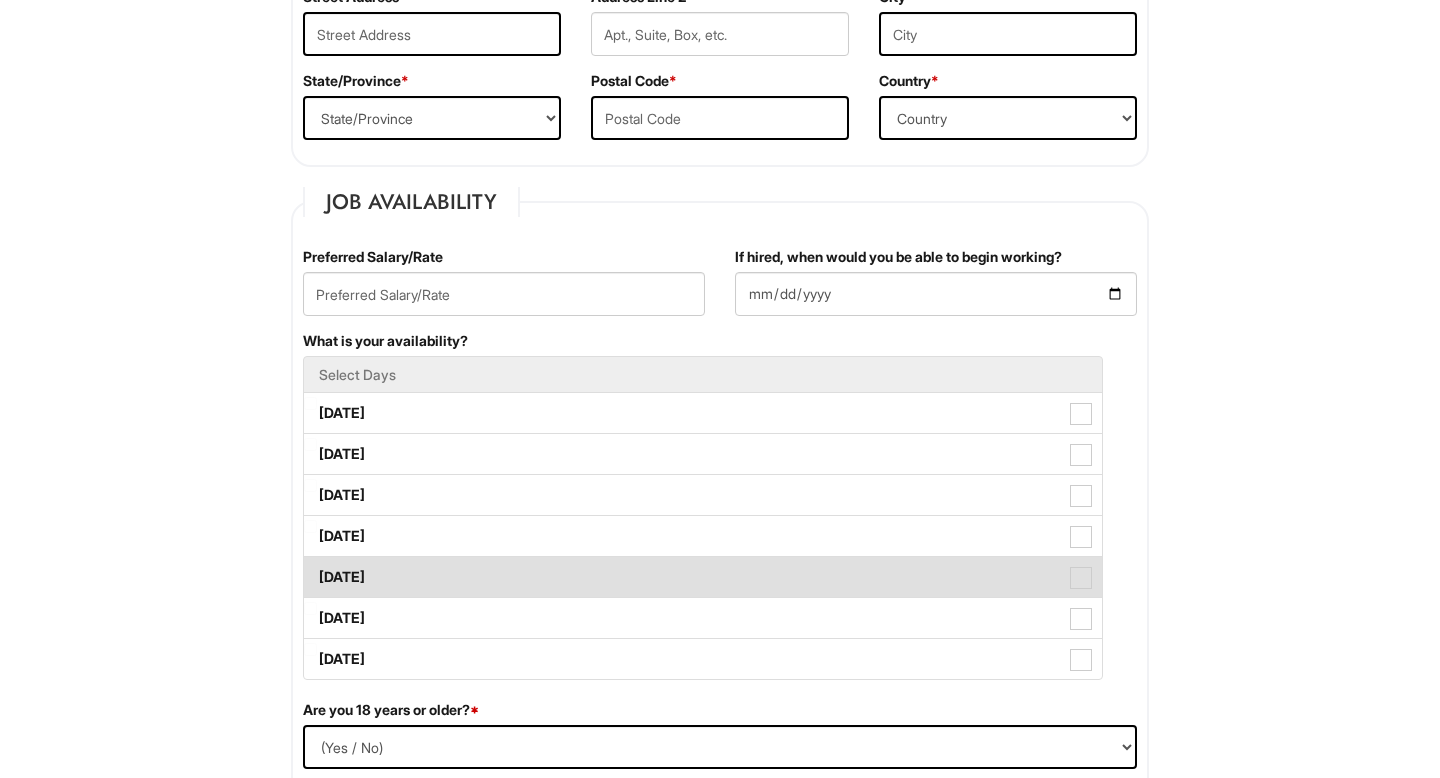 scroll, scrollTop: 0, scrollLeft: 0, axis: both 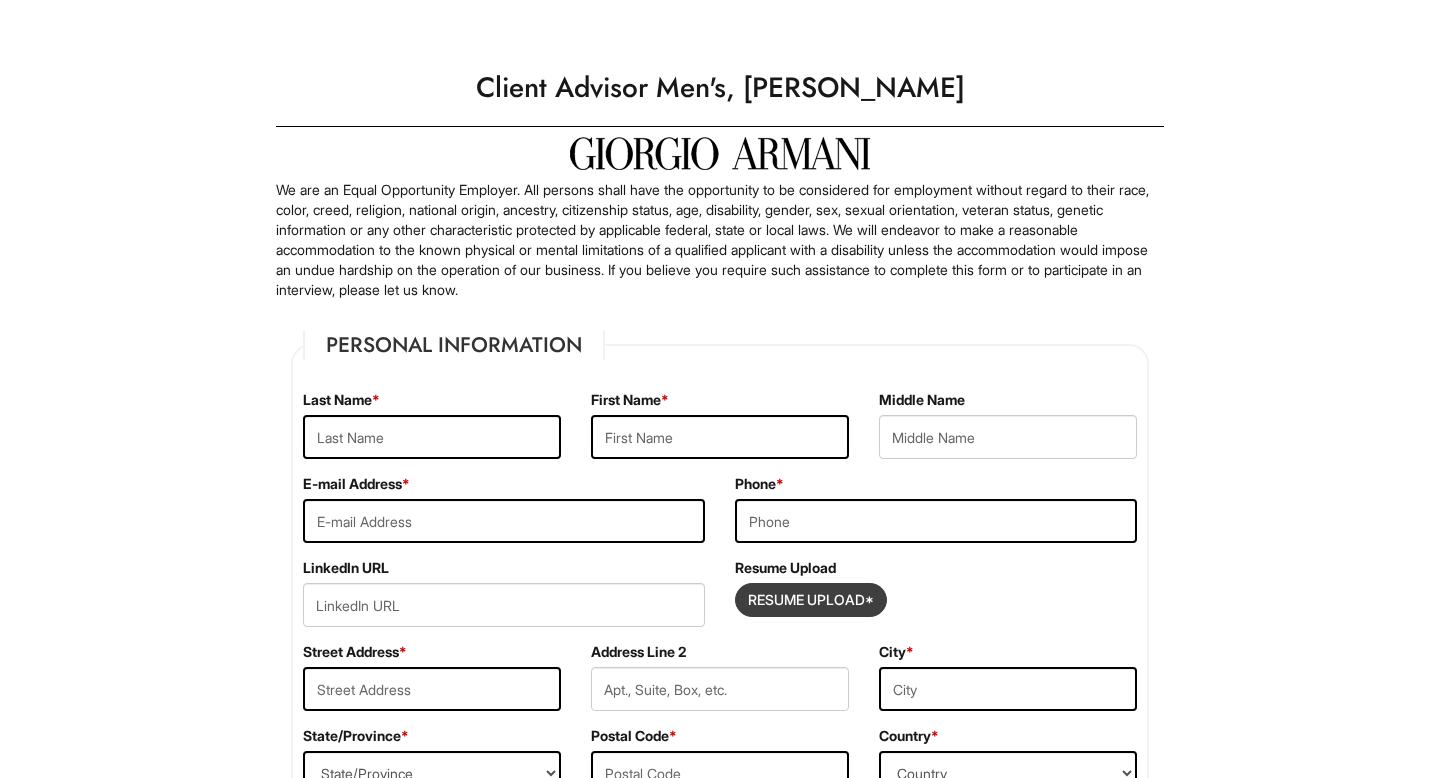 click at bounding box center [811, 600] 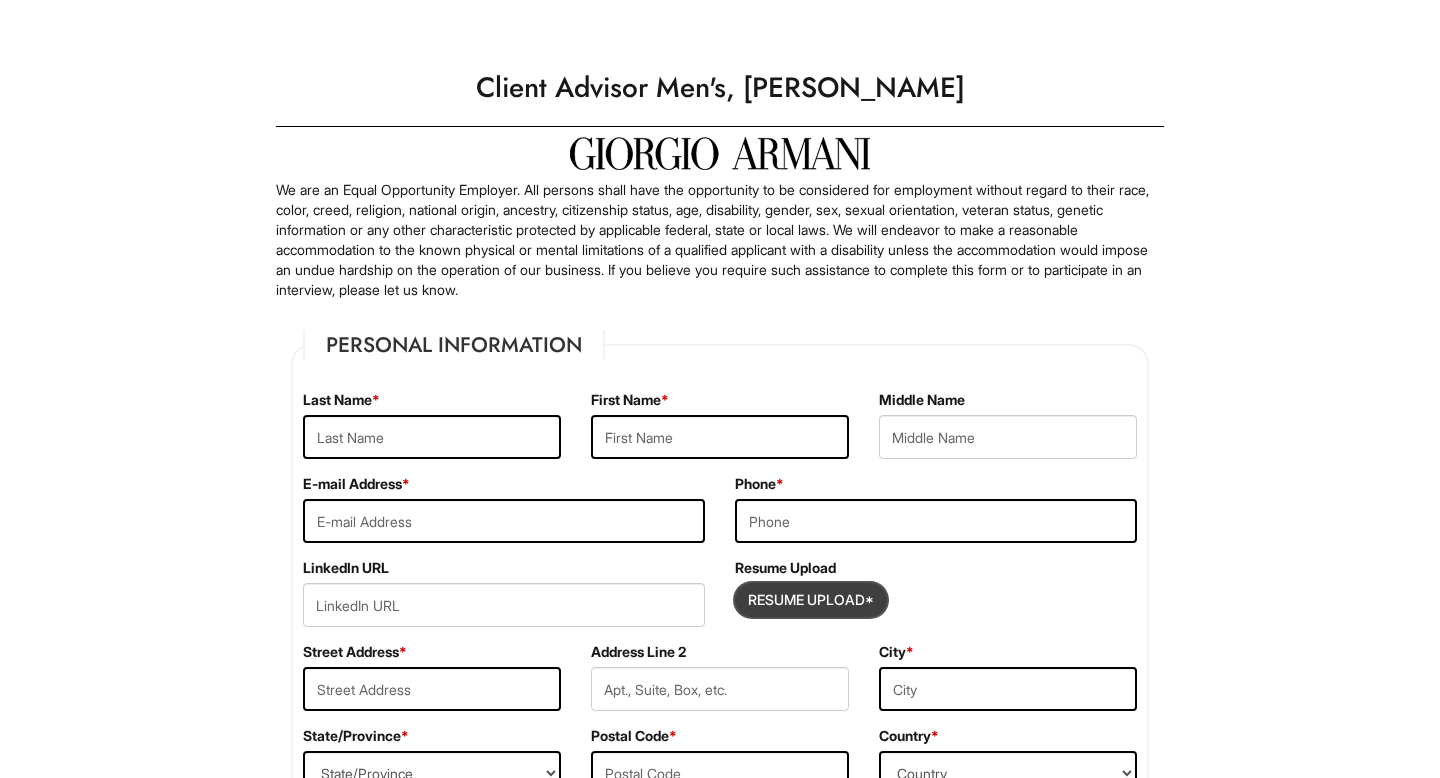 type on "C:\fakepath\Giorgio Armani Resume and Cover Letter.pdf" 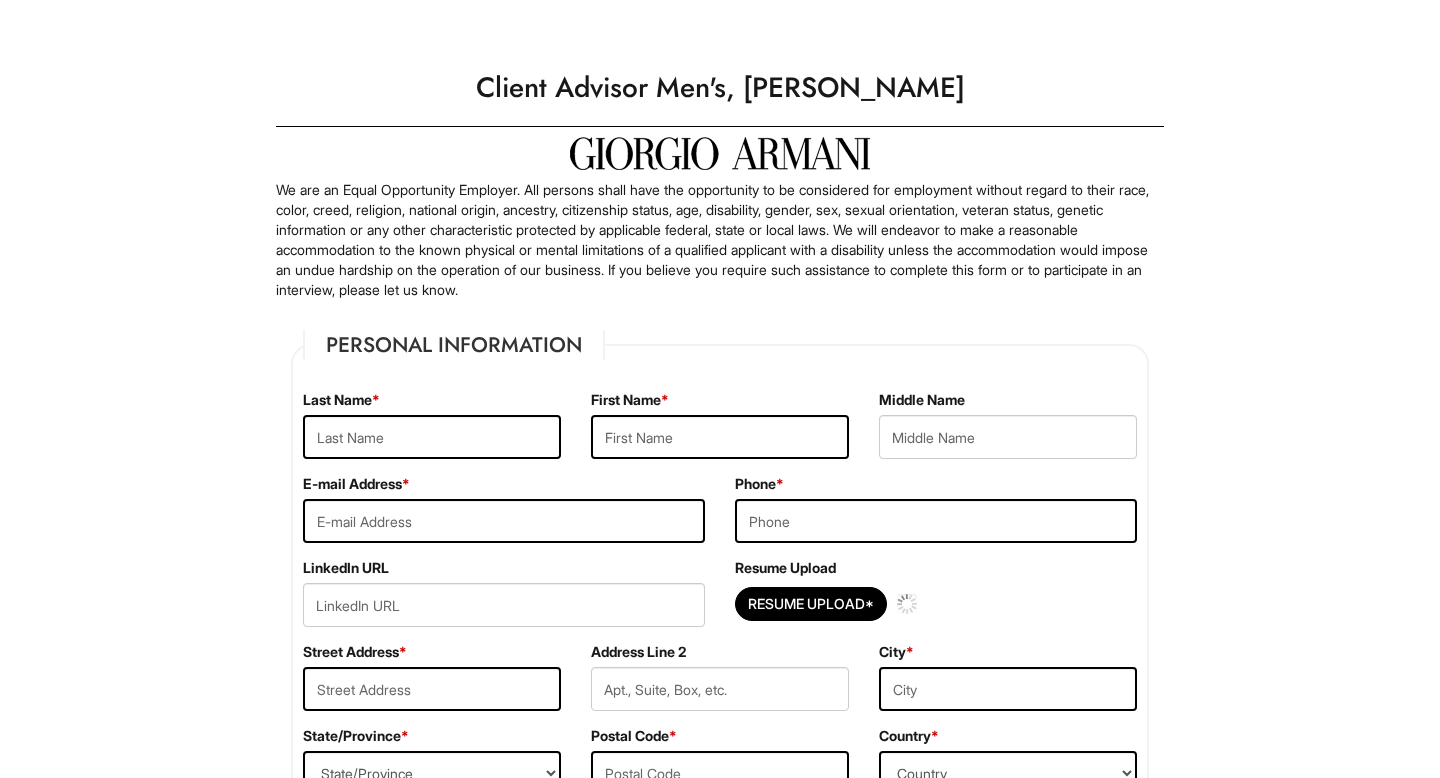 type 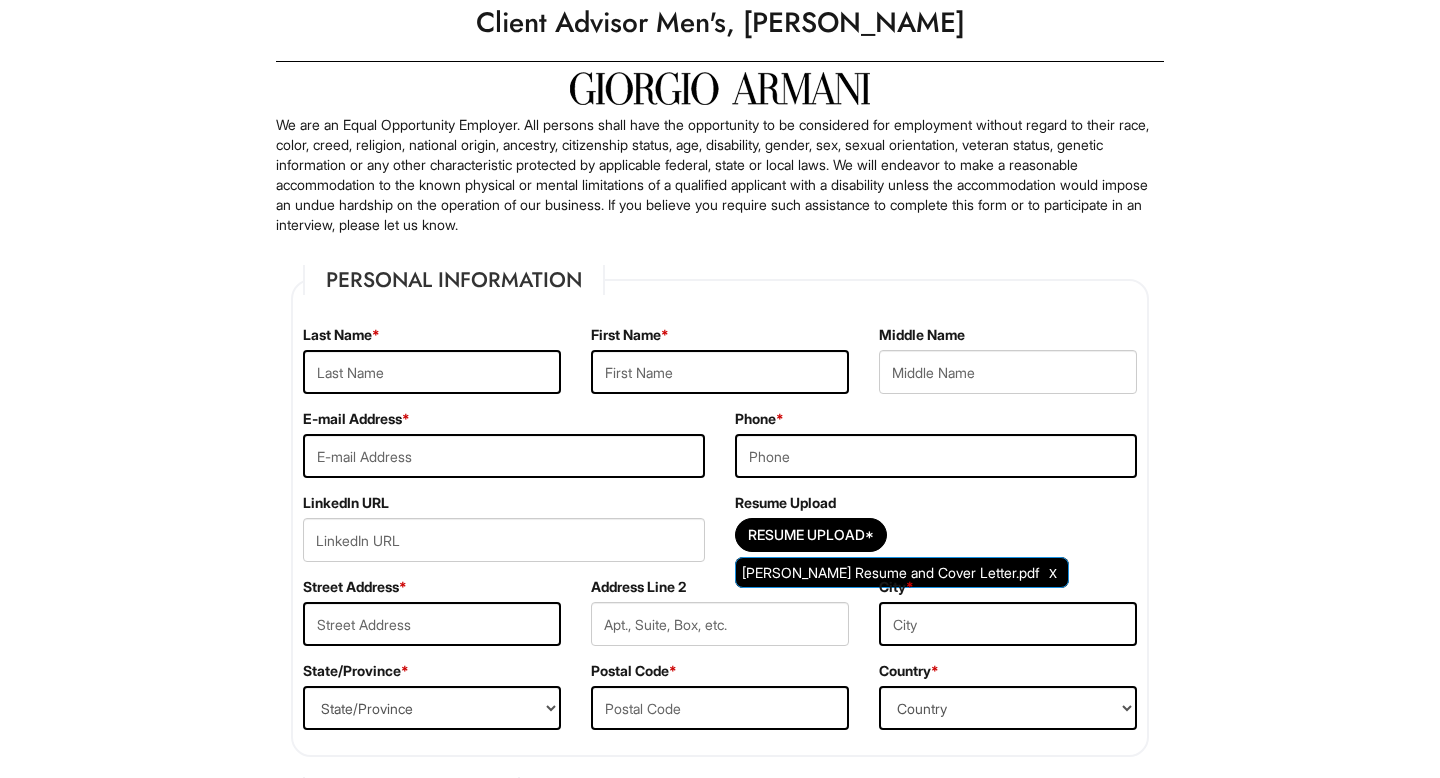 scroll, scrollTop: 67, scrollLeft: 0, axis: vertical 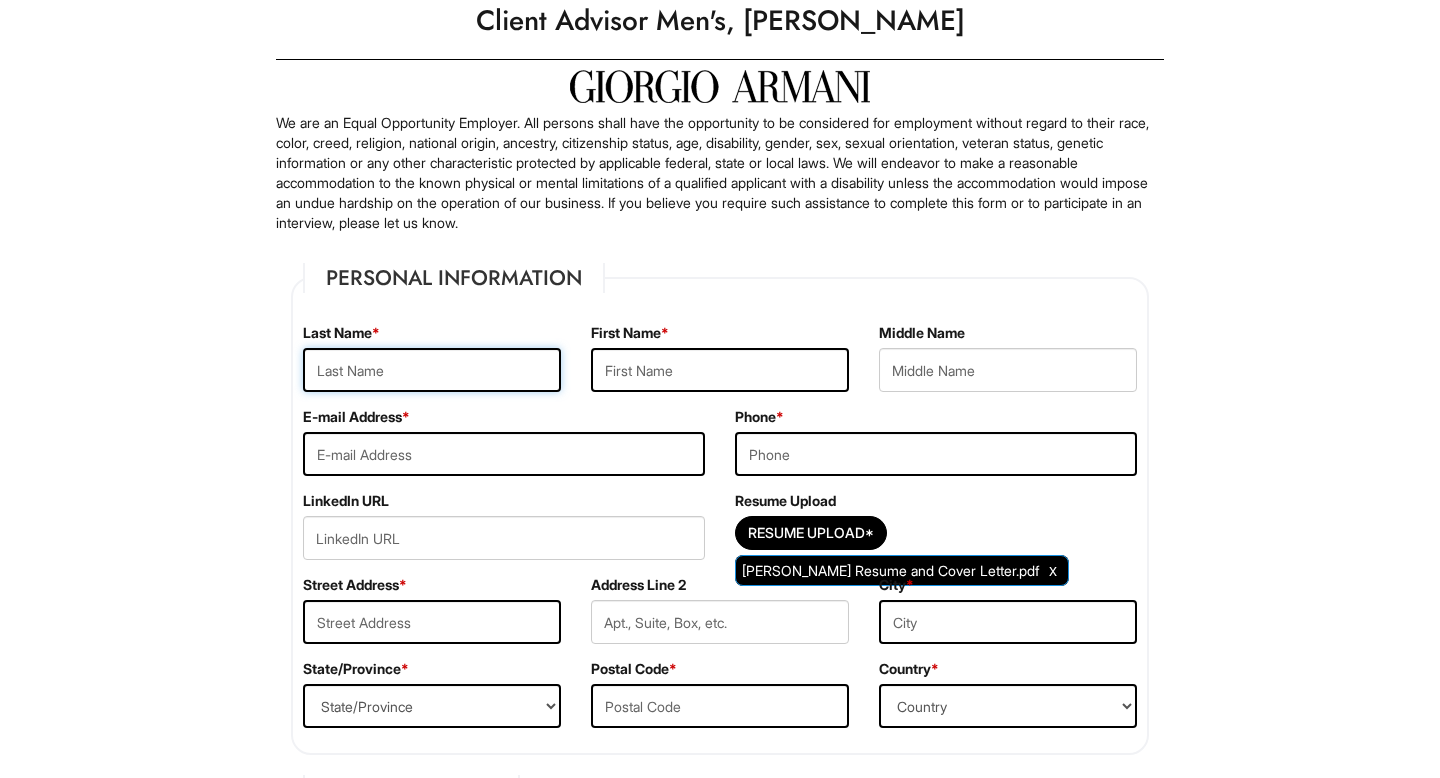 click at bounding box center (432, 370) 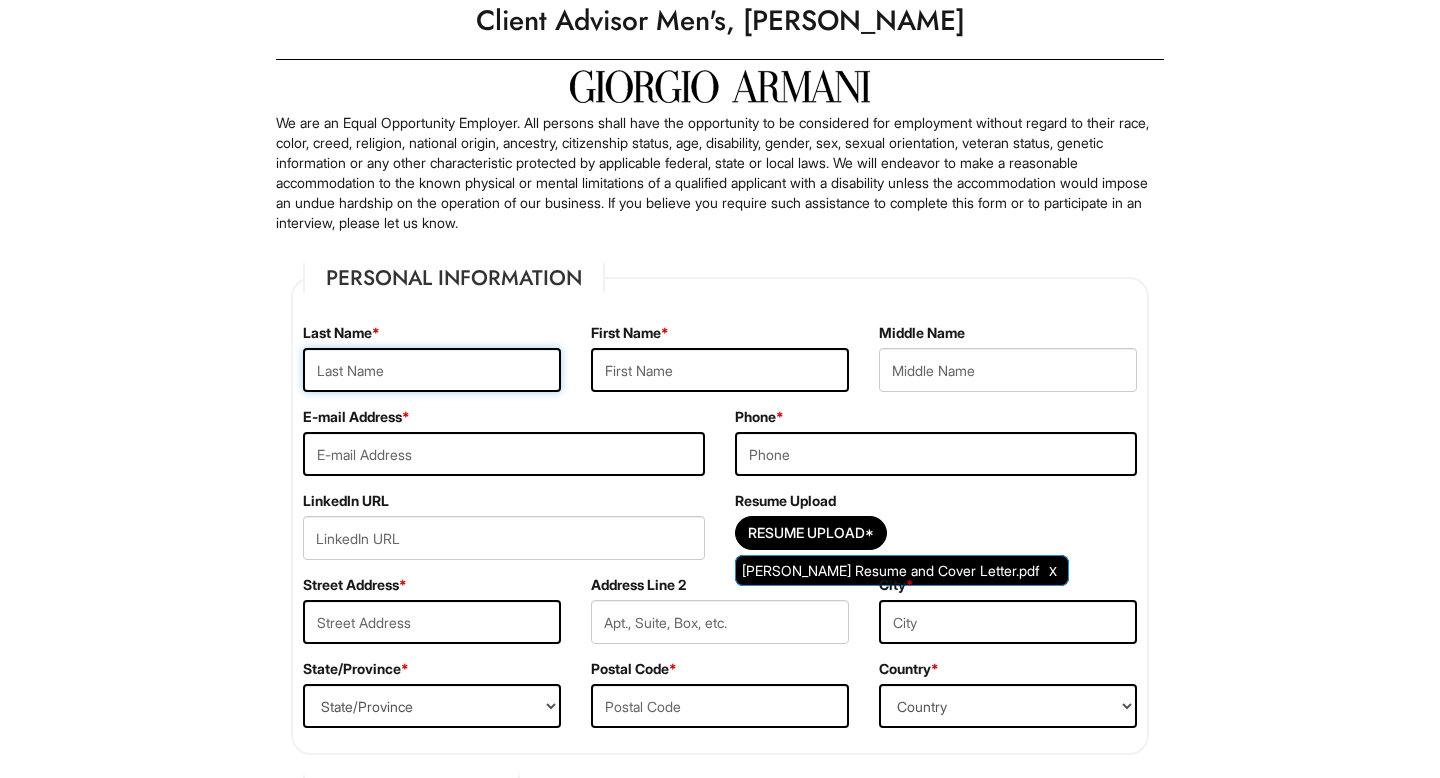 type on "Graham" 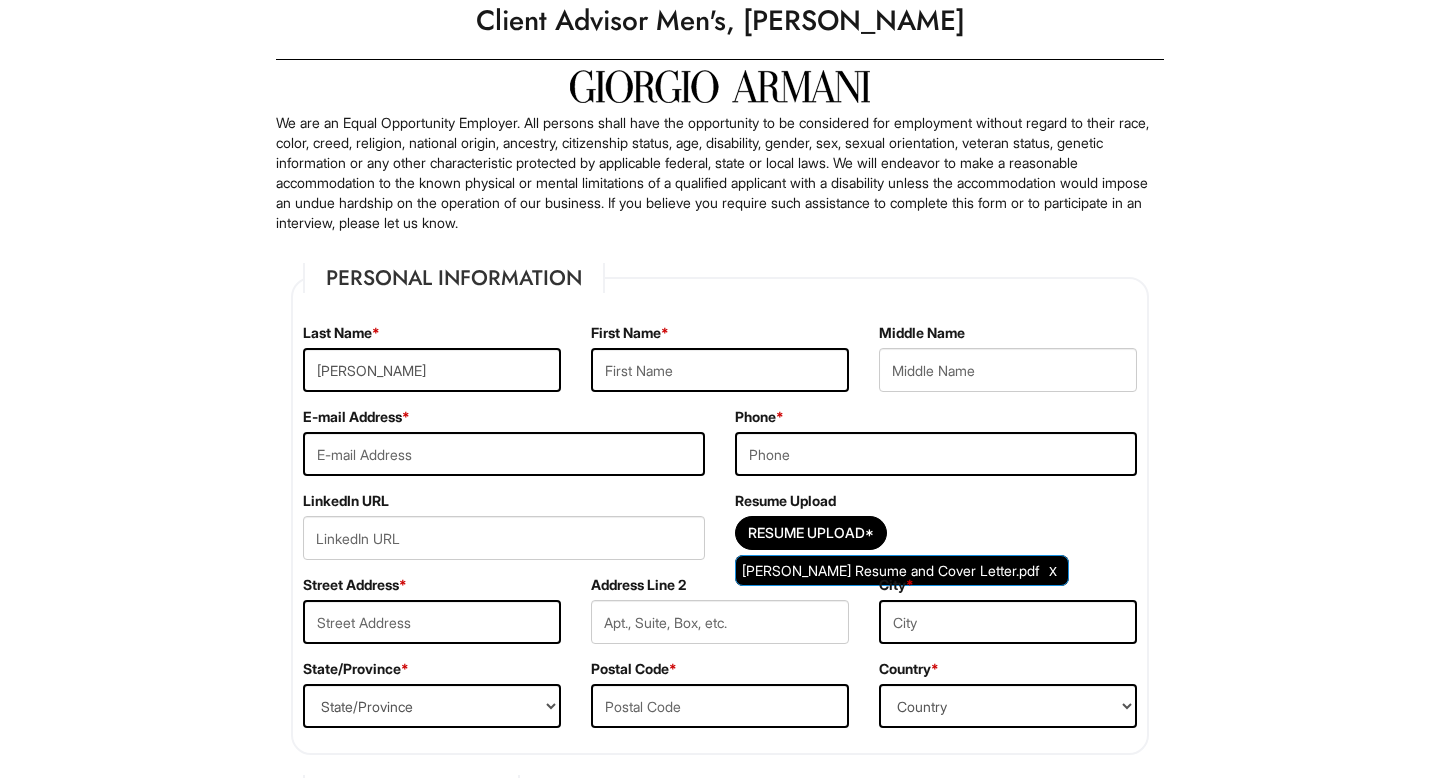 type on "Brandon" 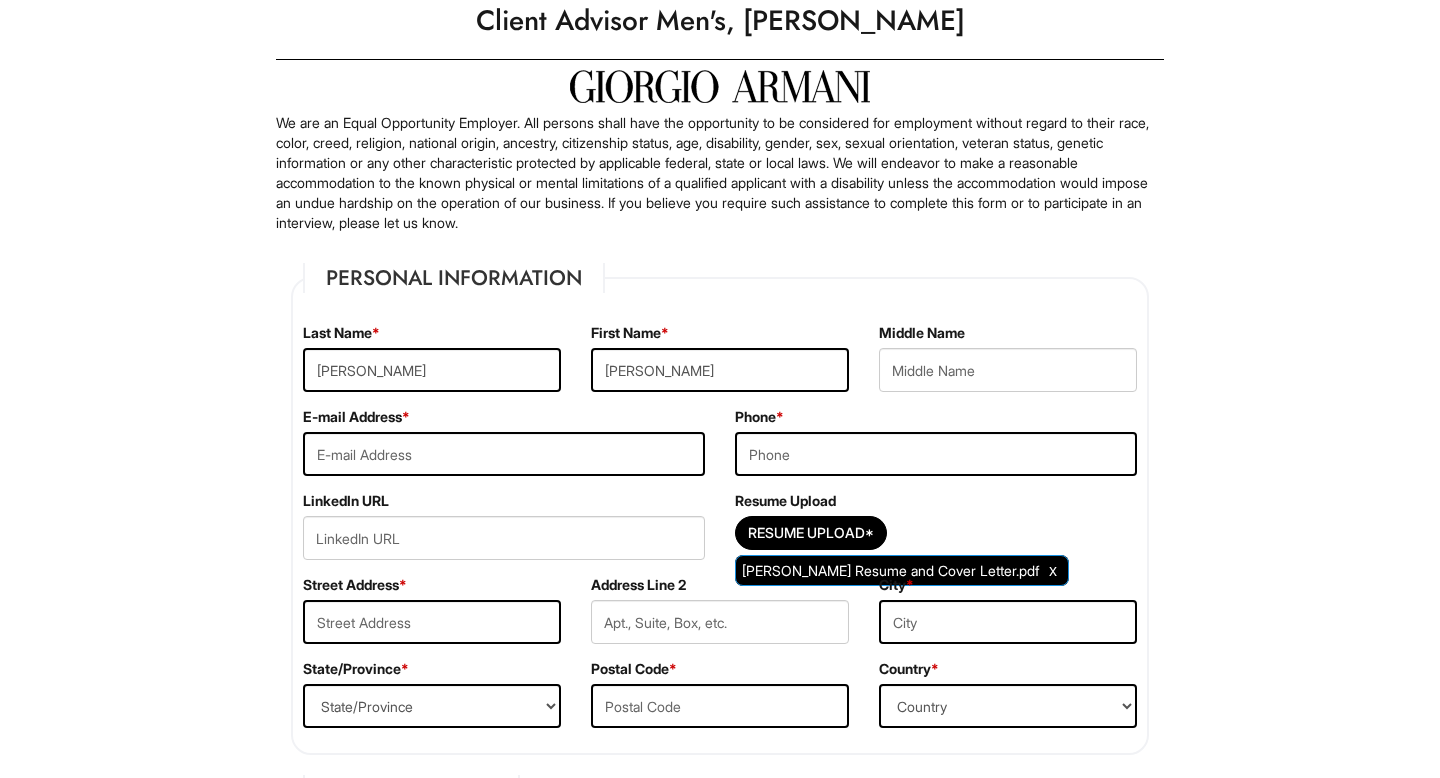 type on "2970 West 24th Street" 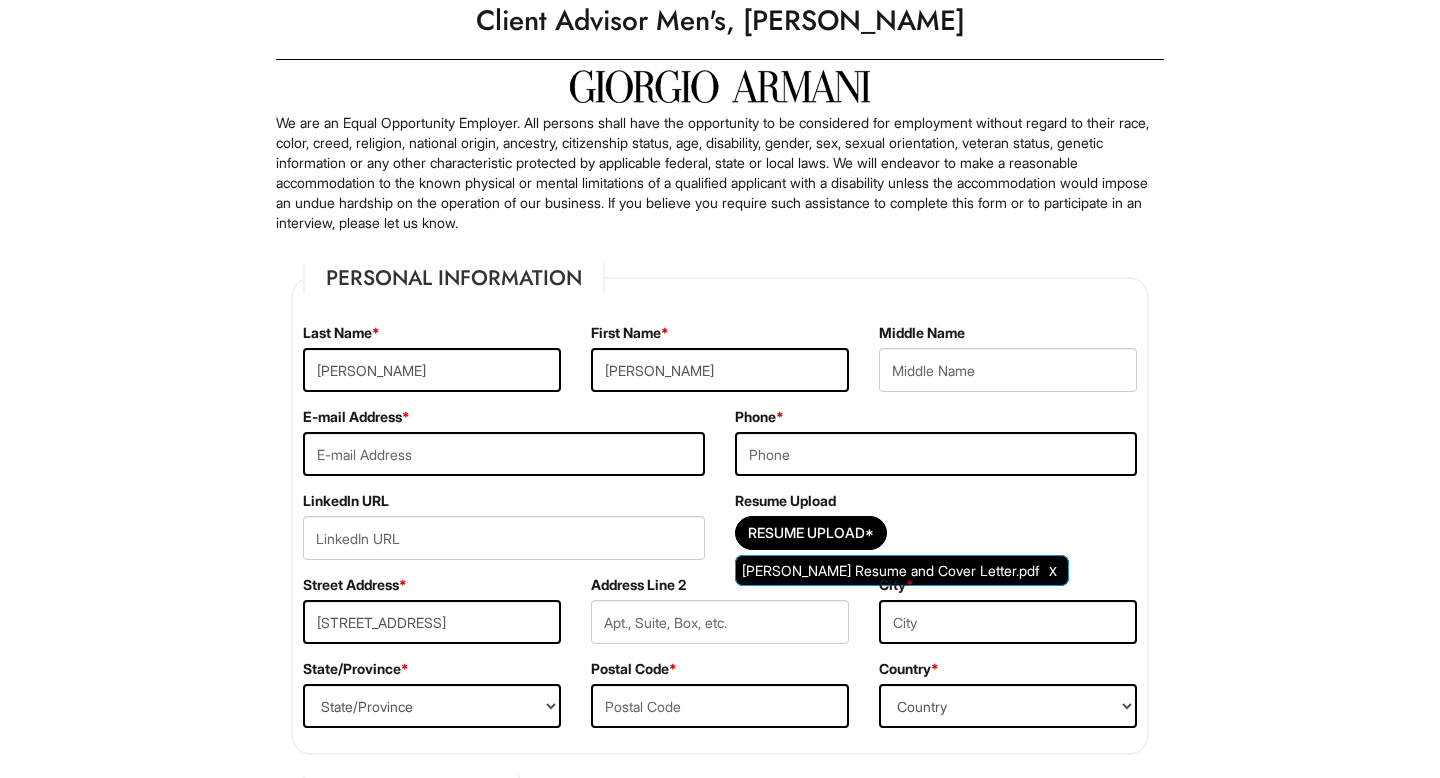 type on "13 V" 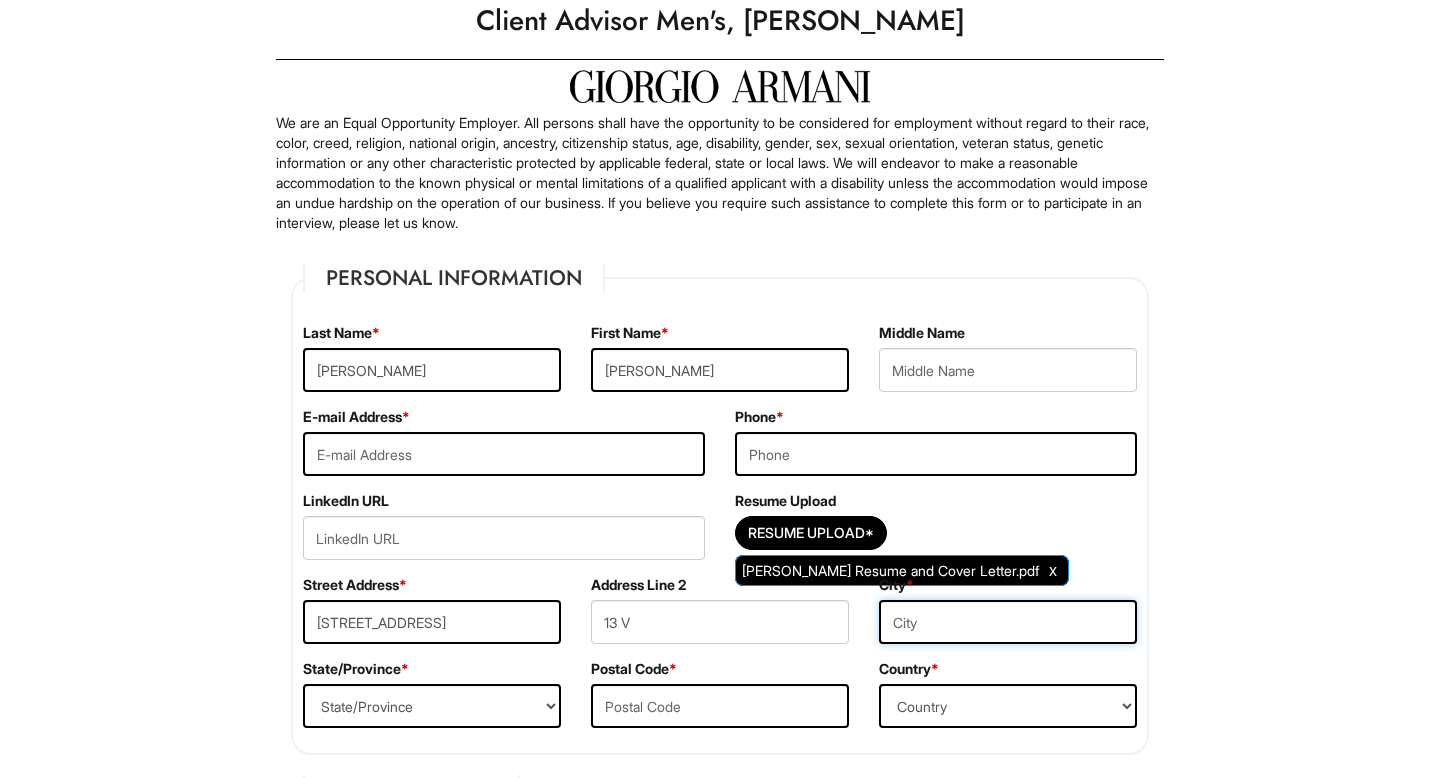type on "Brooklyn" 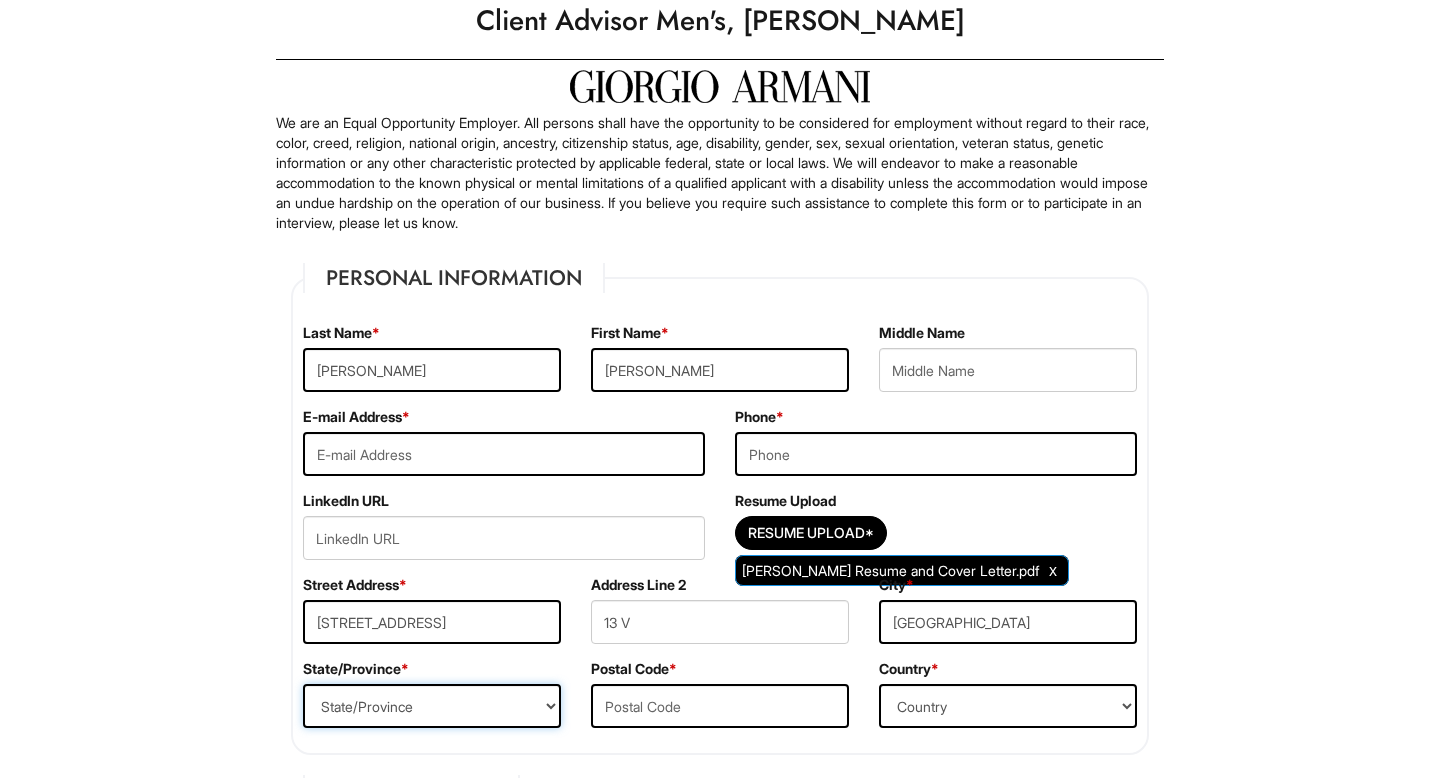 select on "NY" 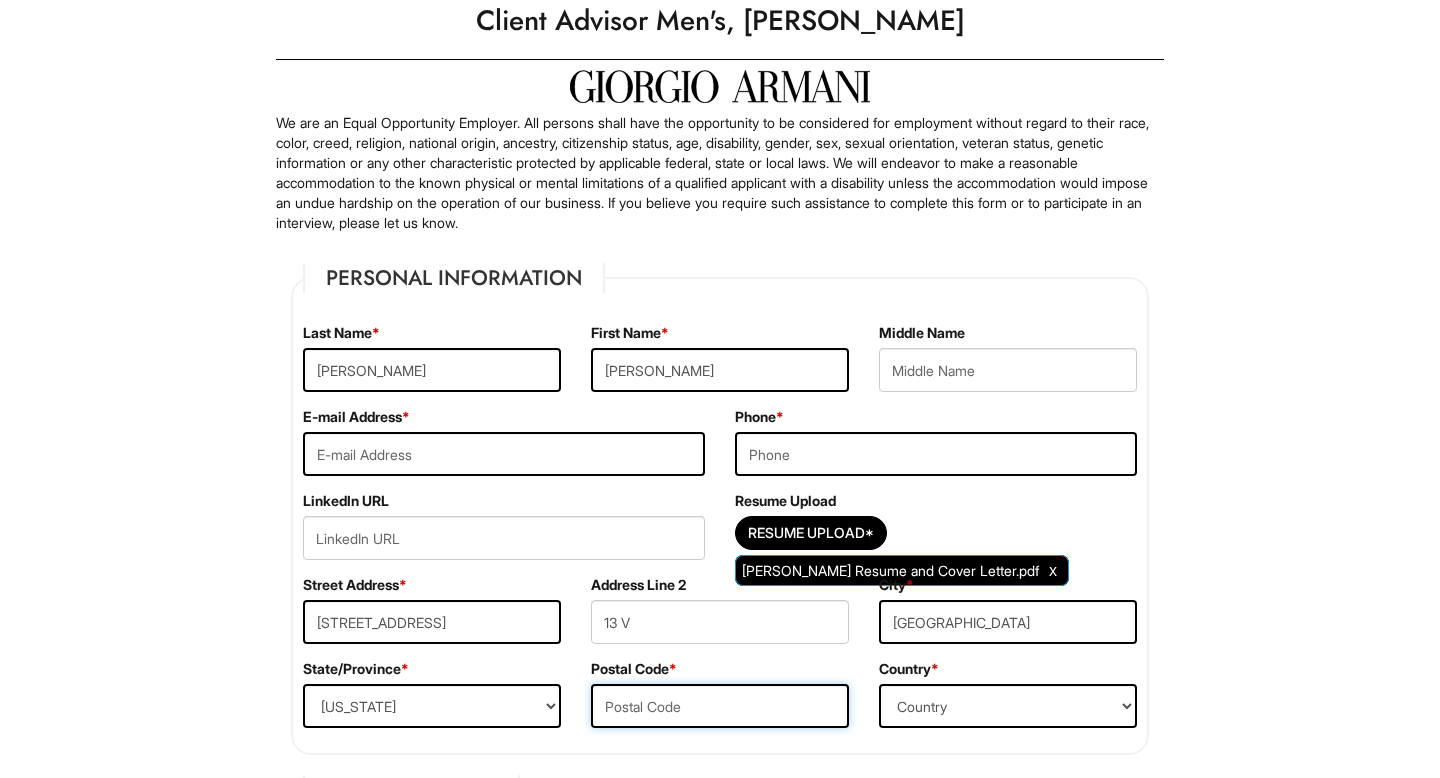 type on "11224" 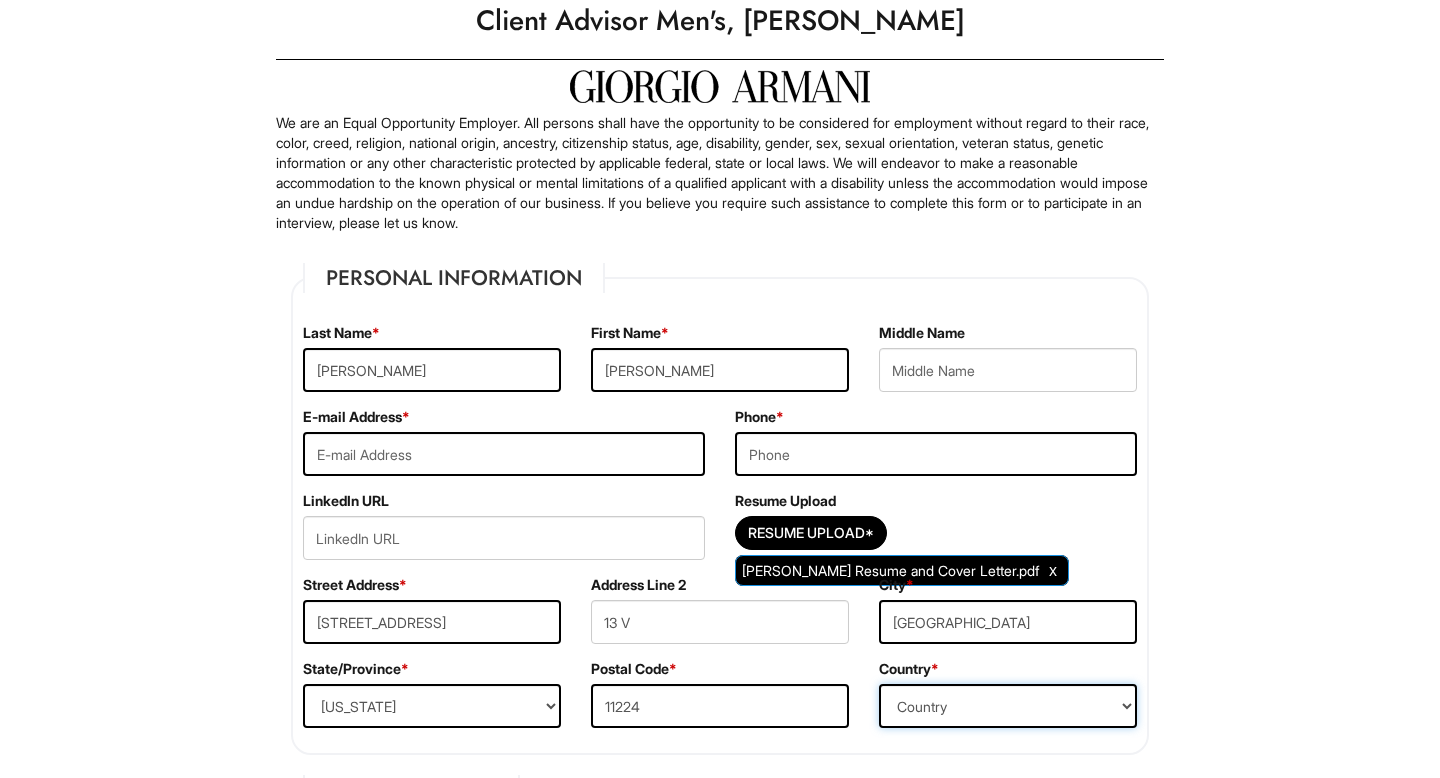 select on "United States of America" 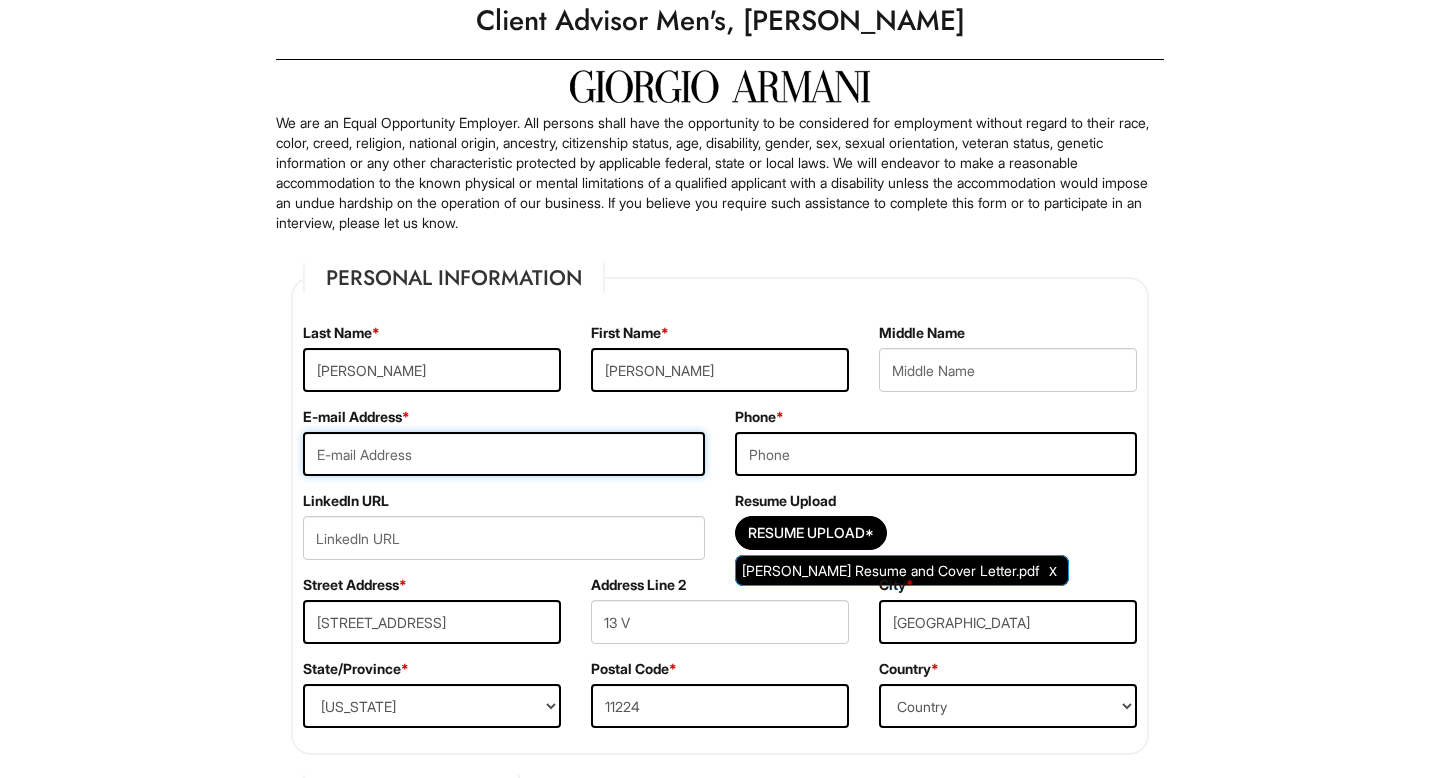 click at bounding box center (504, 454) 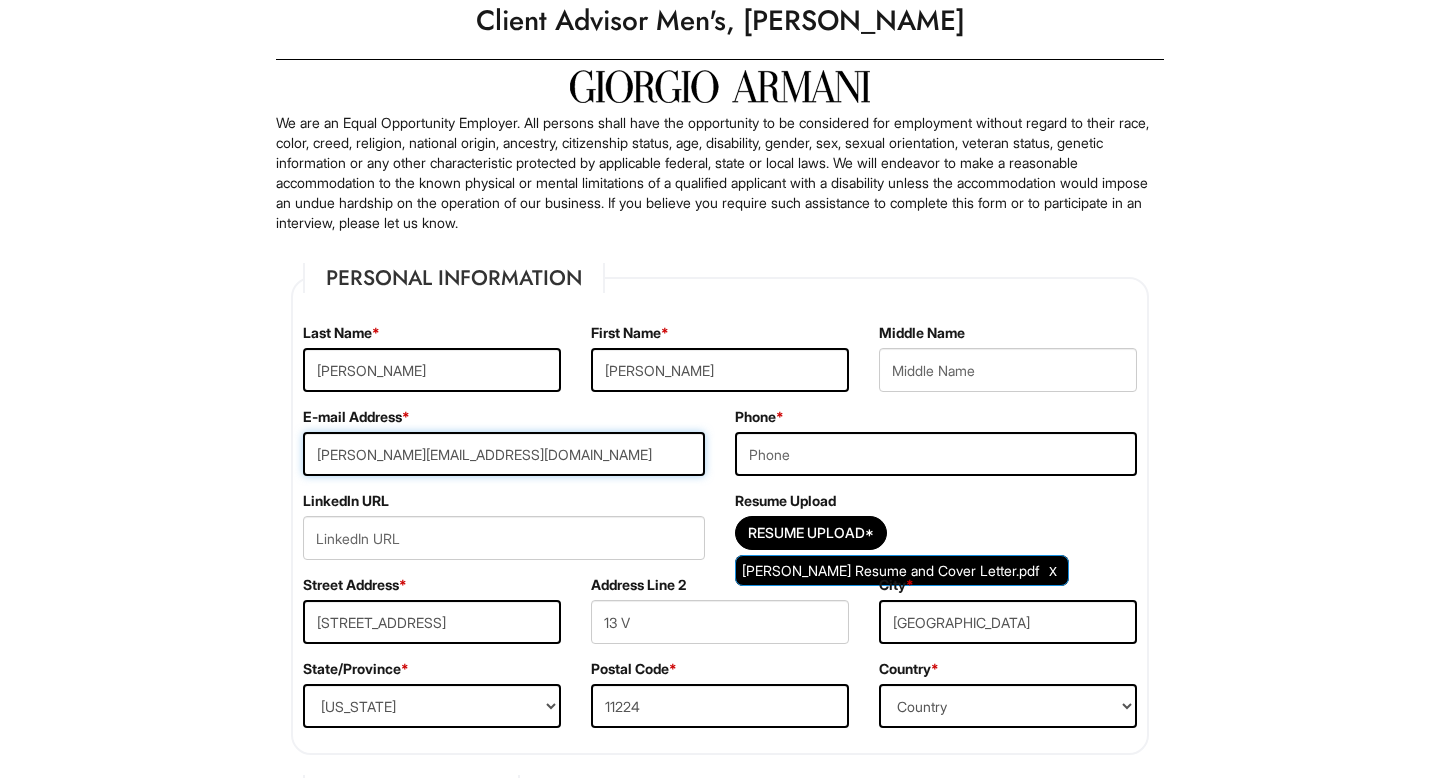 type on "brandon.graham24@gmail.com" 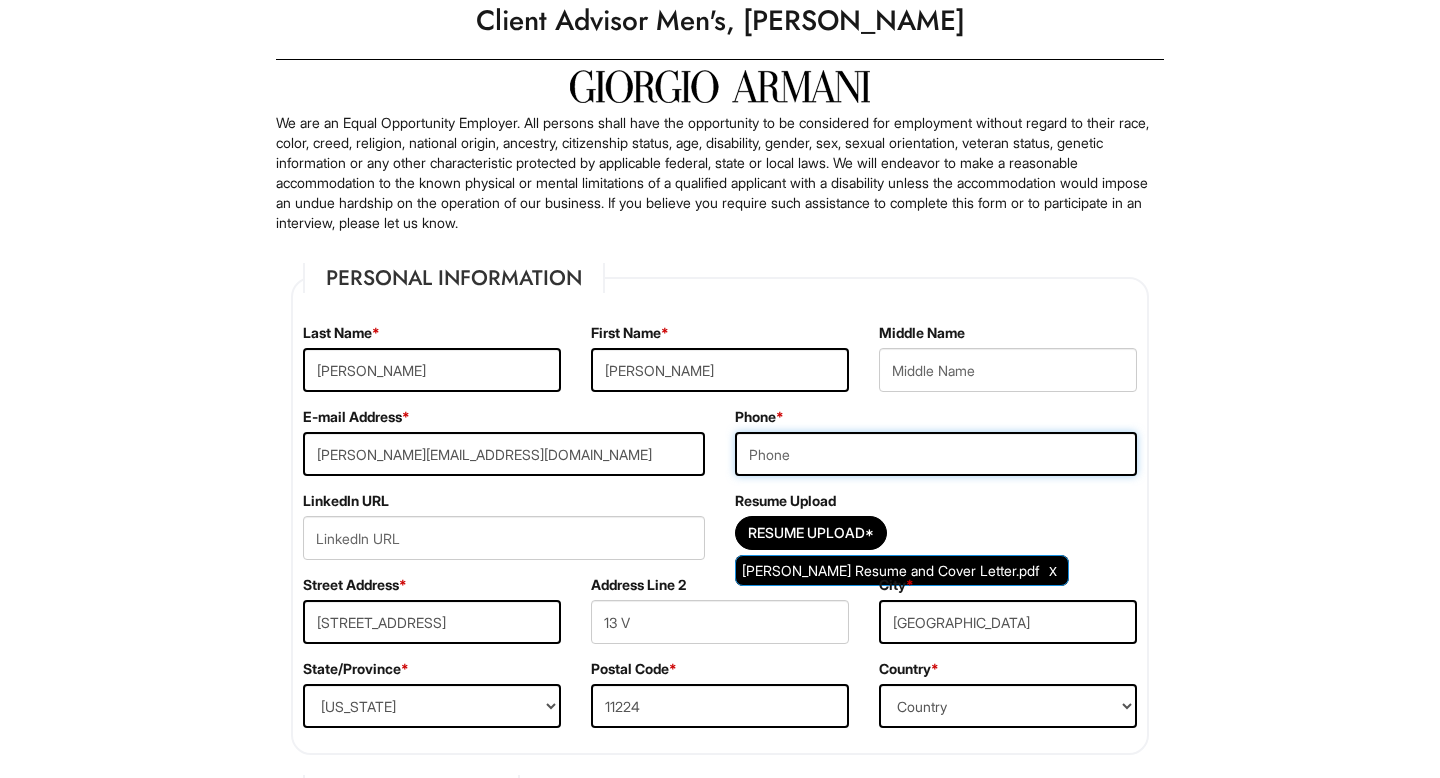 click at bounding box center (936, 454) 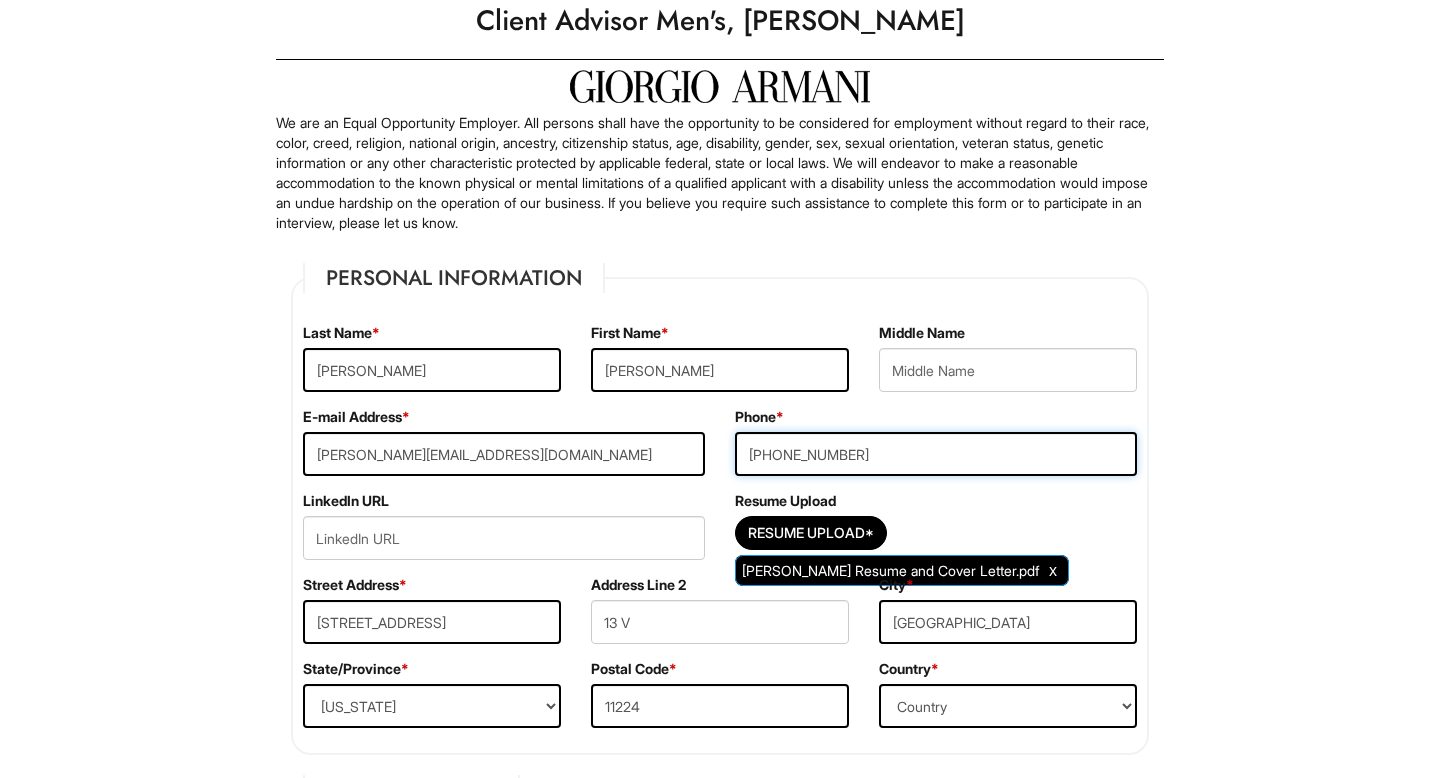 type on "347-485-3998" 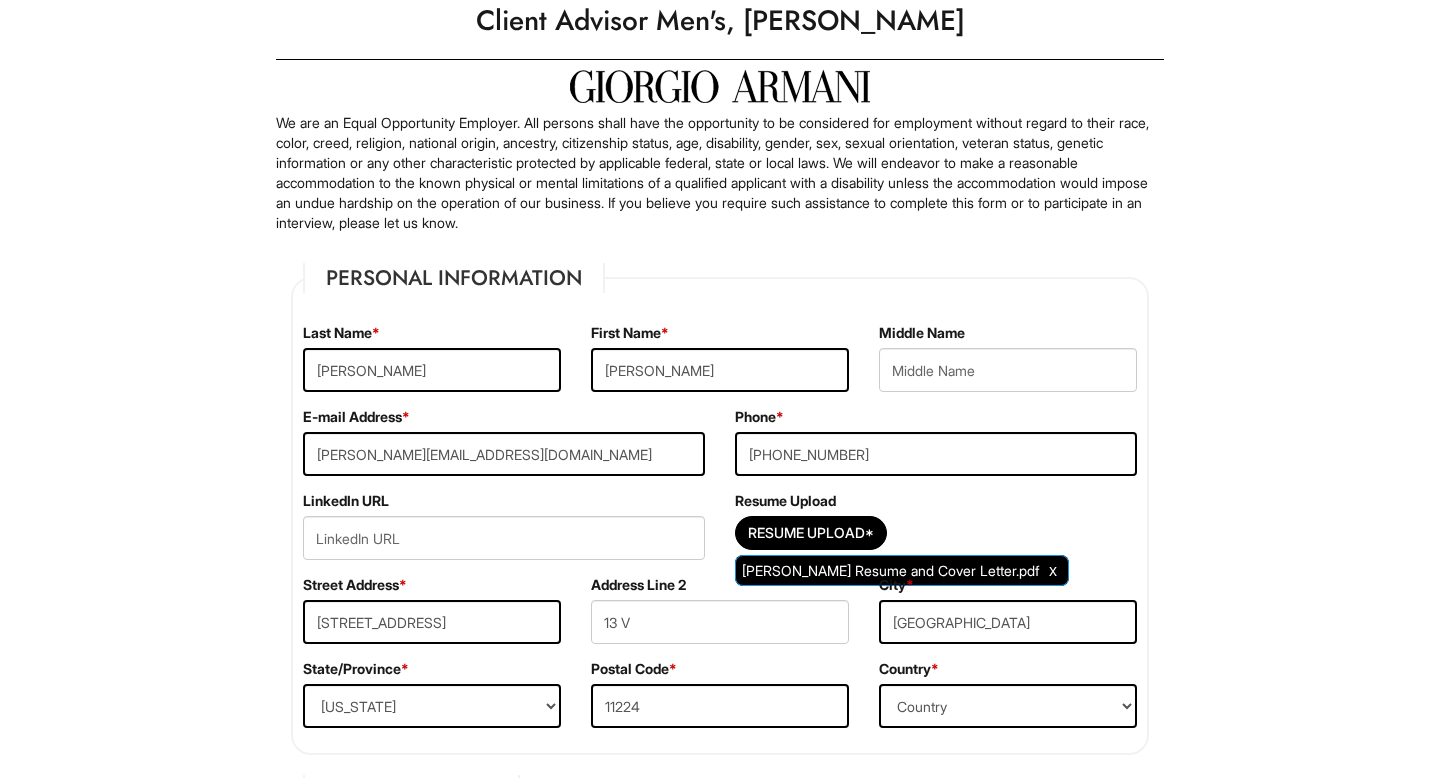 click on "Please Complete This Form 1 2 3 Client Advisor Men's, Giorgio Armani PLEASE COMPLETE ALL REQUIRED FIELDS
We are an Equal Opportunity Employer. All persons shall have the opportunity to be considered for employment without regard to their race, color, creed, religion, national origin, ancestry, citizenship status, age, disability, gender, sex, sexual orientation, veteran status, genetic information or any other characteristic protected by applicable federal, state or local laws. We will endeavor to make a reasonable accommodation to the known physical or mental limitations of a qualified applicant with a disability unless the accommodation would impose an undue hardship on the operation of our business. If you believe you require such assistance to complete this form or to participate in an interview, please let us know.
Personal Information
Last Name  *   Graham
First Name  *   Brandon
Middle Name
E-mail Address  *   brandon.graham24@gmail.com
Phone  *   347-485-3998" at bounding box center (720, 1886) 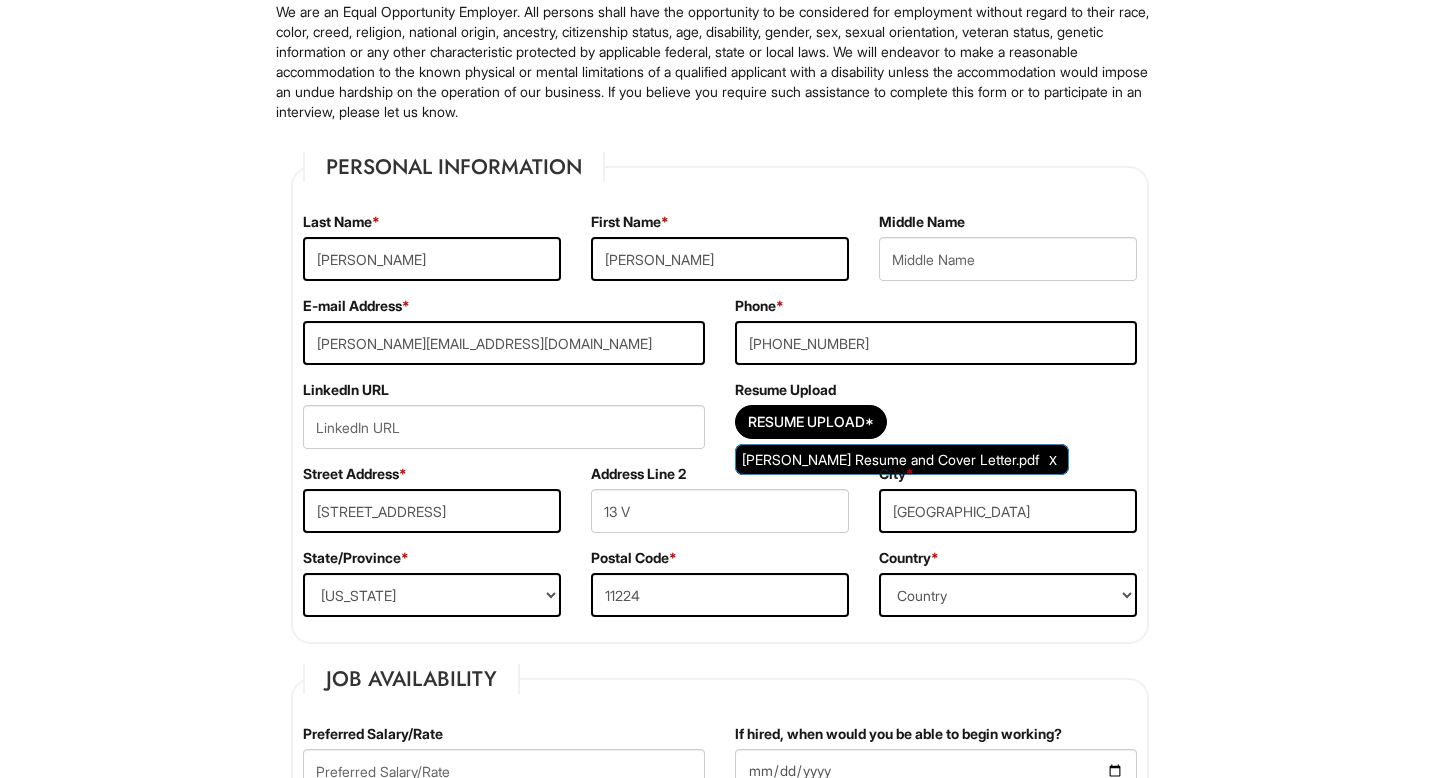 scroll, scrollTop: 180, scrollLeft: 0, axis: vertical 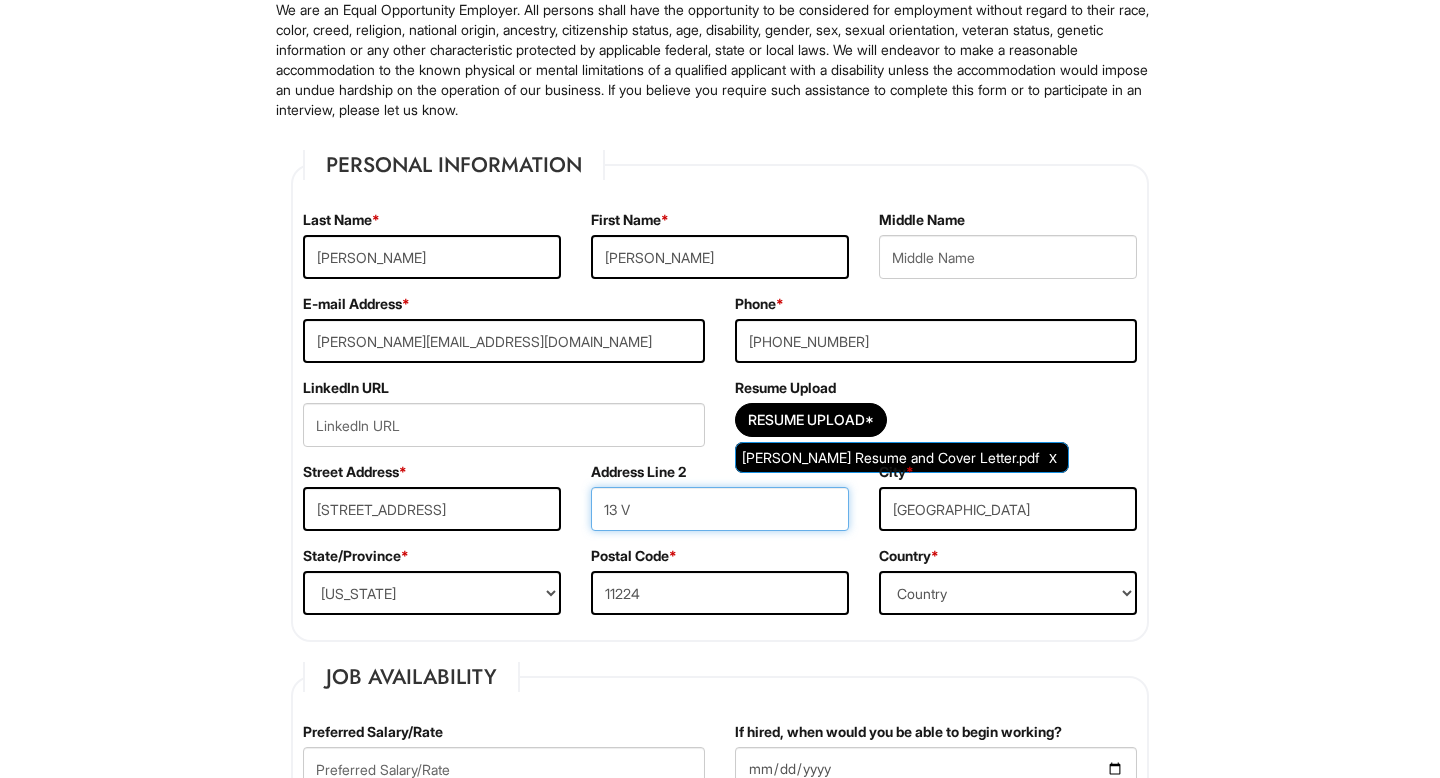 drag, startPoint x: 647, startPoint y: 510, endPoint x: 540, endPoint y: 499, distance: 107.563934 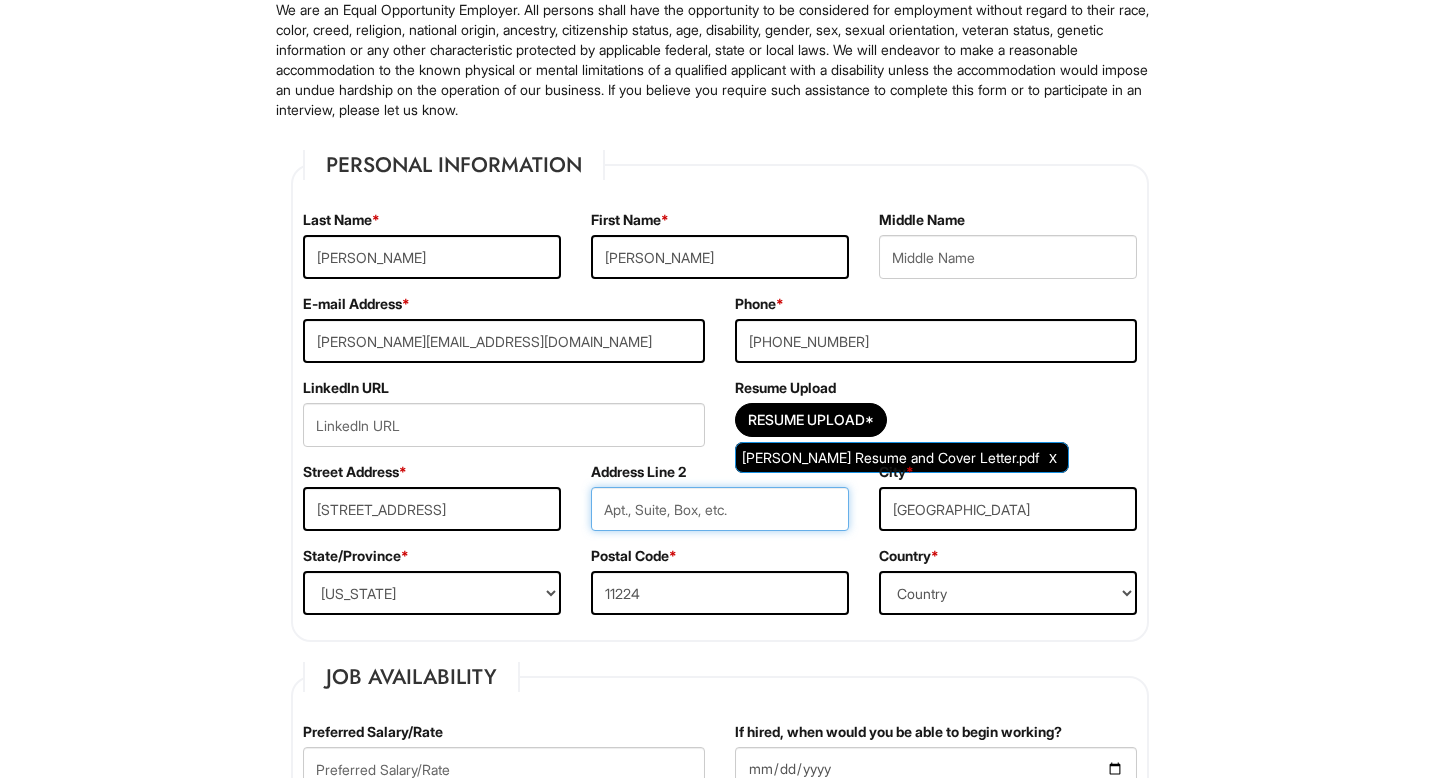 type 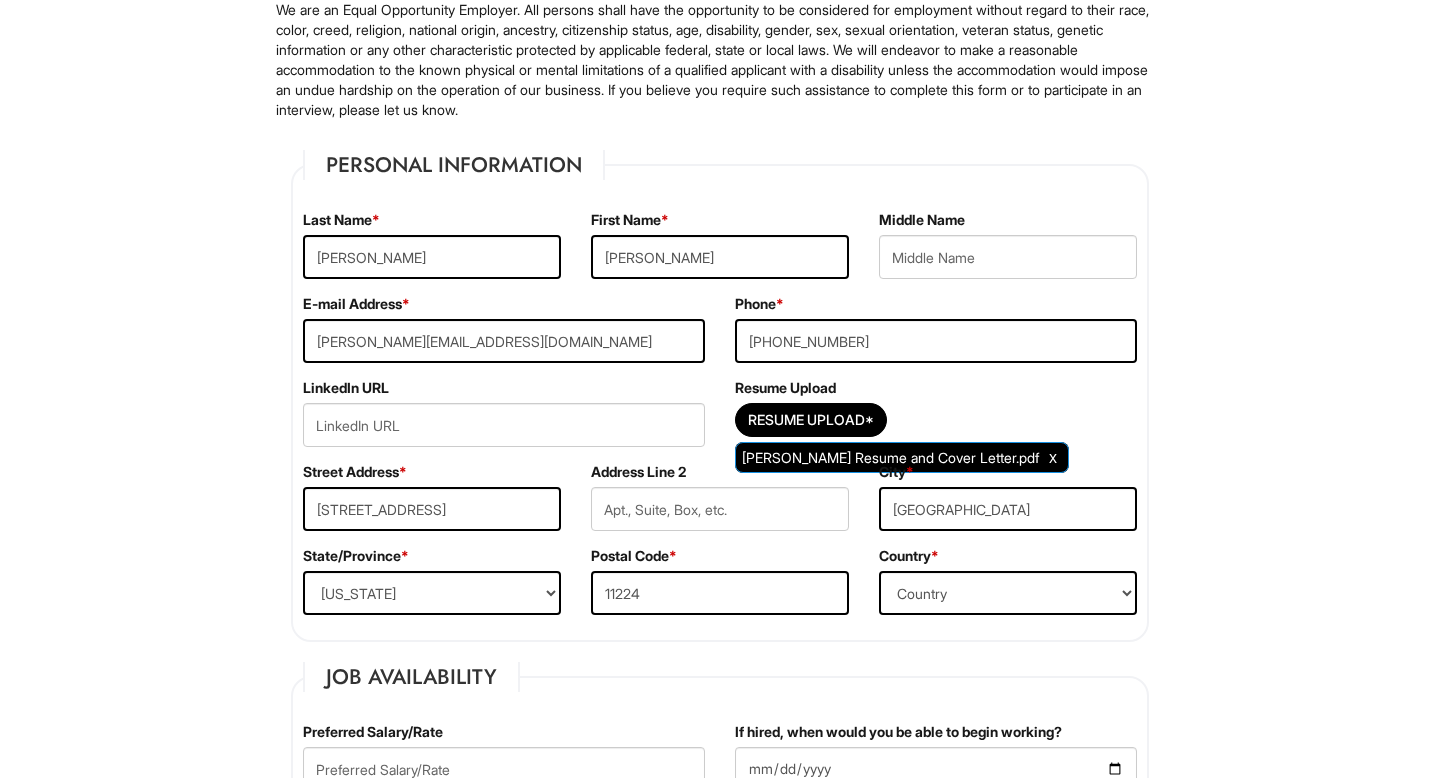 click on "Postal Code  *   11224" at bounding box center [720, 588] 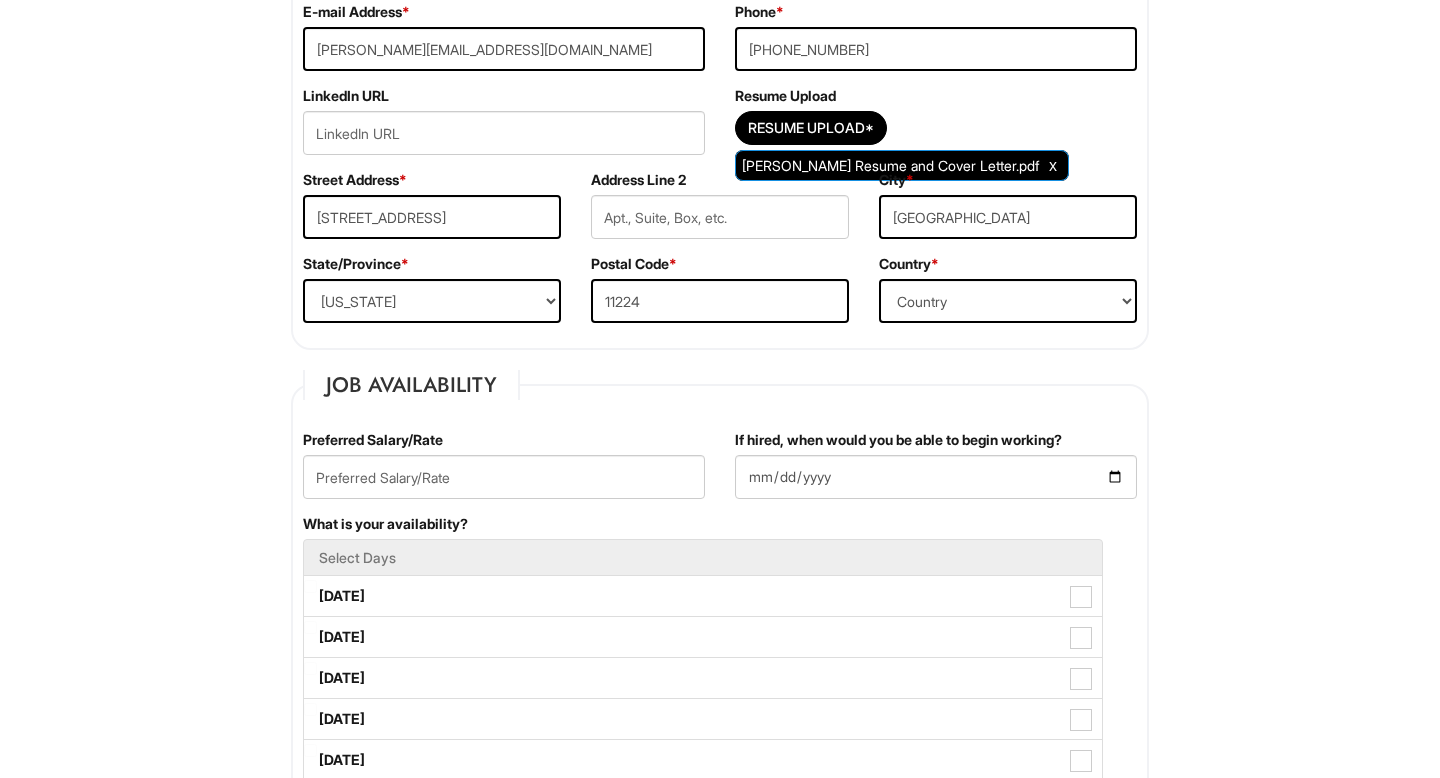 scroll, scrollTop: 480, scrollLeft: 0, axis: vertical 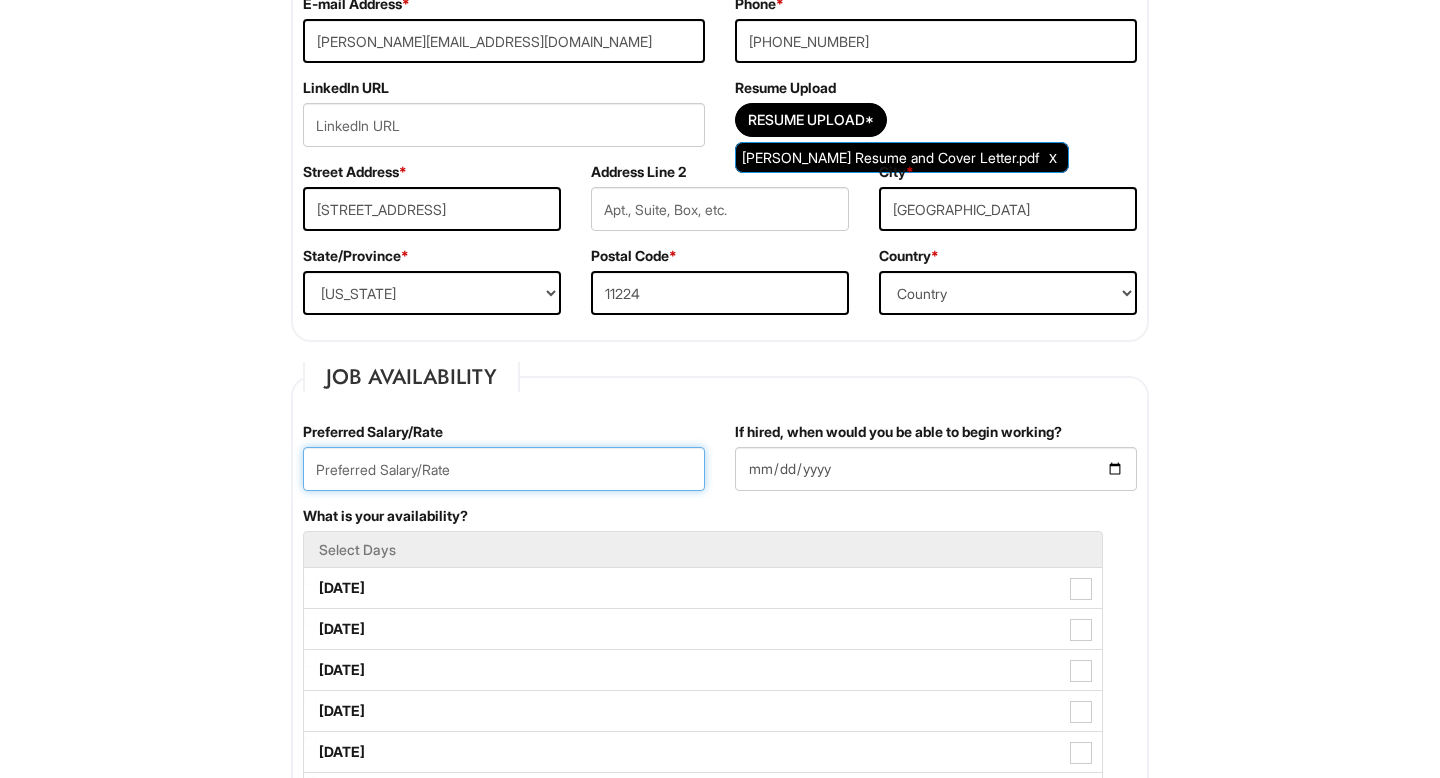 click at bounding box center (504, 469) 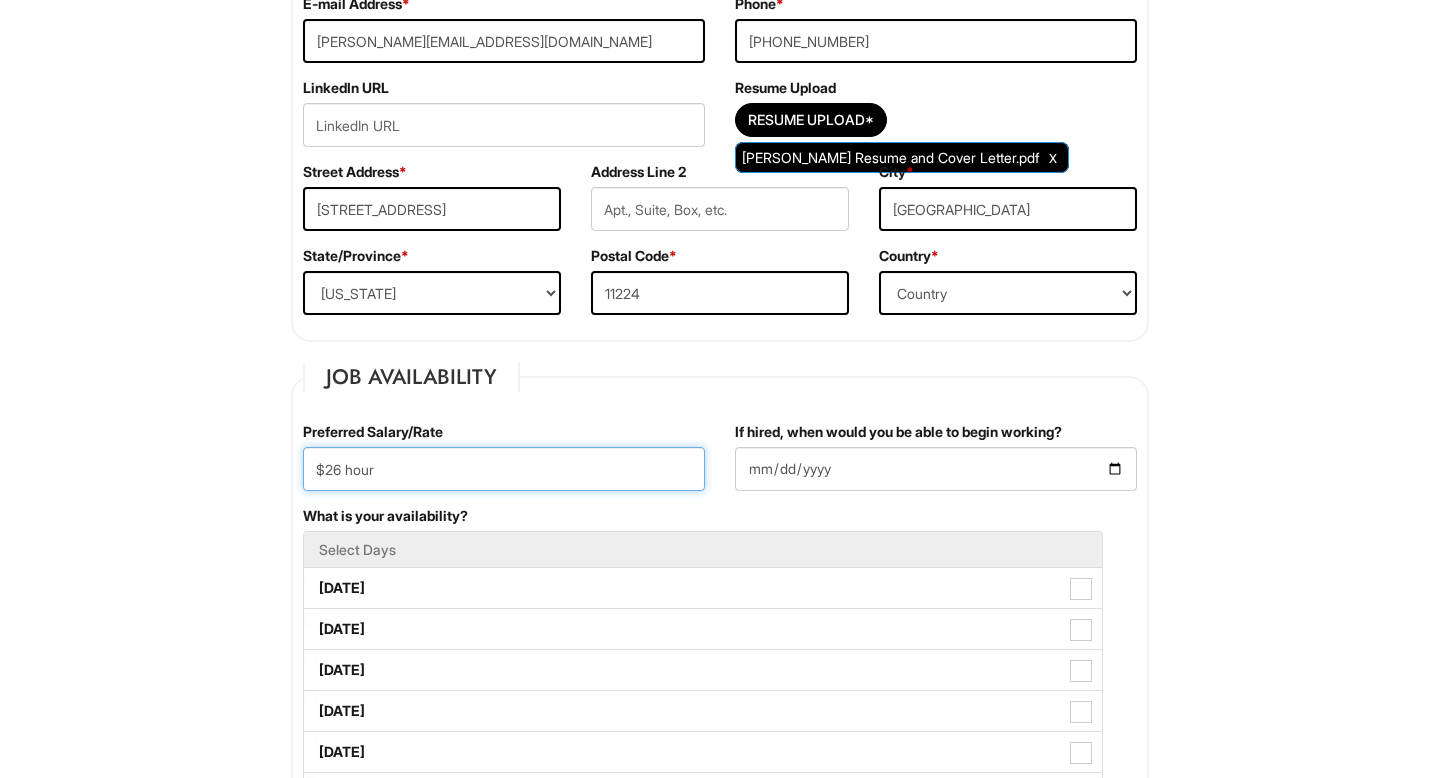 type on "$26 hour" 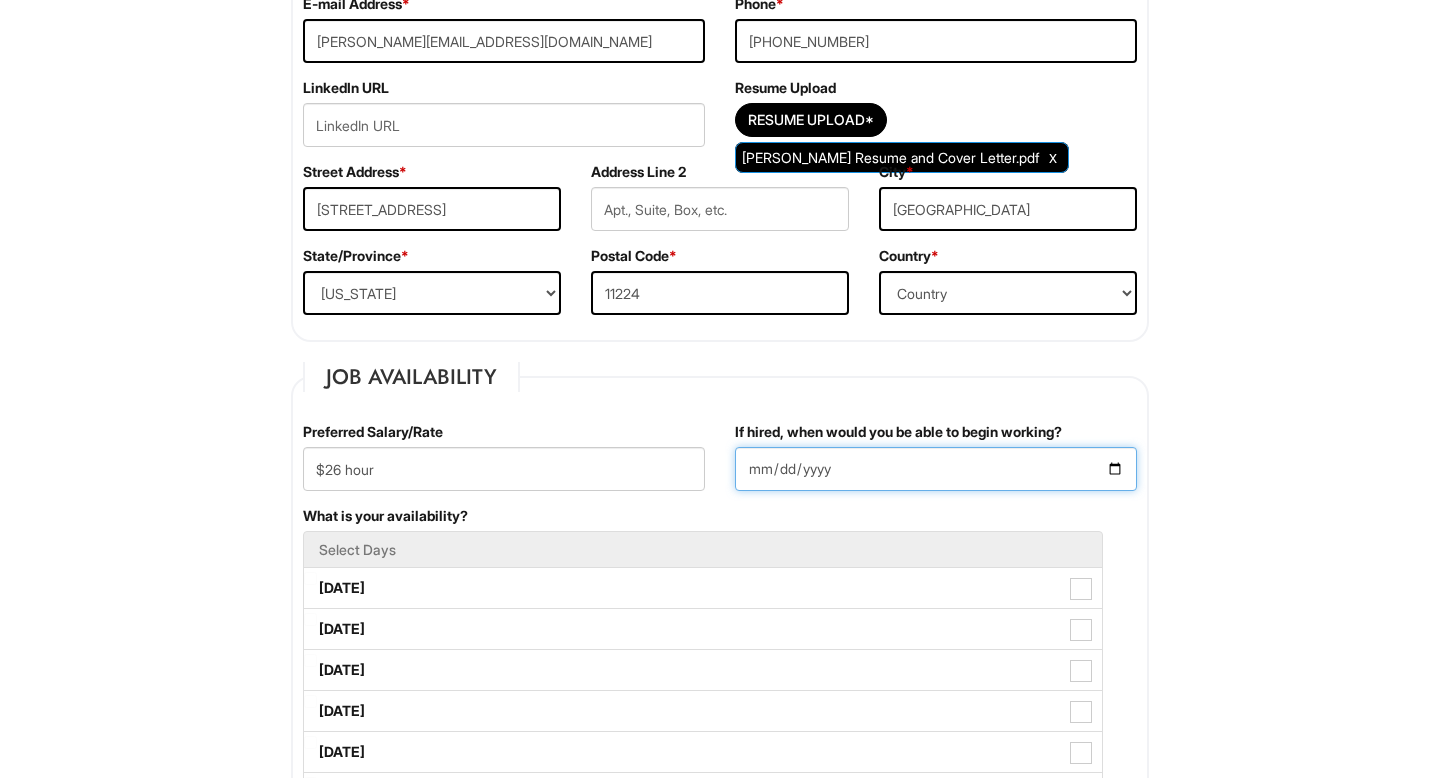 click on "If hired, when would you be able to begin working?" at bounding box center (936, 469) 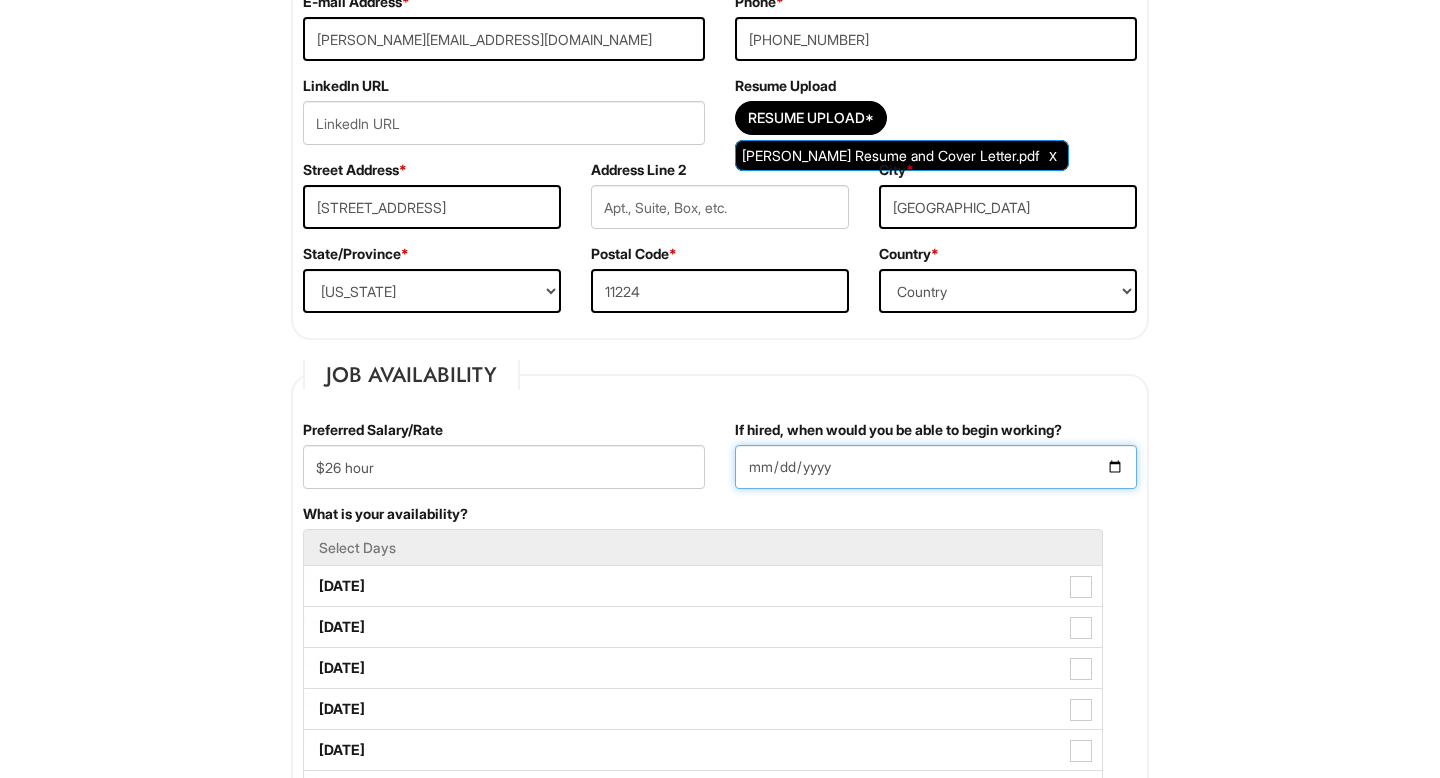 click on "If hired, when would you be able to begin working?" at bounding box center (936, 467) 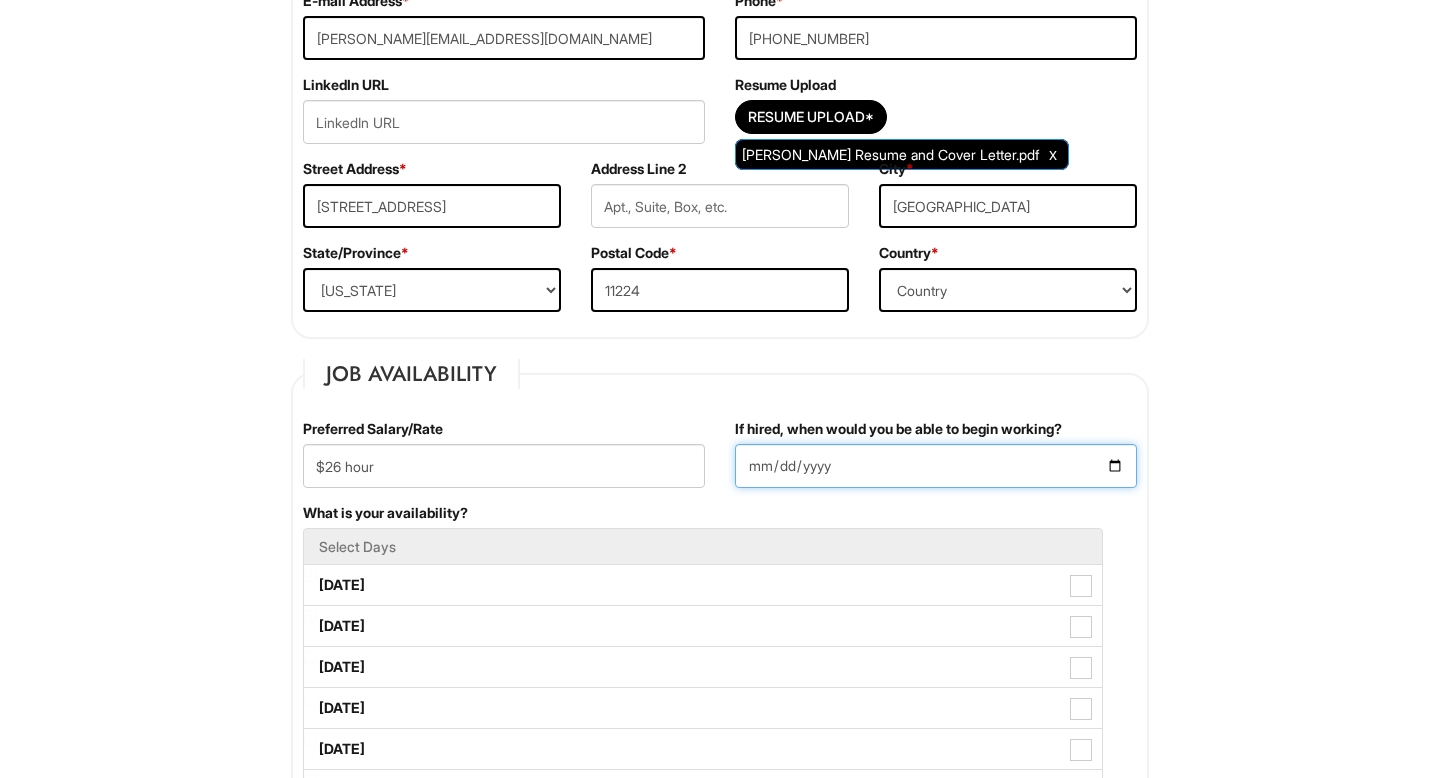 click on "If hired, when would you be able to begin working?" at bounding box center (936, 466) 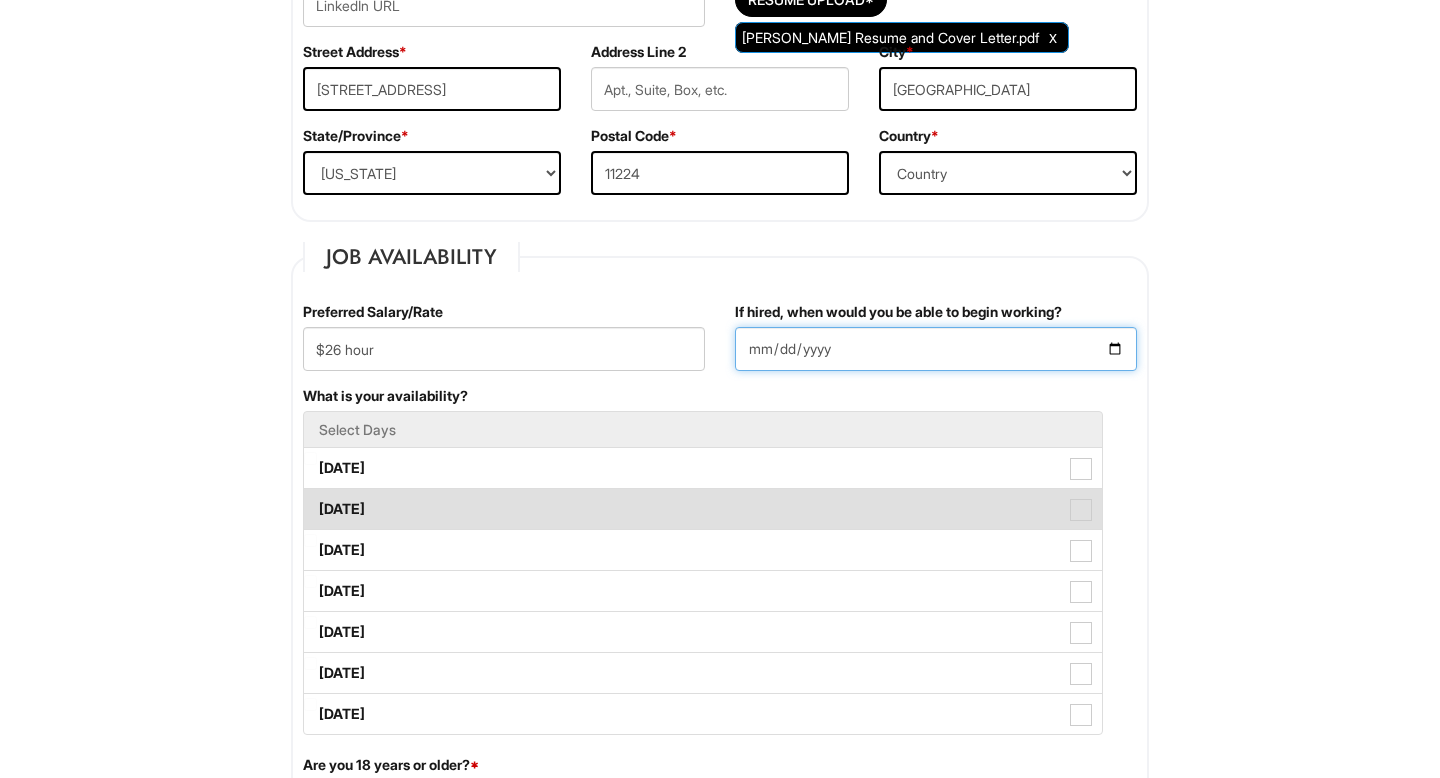 scroll, scrollTop: 607, scrollLeft: 0, axis: vertical 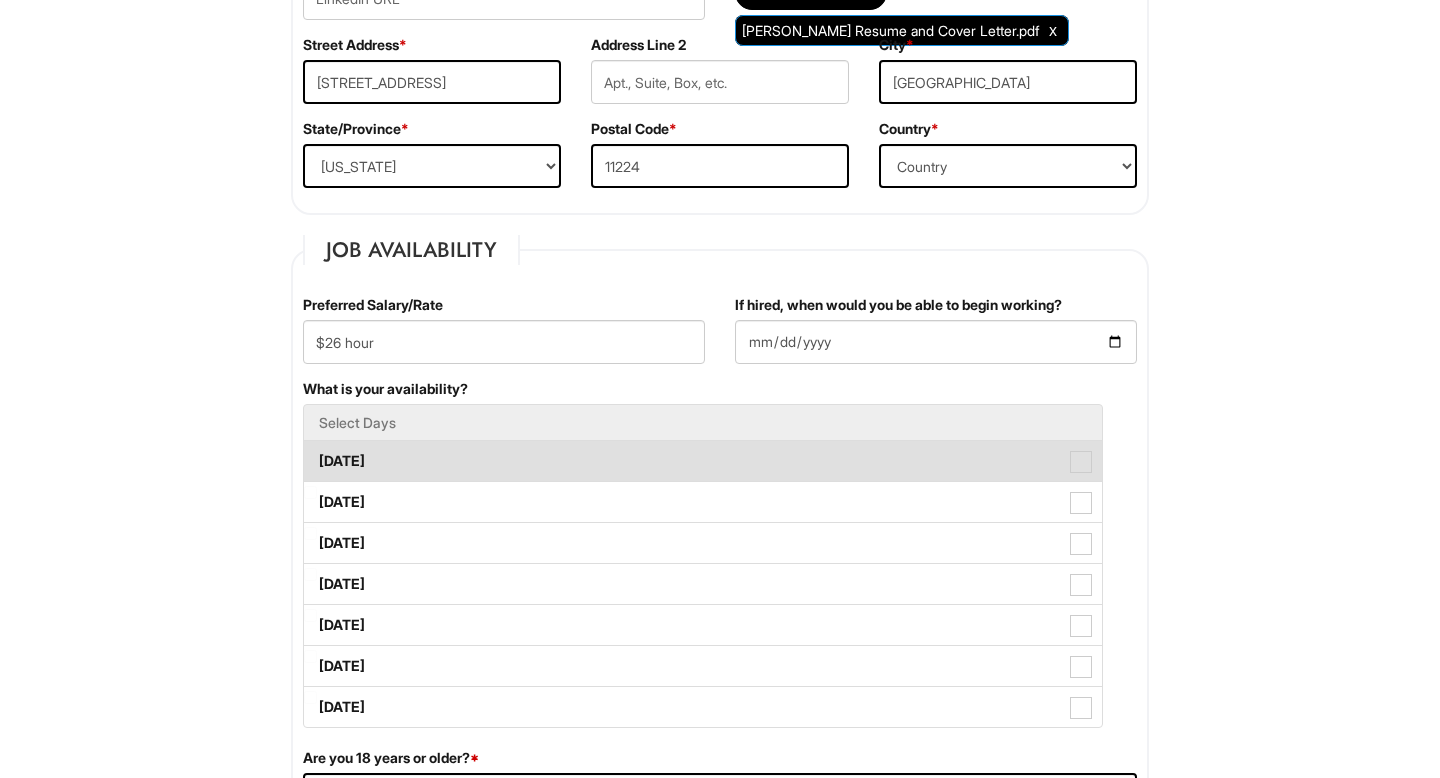 click at bounding box center [1081, 462] 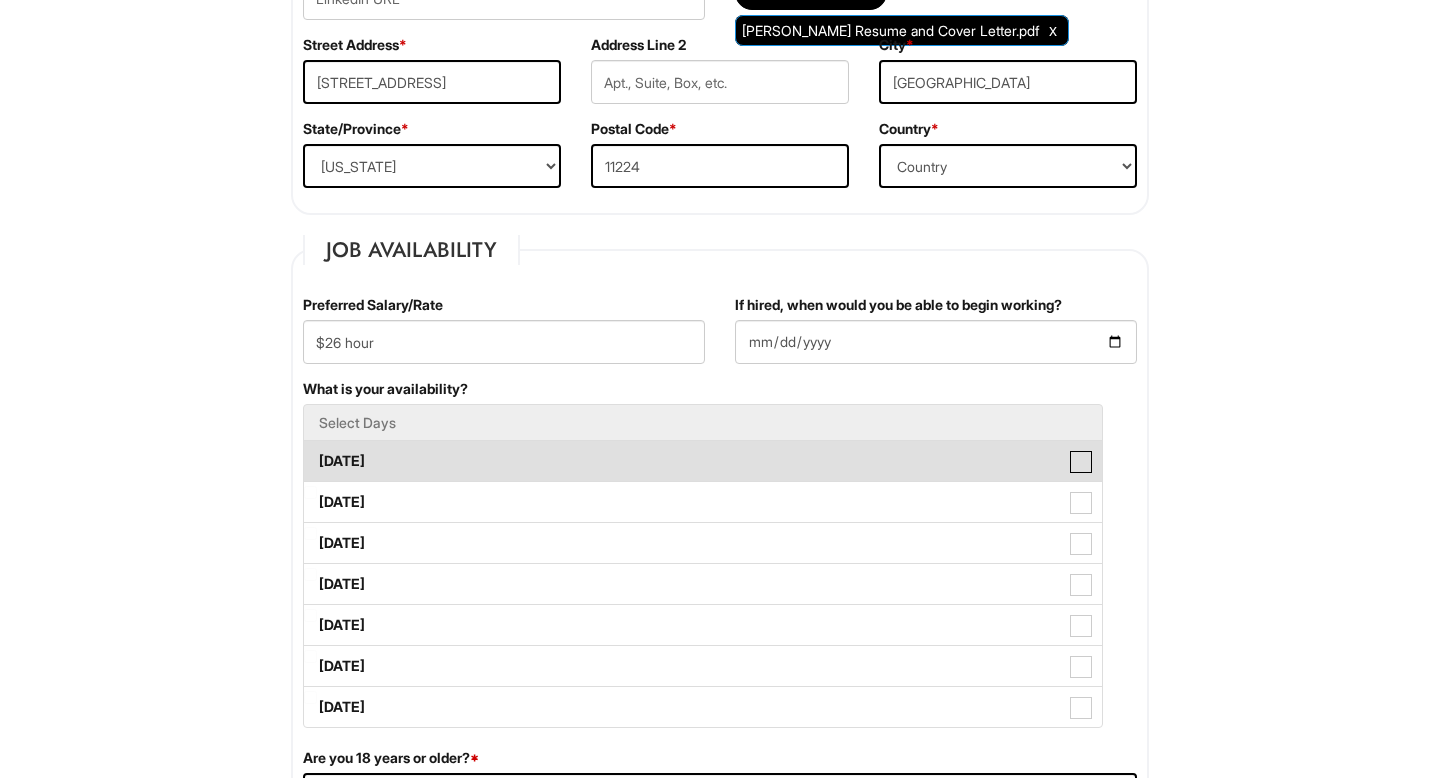 click on "Monday" at bounding box center [310, 451] 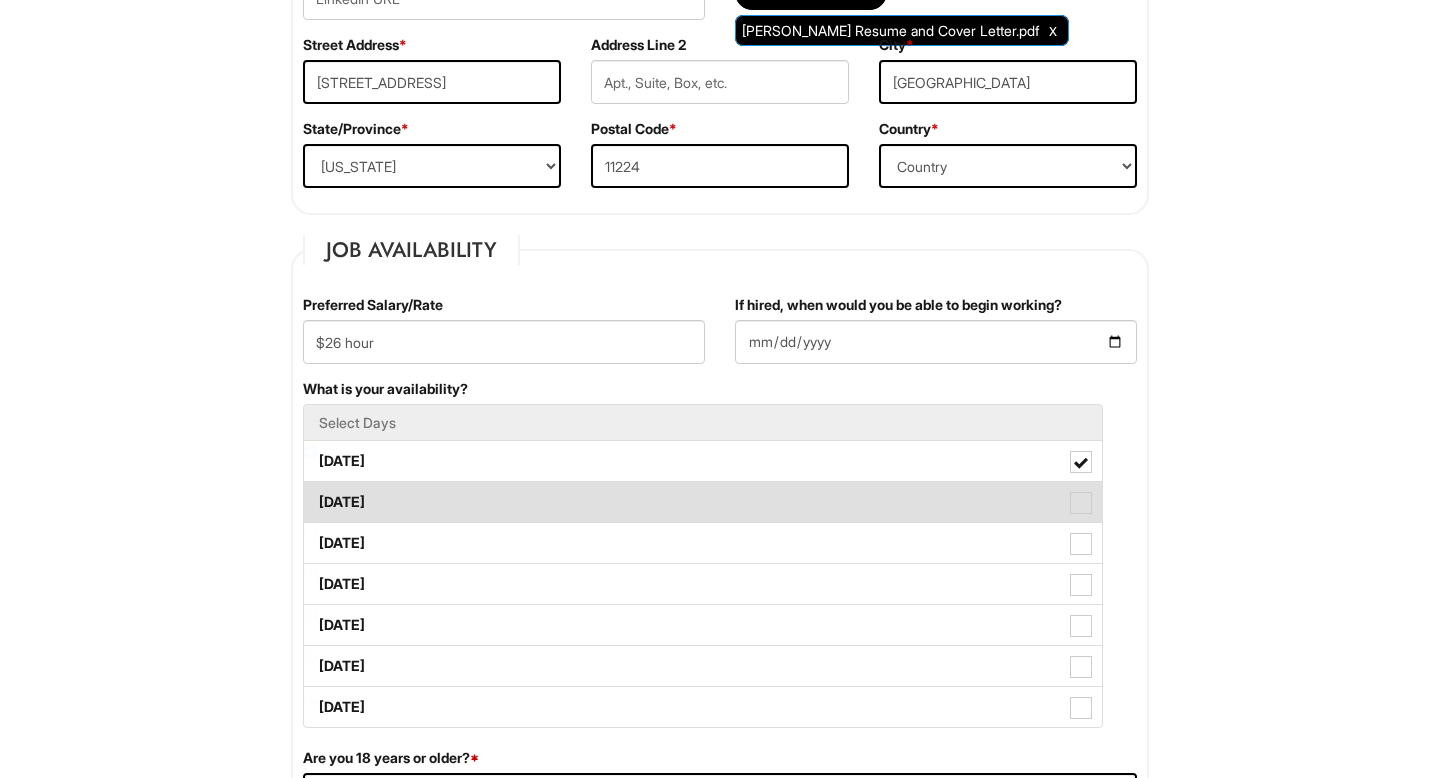 click at bounding box center [1081, 503] 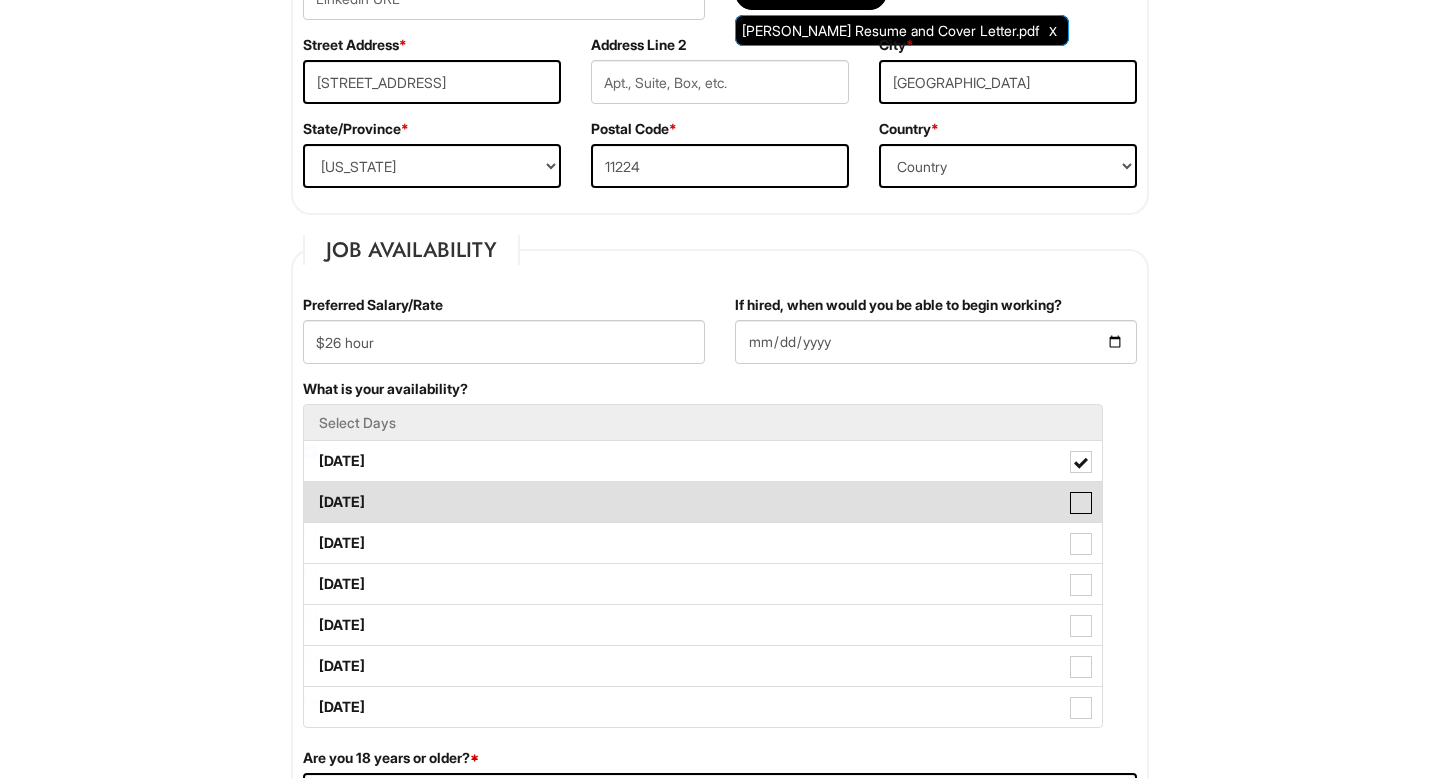 click on "Tuesday" at bounding box center [310, 492] 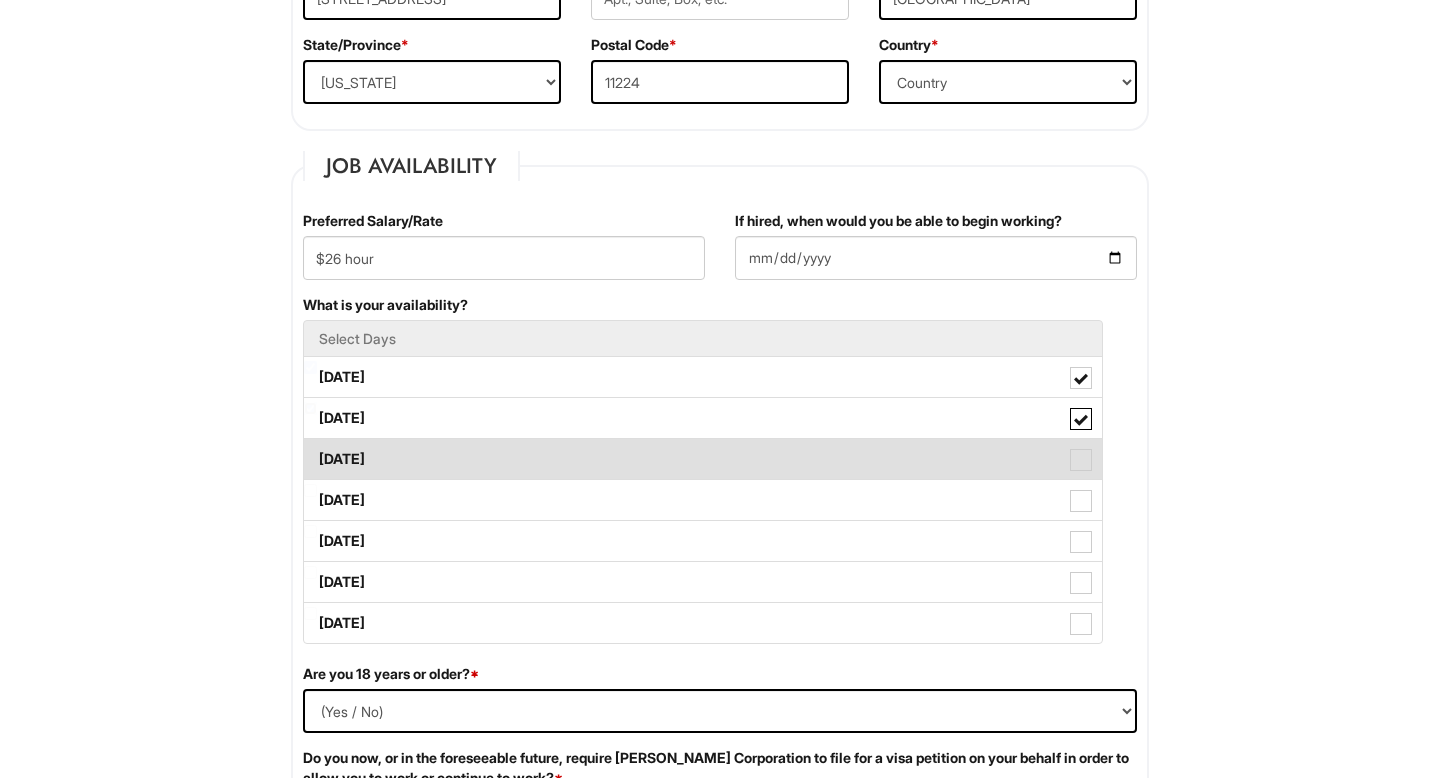 scroll, scrollTop: 689, scrollLeft: 0, axis: vertical 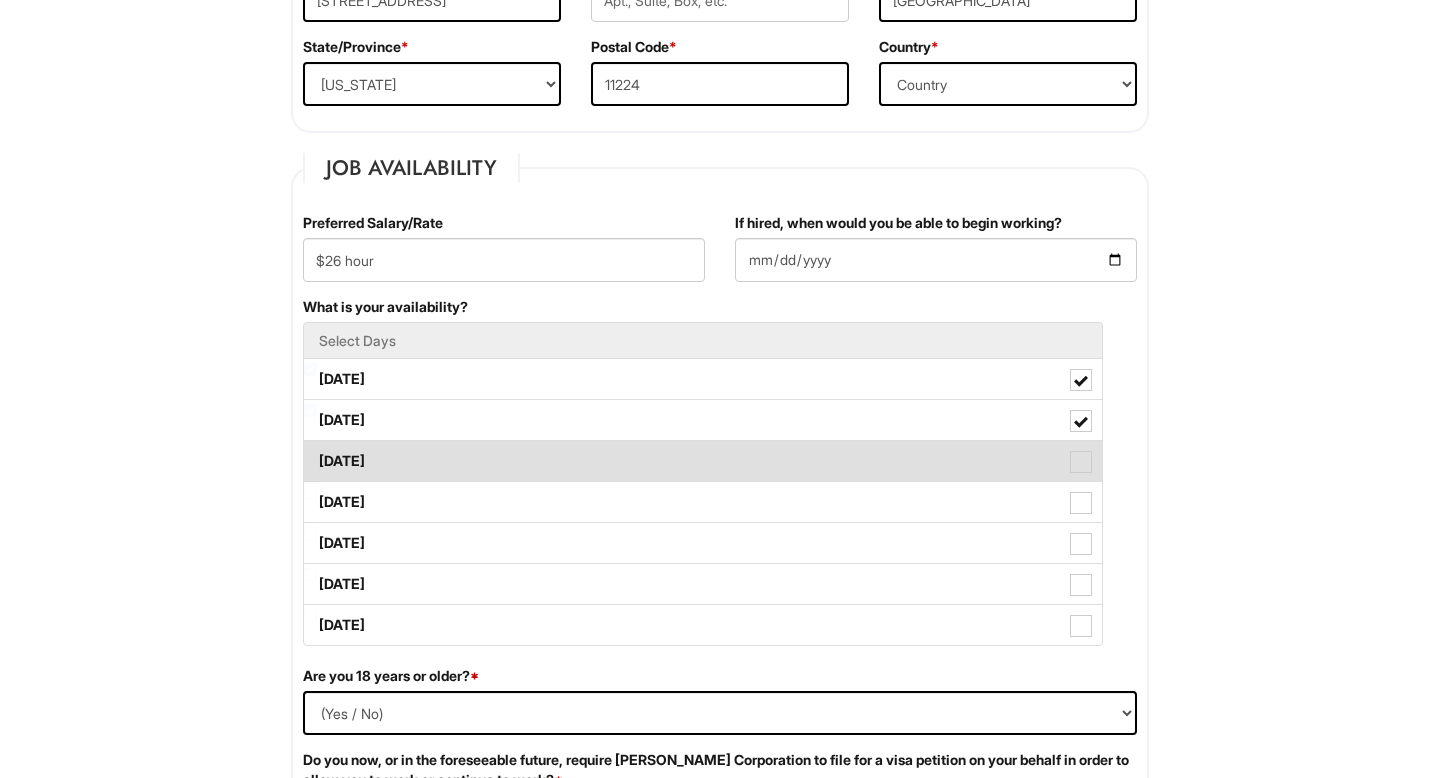 click at bounding box center [1081, 462] 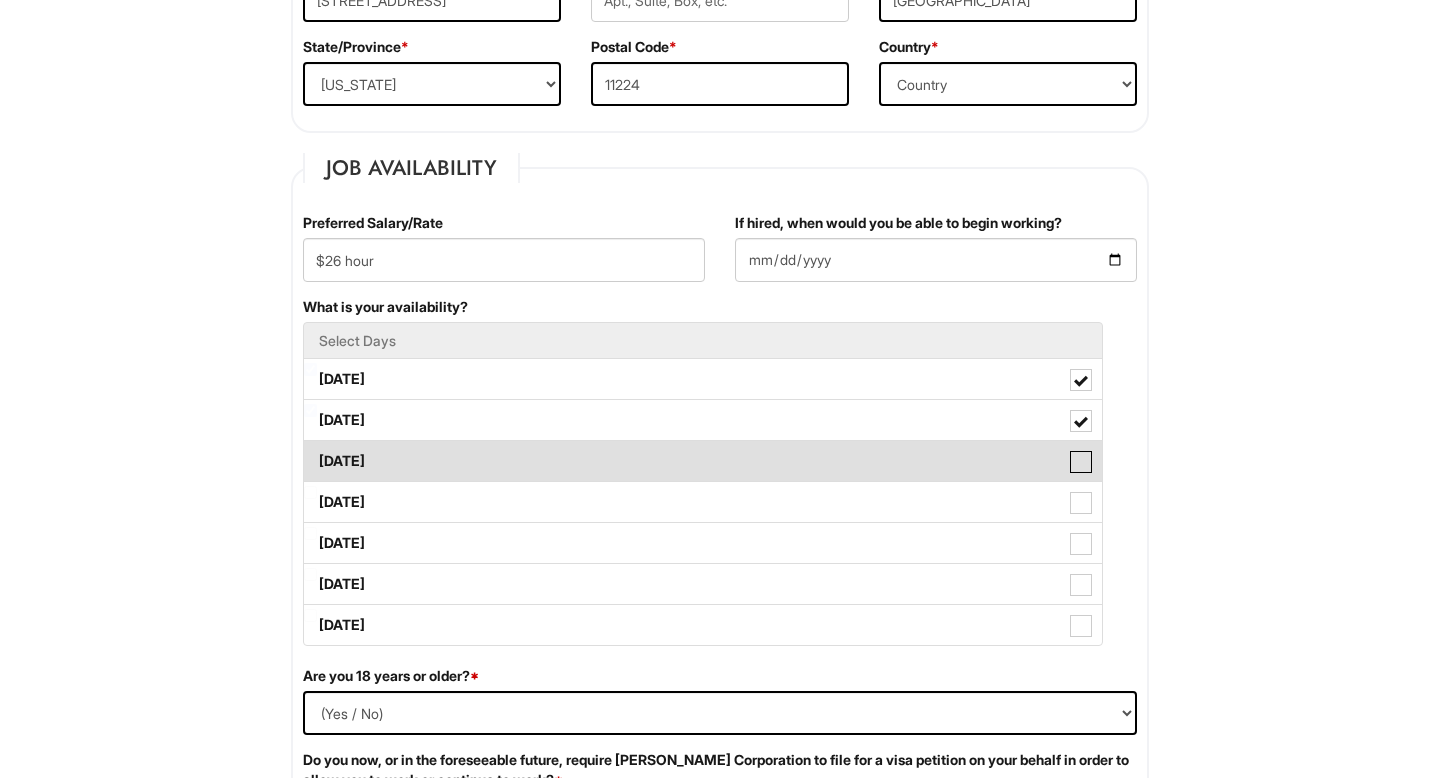 click on "Wednesday" at bounding box center [310, 451] 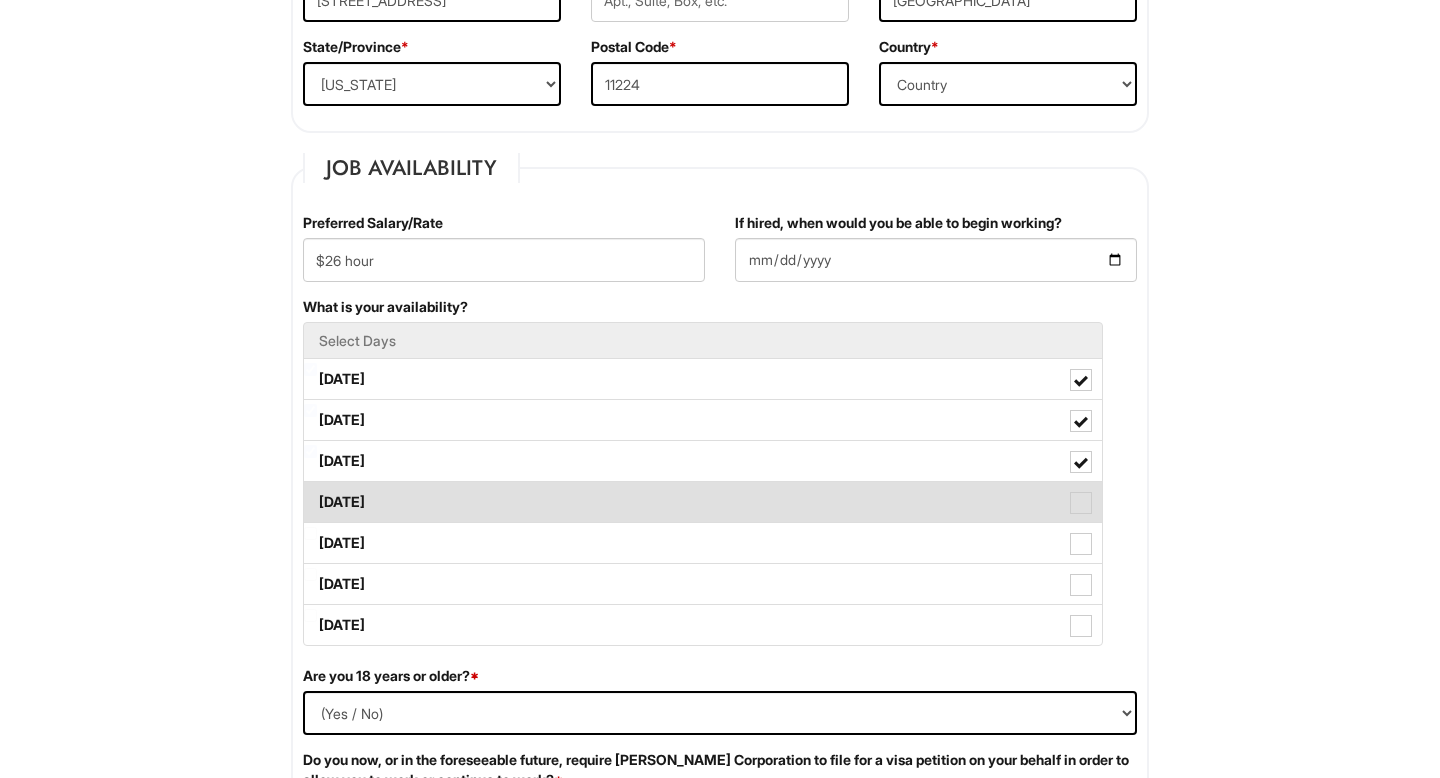 click at bounding box center [1081, 503] 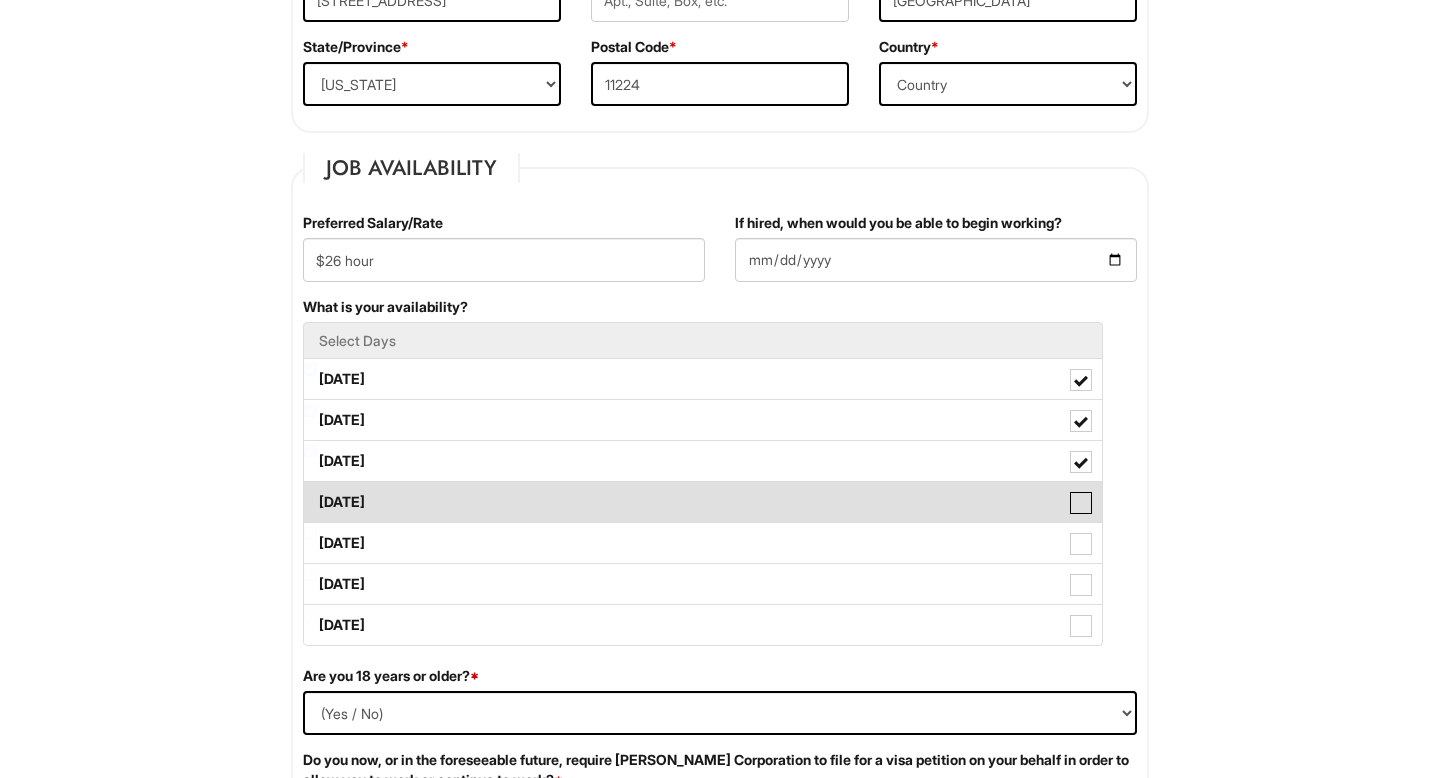 click on "Thursday" at bounding box center (310, 492) 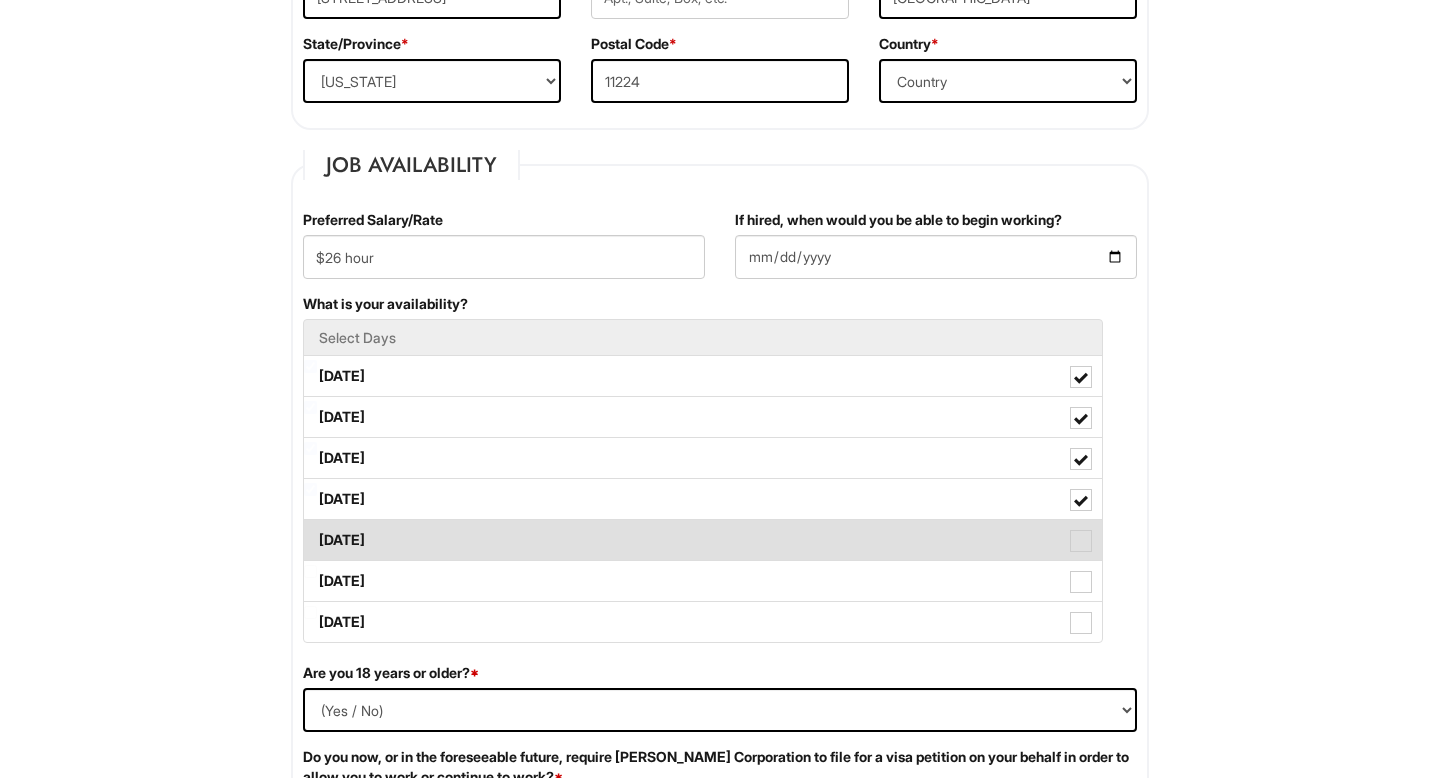 click at bounding box center (1081, 541) 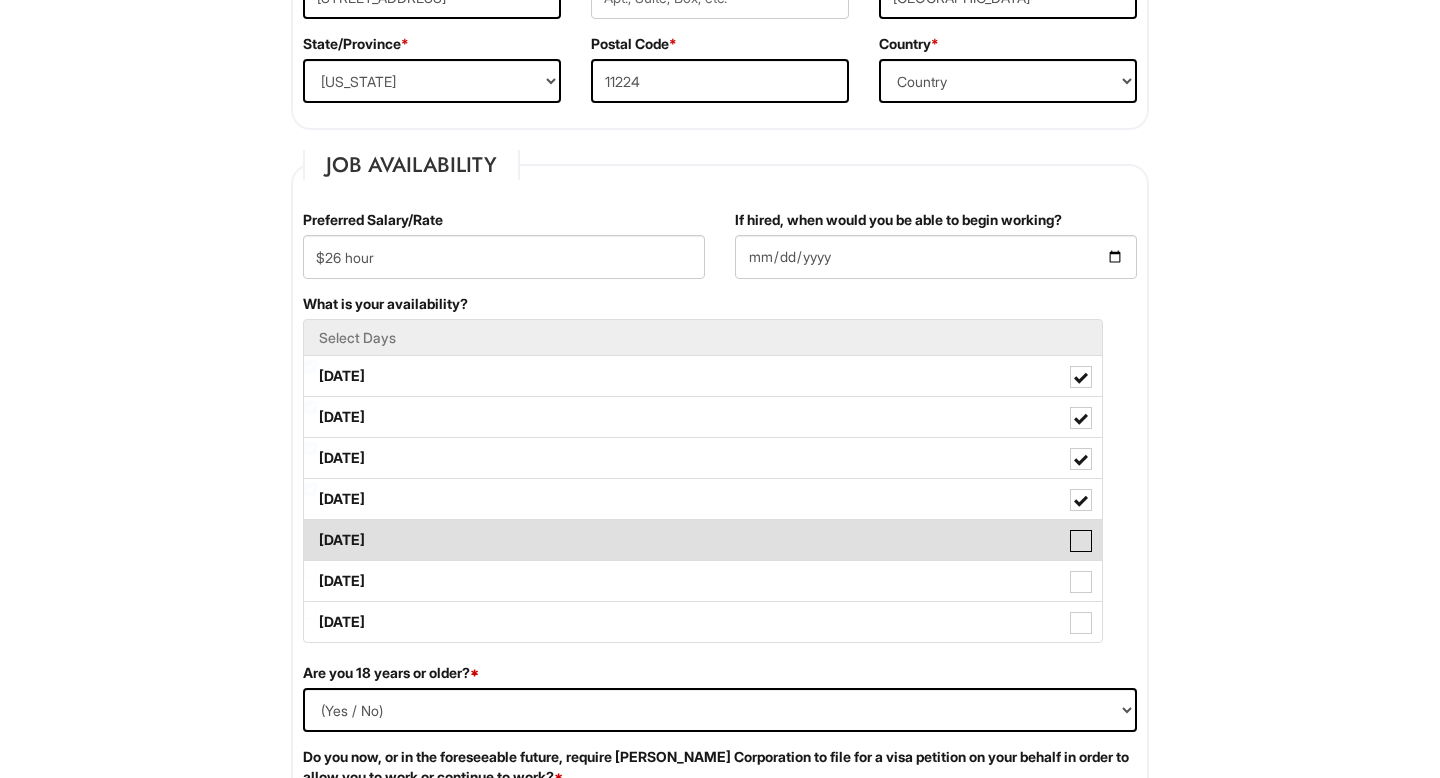 click on "Friday" at bounding box center (310, 530) 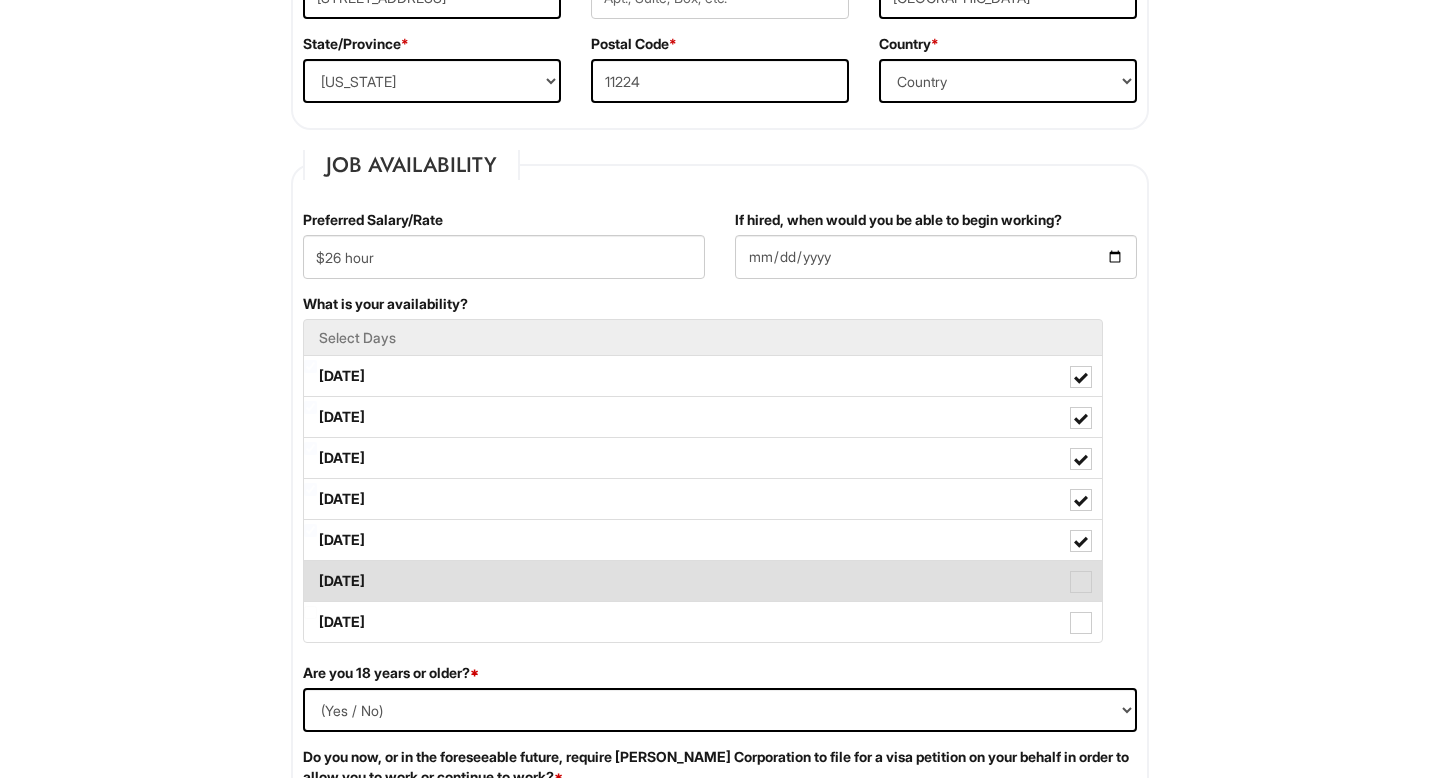 click at bounding box center (1081, 582) 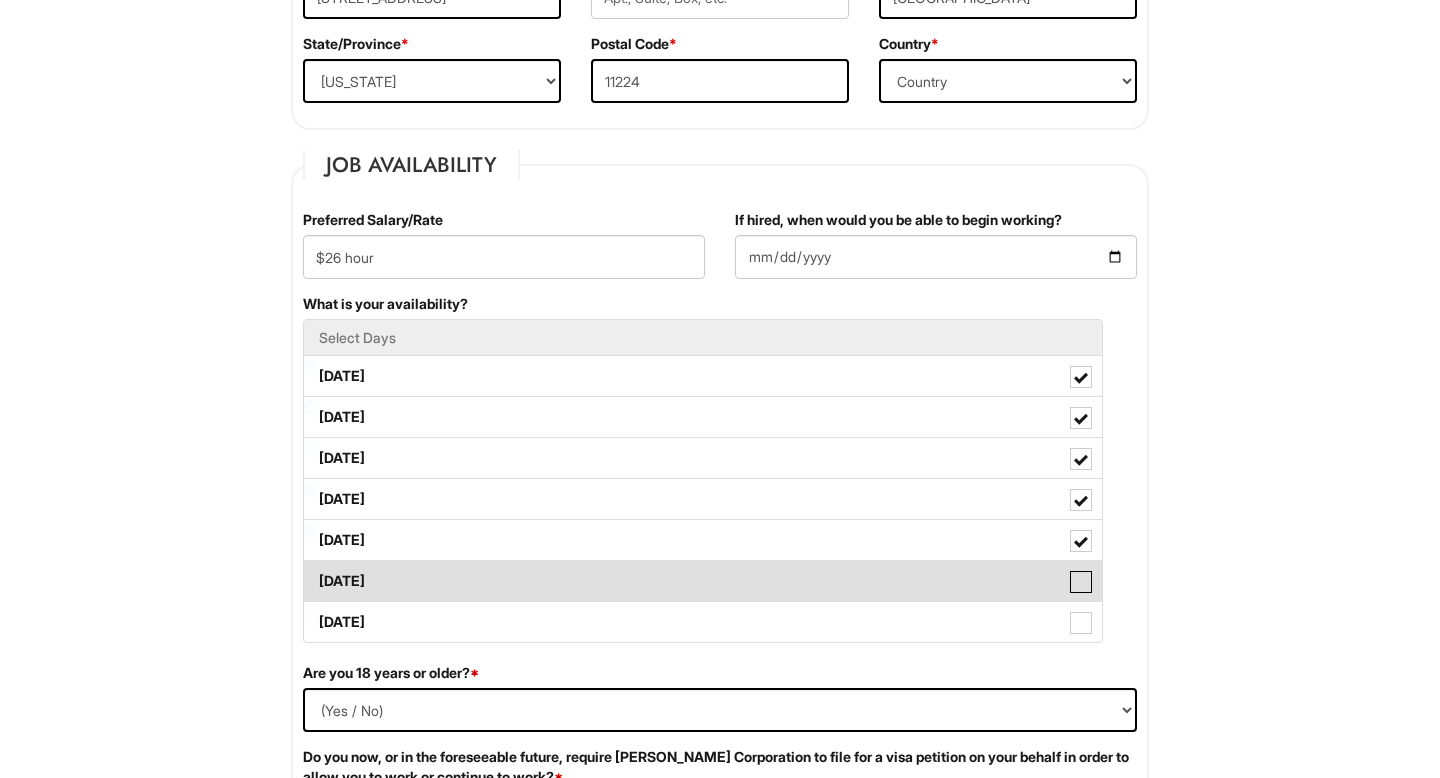 click on "Saturday" at bounding box center [310, 571] 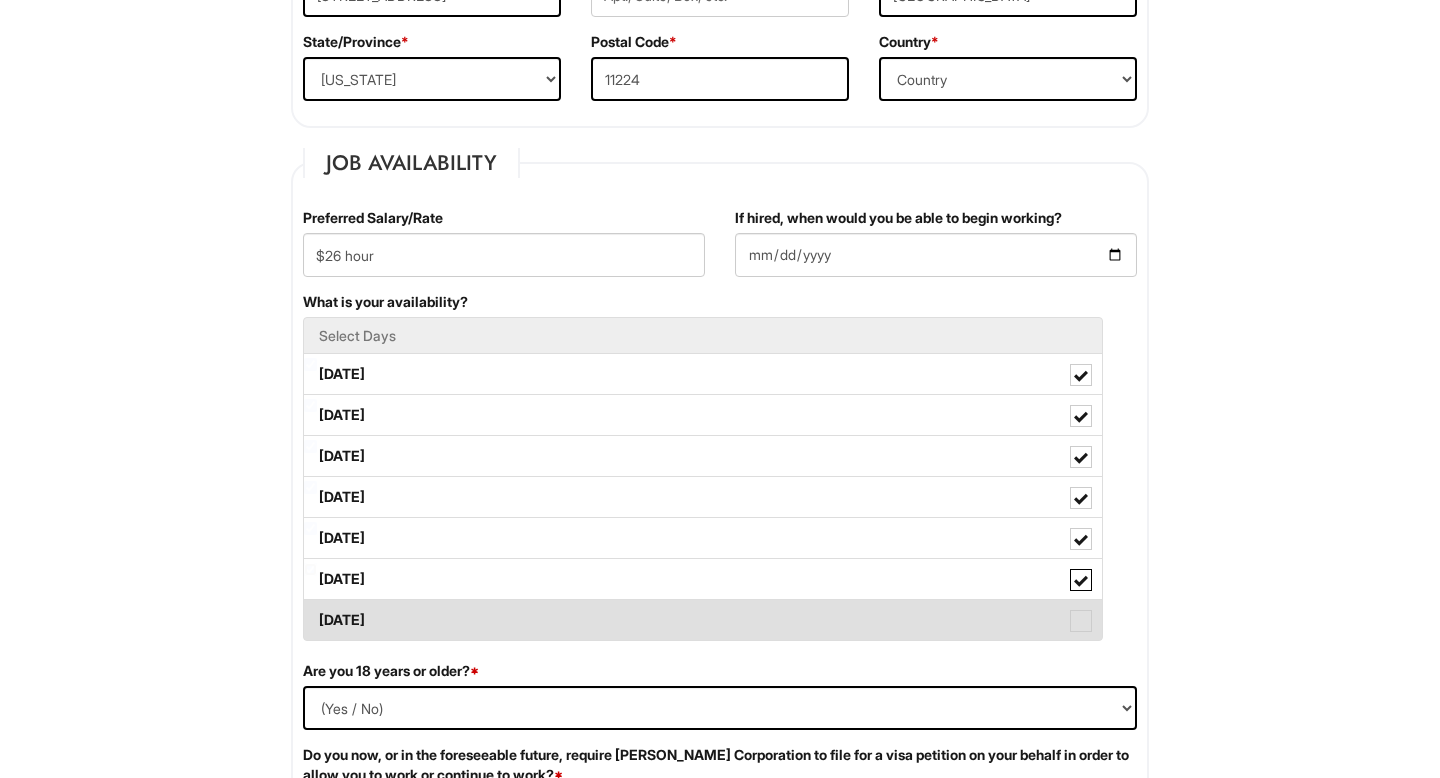 scroll, scrollTop: 692, scrollLeft: 0, axis: vertical 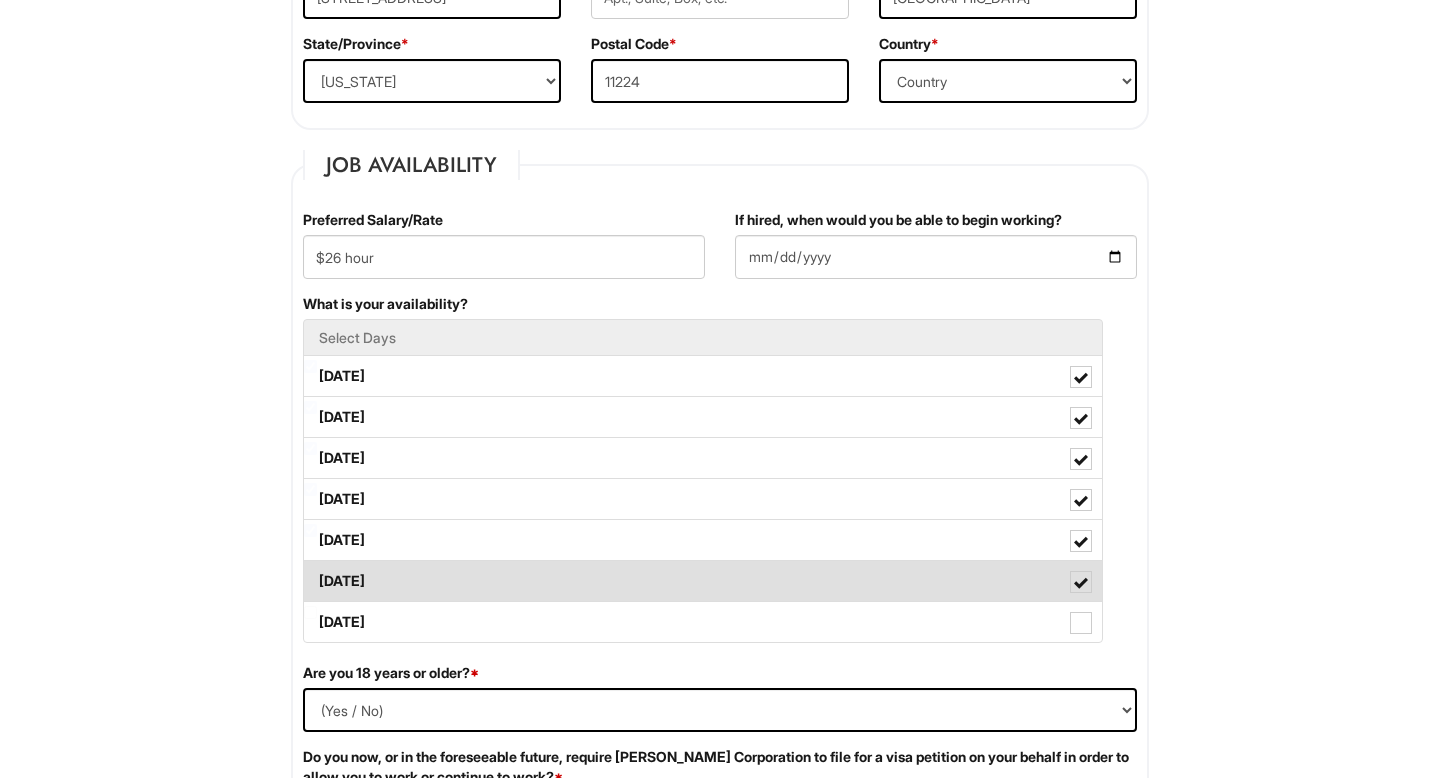 drag, startPoint x: 1078, startPoint y: 625, endPoint x: 1080, endPoint y: 571, distance: 54.037025 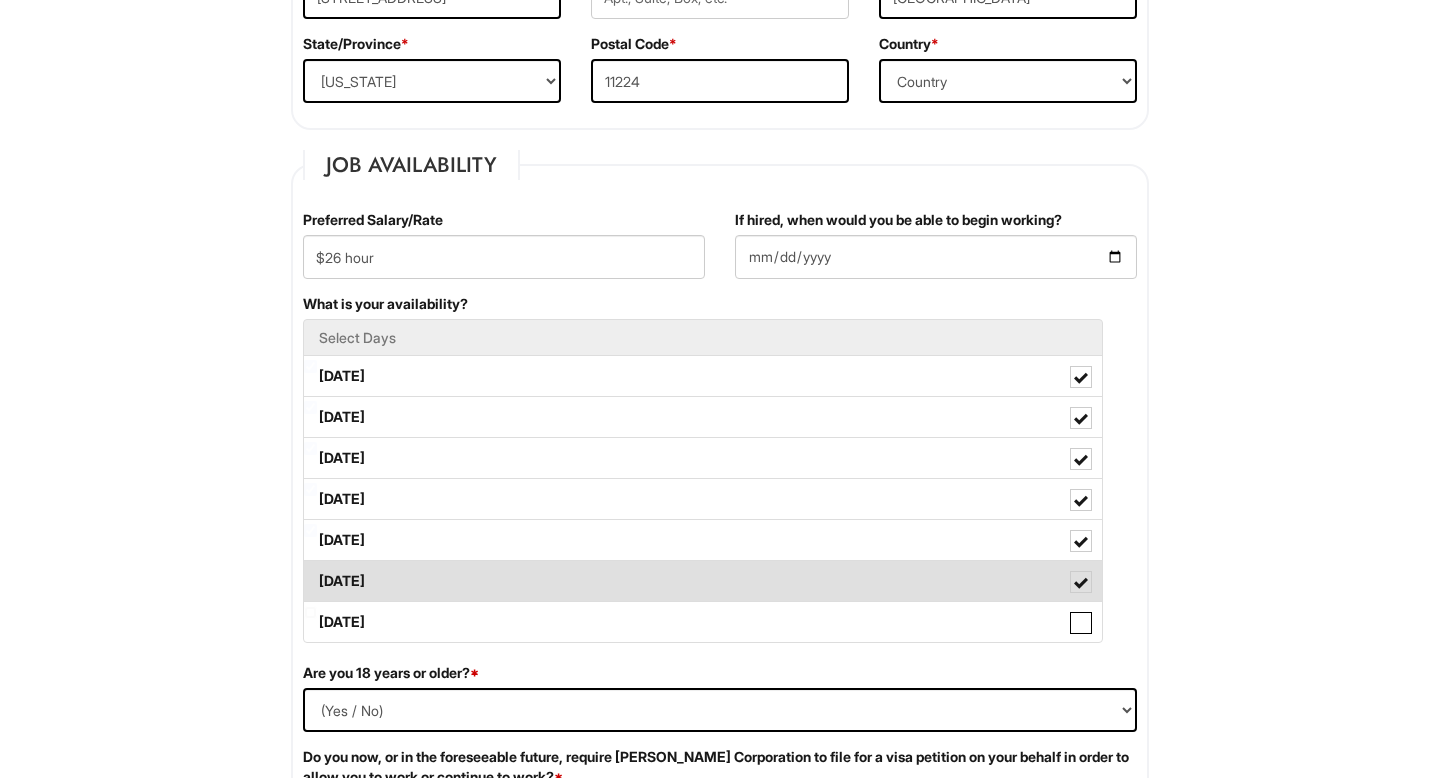 click on "Sunday" at bounding box center (310, 612) 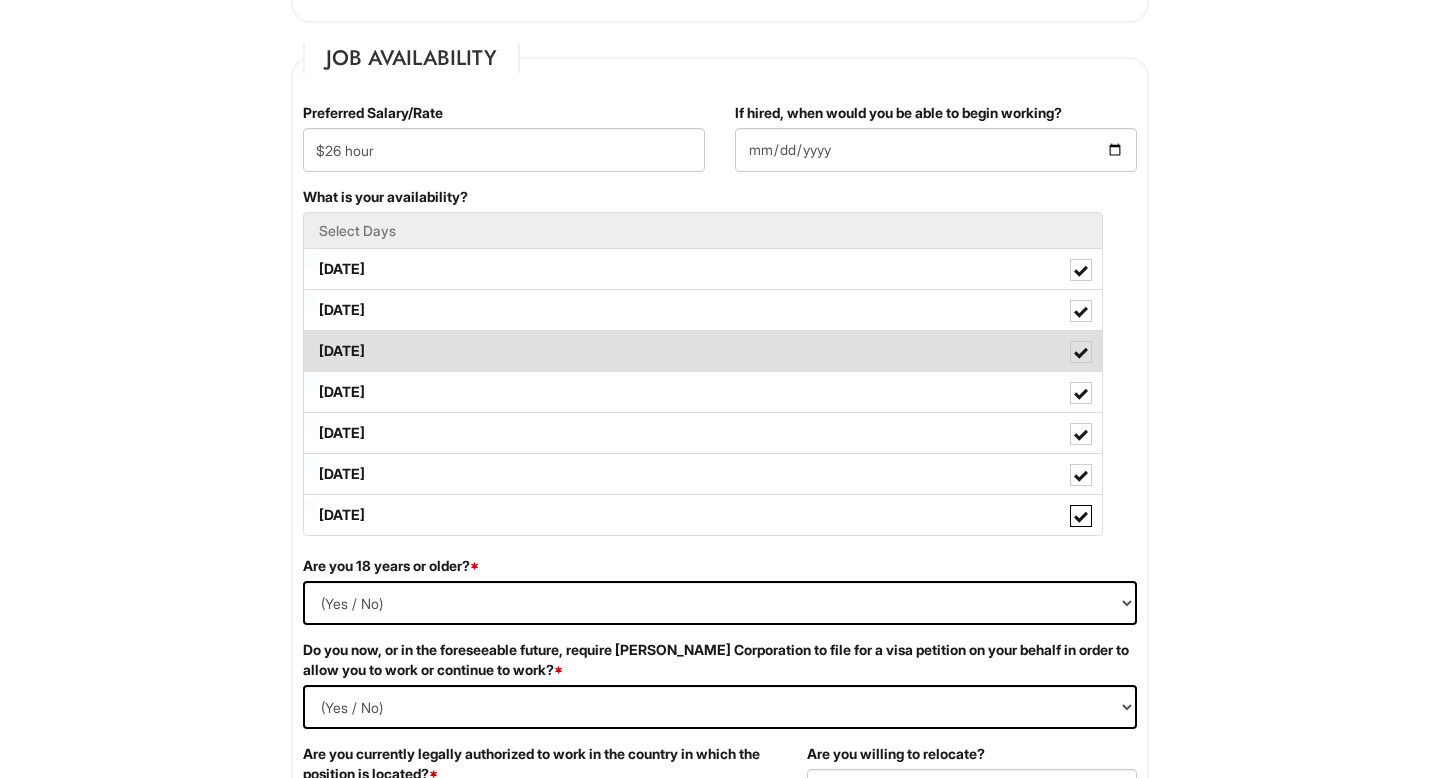 scroll, scrollTop: 801, scrollLeft: 0, axis: vertical 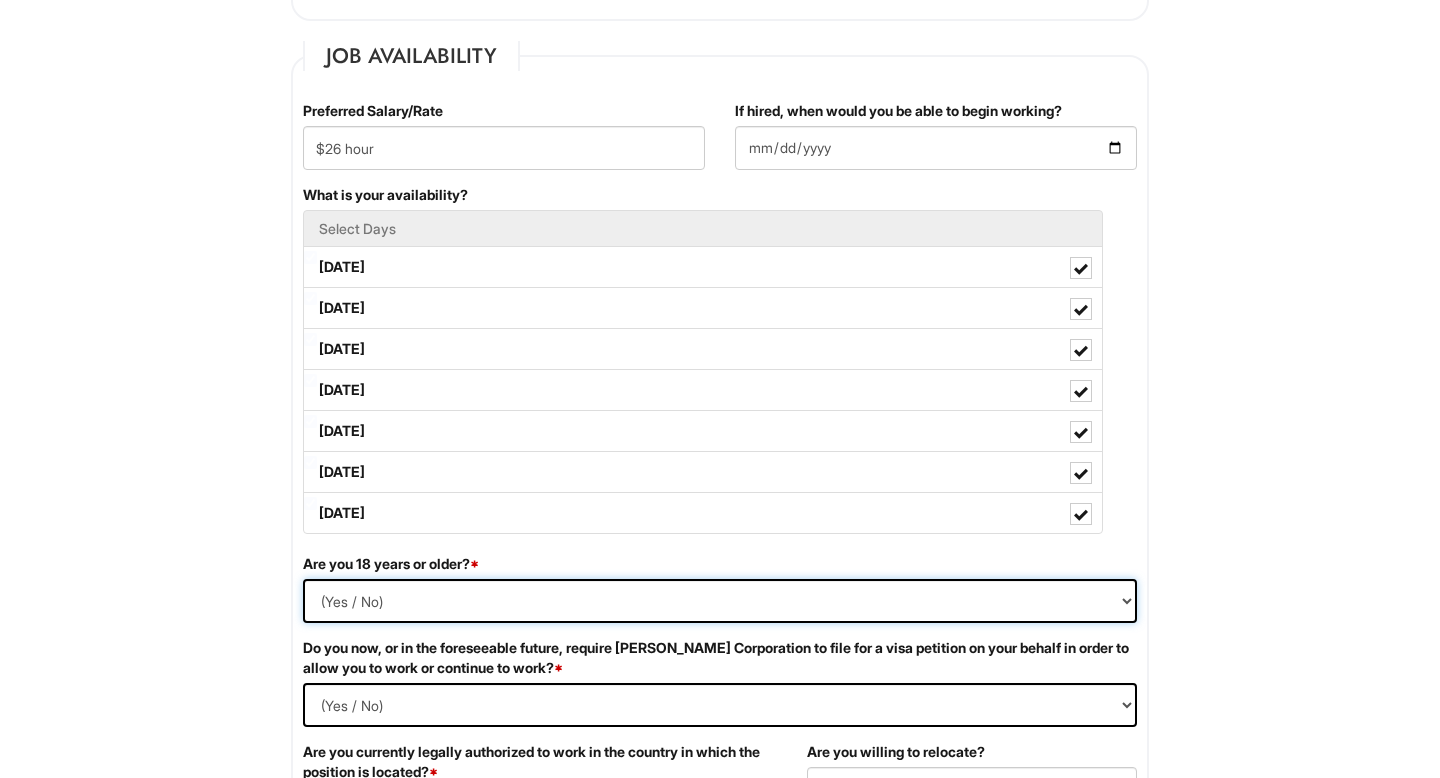 click on "(Yes / No) Yes No" at bounding box center (720, 601) 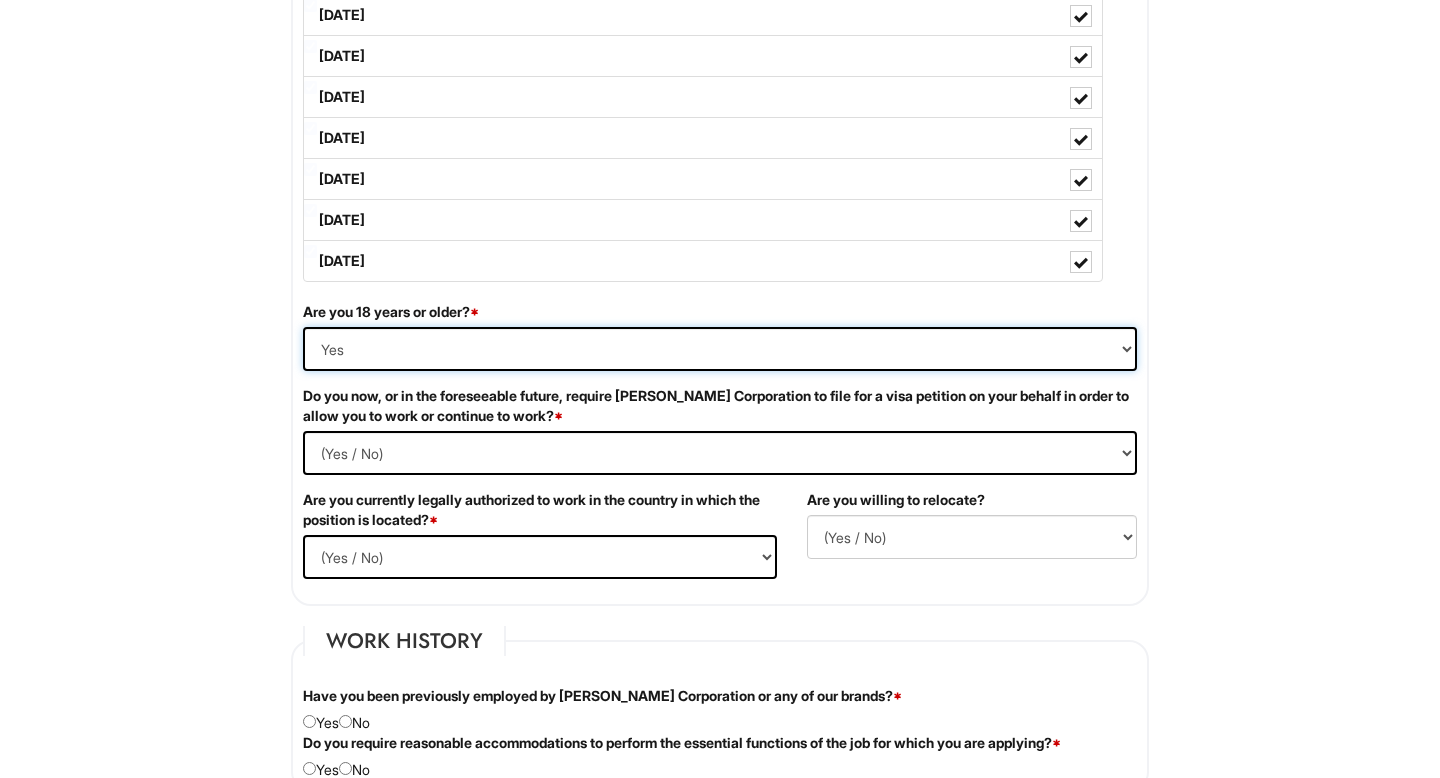 scroll, scrollTop: 1077, scrollLeft: 0, axis: vertical 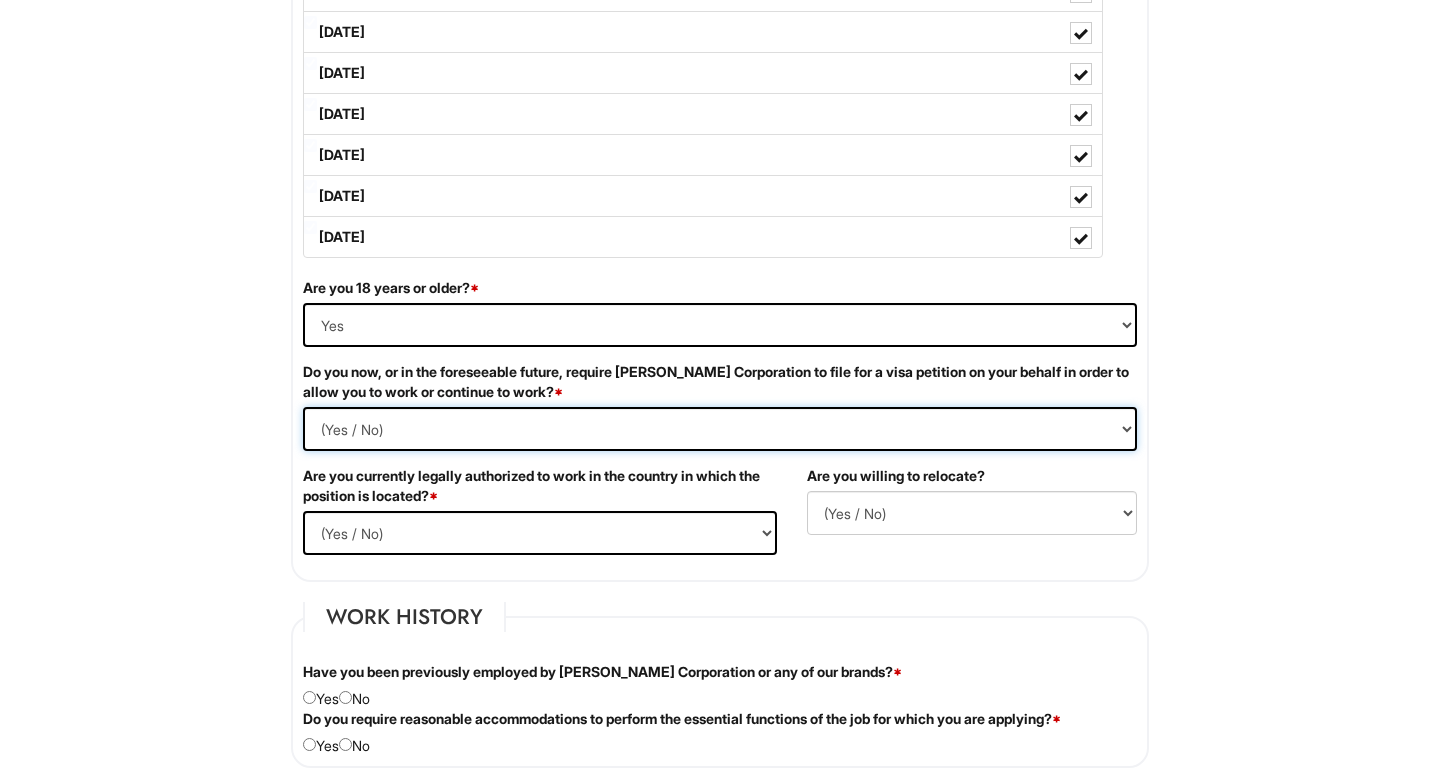 click on "(Yes / No) Yes No" at bounding box center [720, 429] 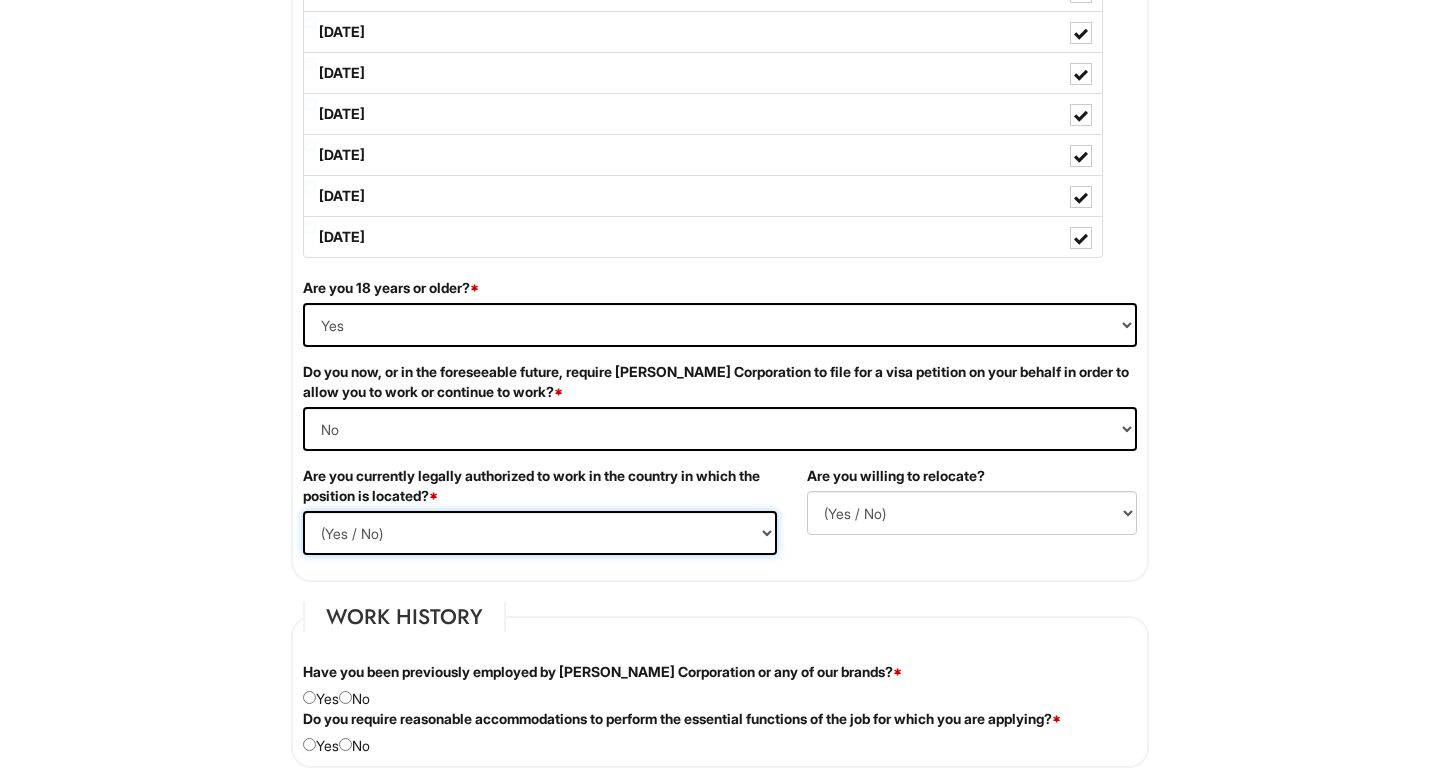 click on "(Yes / No) Yes No" at bounding box center [540, 533] 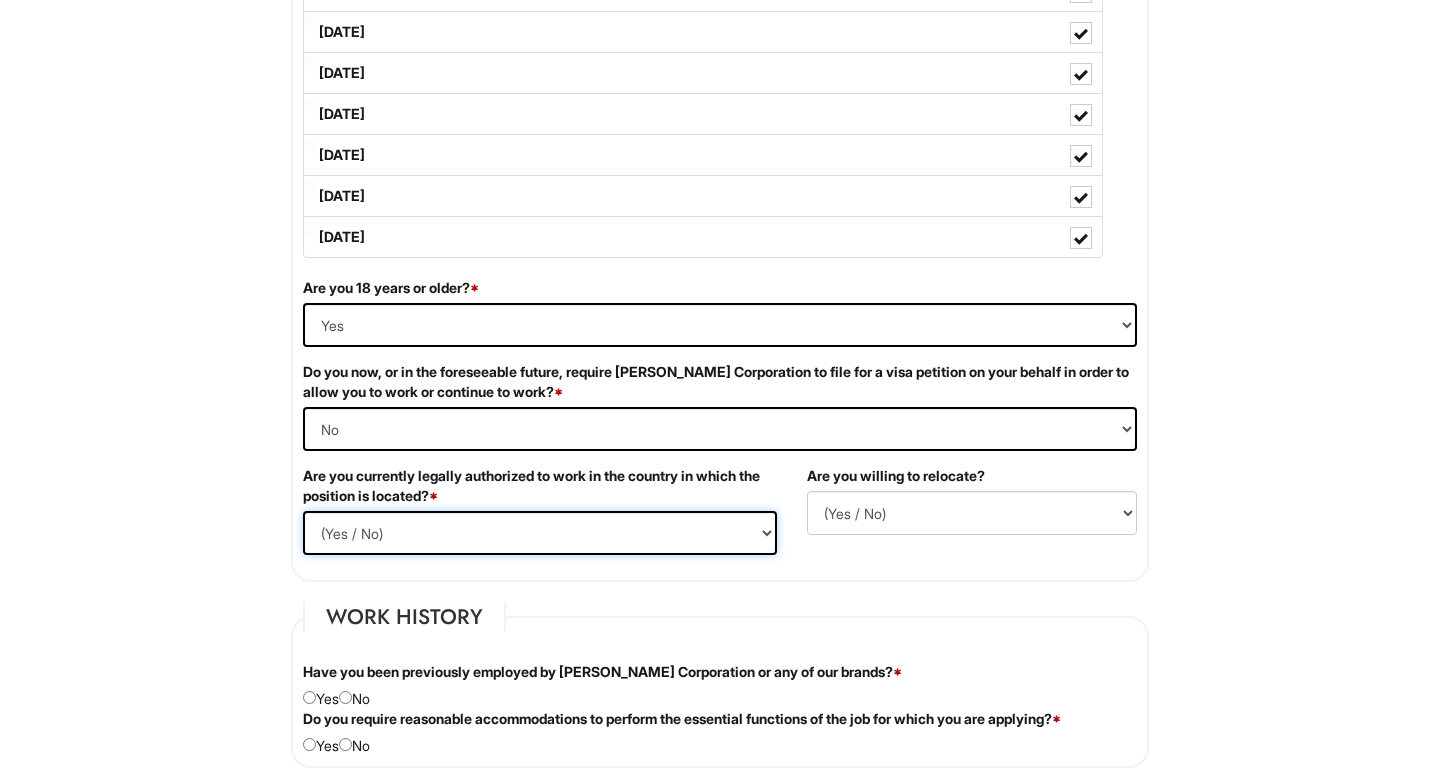 select on "Yes" 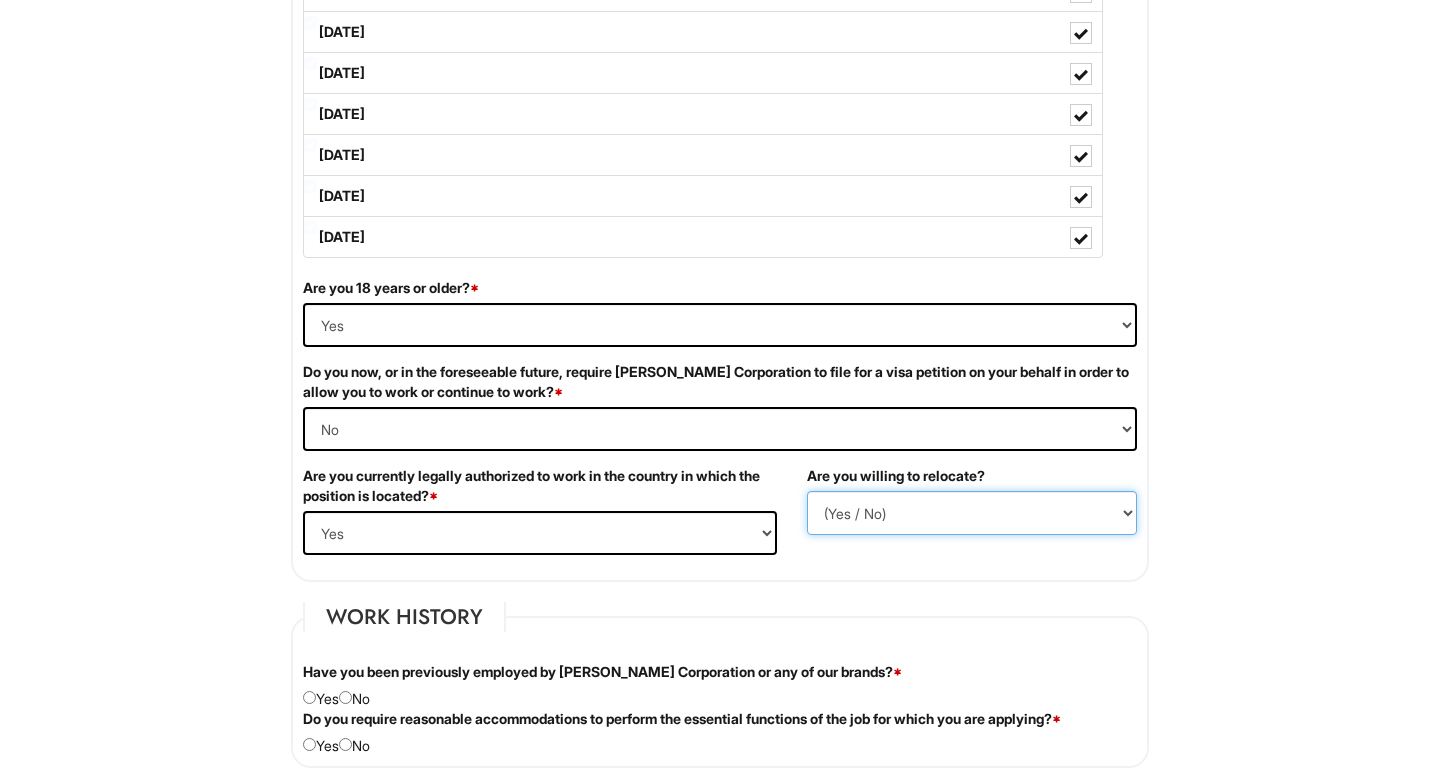 click on "(Yes / No) No Yes" at bounding box center [972, 513] 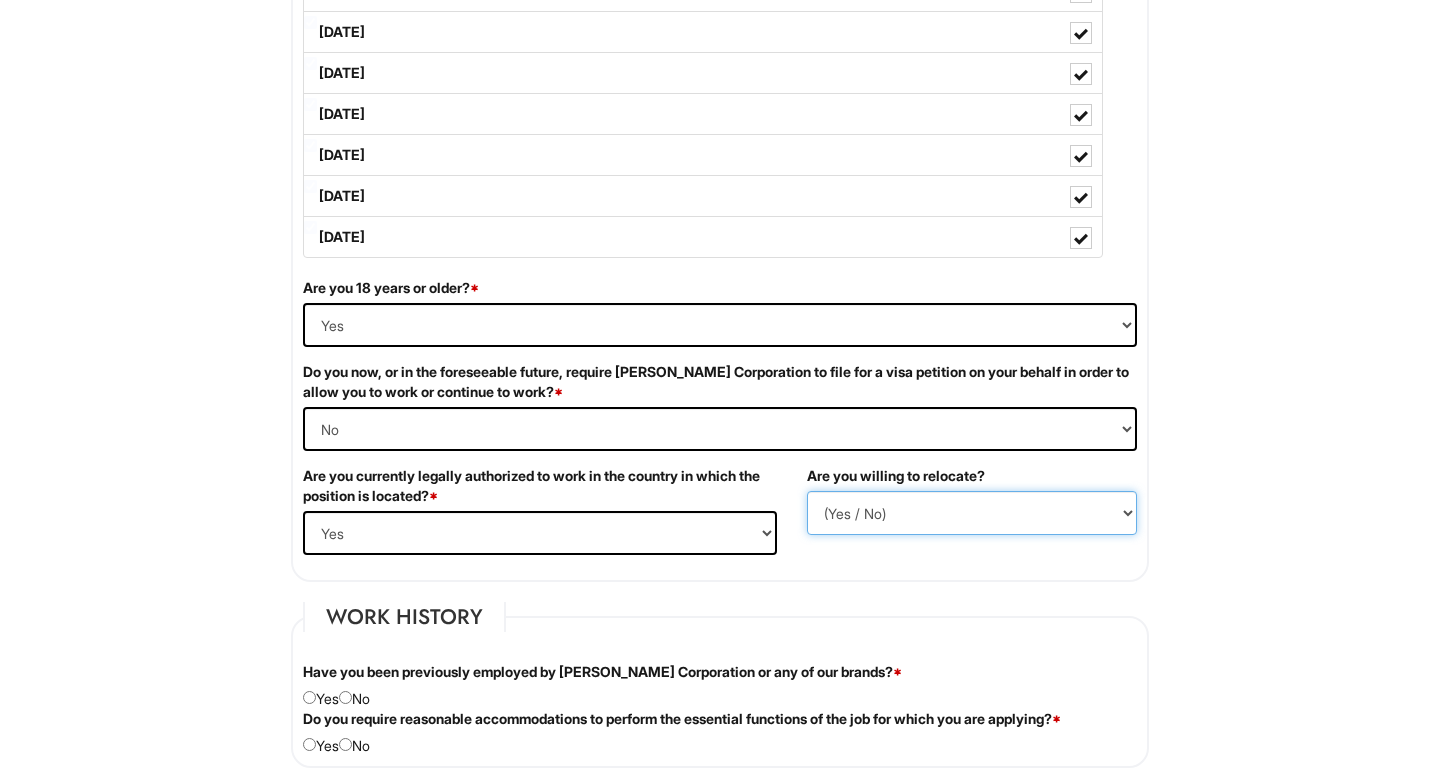 select on "Y" 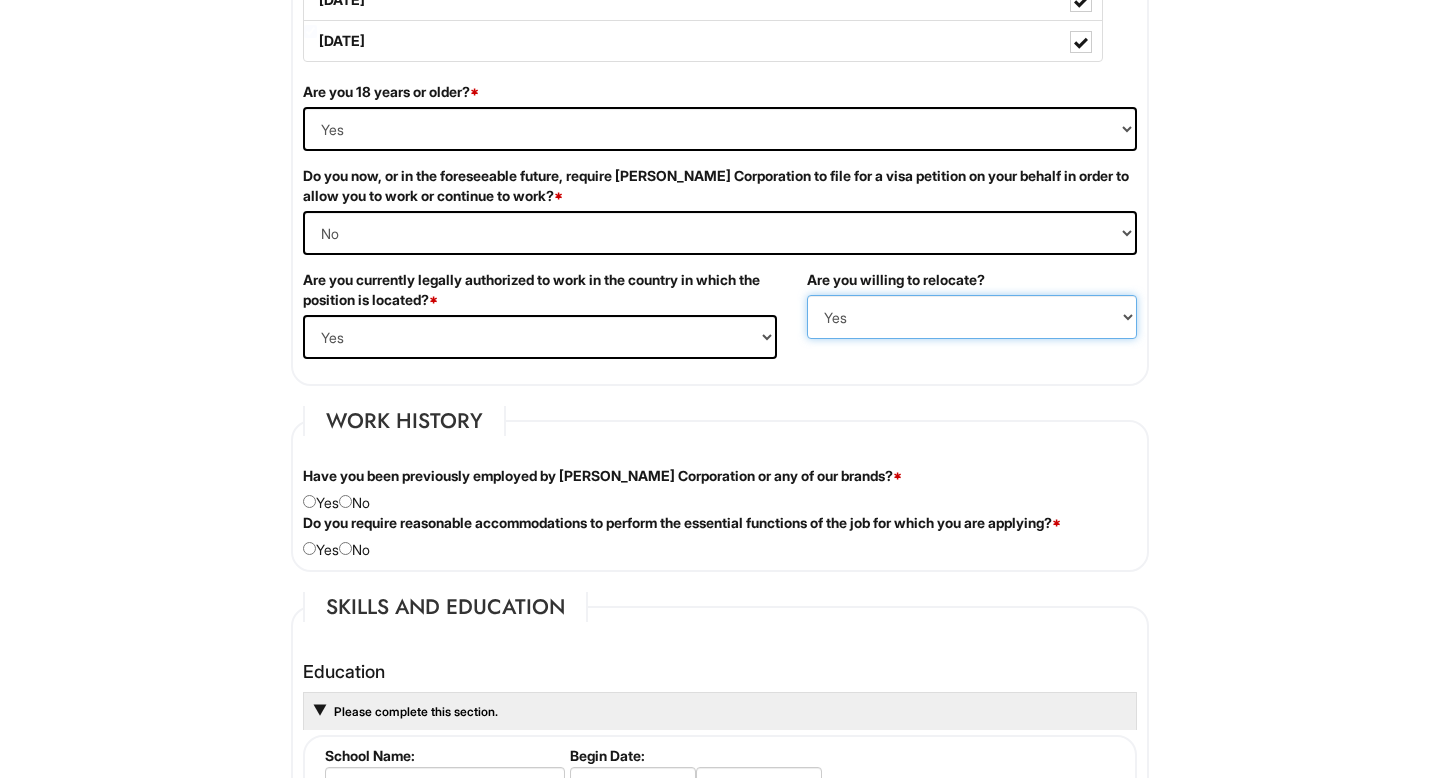 scroll, scrollTop: 1296, scrollLeft: 0, axis: vertical 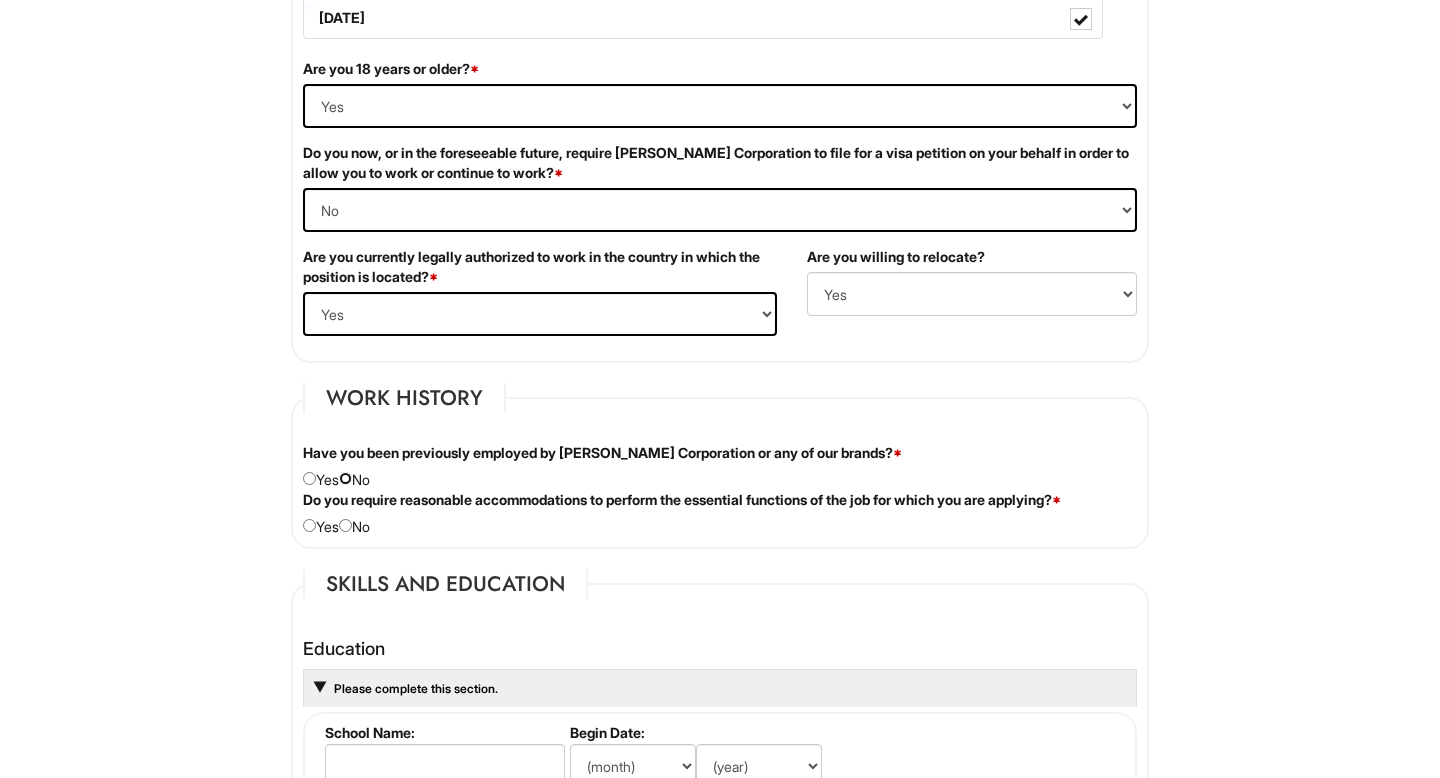 click at bounding box center [345, 478] 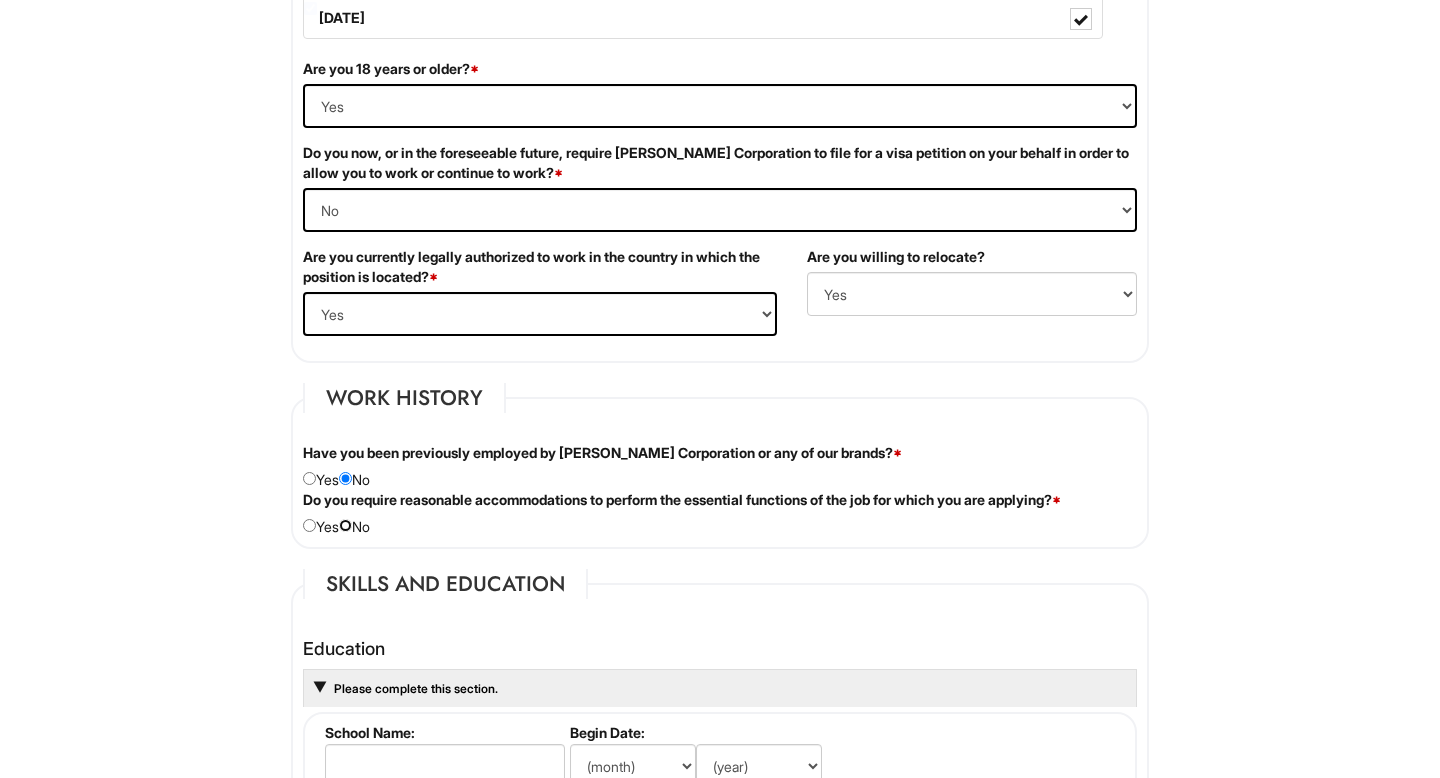 click at bounding box center (345, 525) 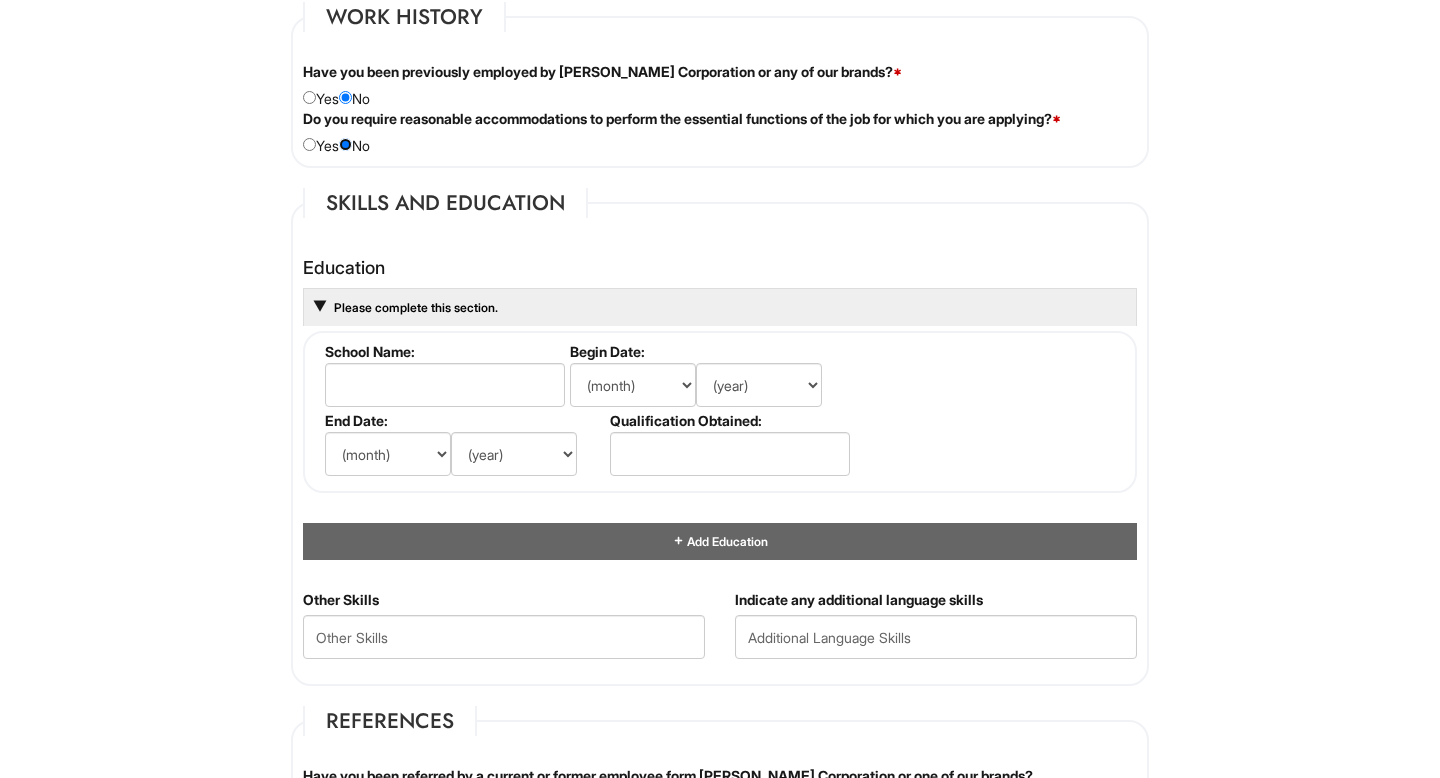 scroll, scrollTop: 1681, scrollLeft: 0, axis: vertical 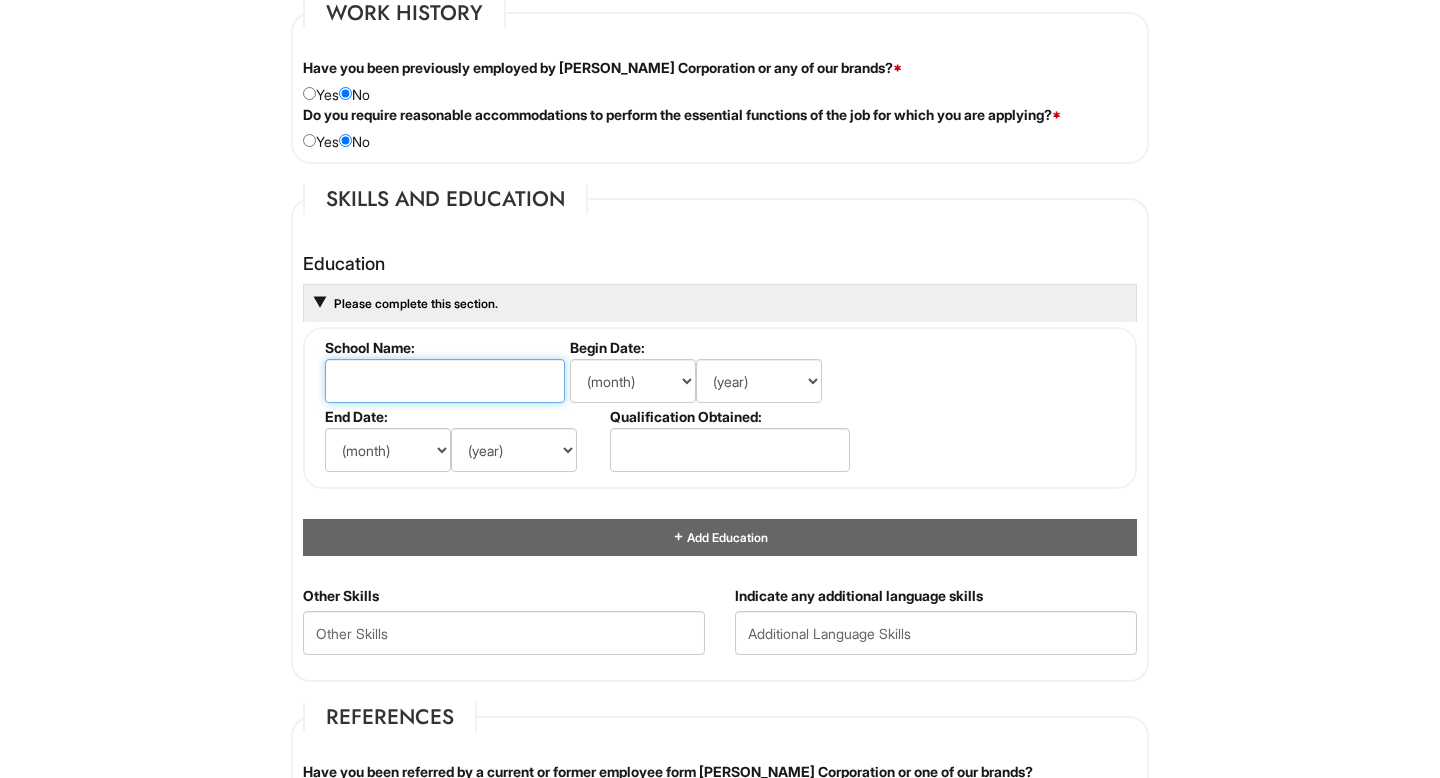 click at bounding box center [445, 381] 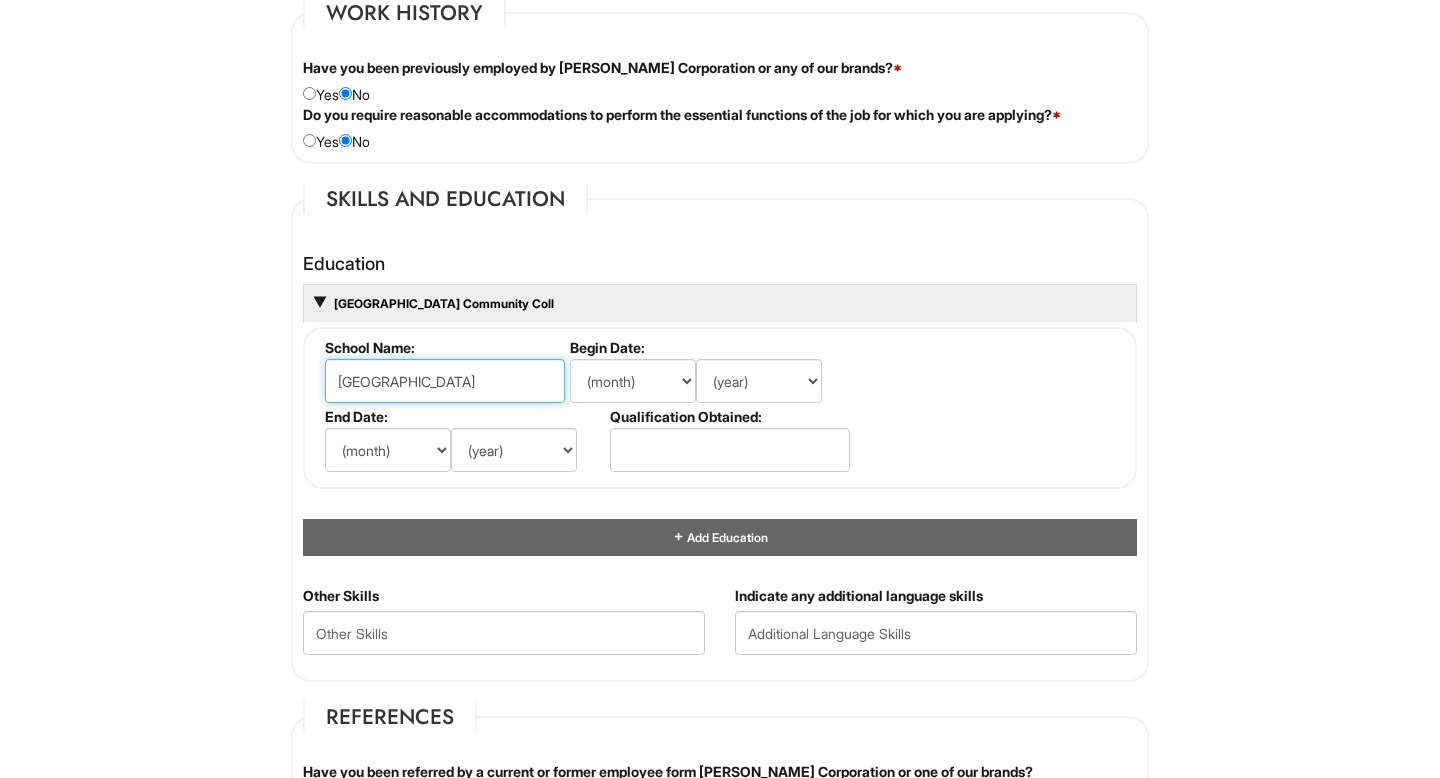 scroll, scrollTop: 0, scrollLeft: 67, axis: horizontal 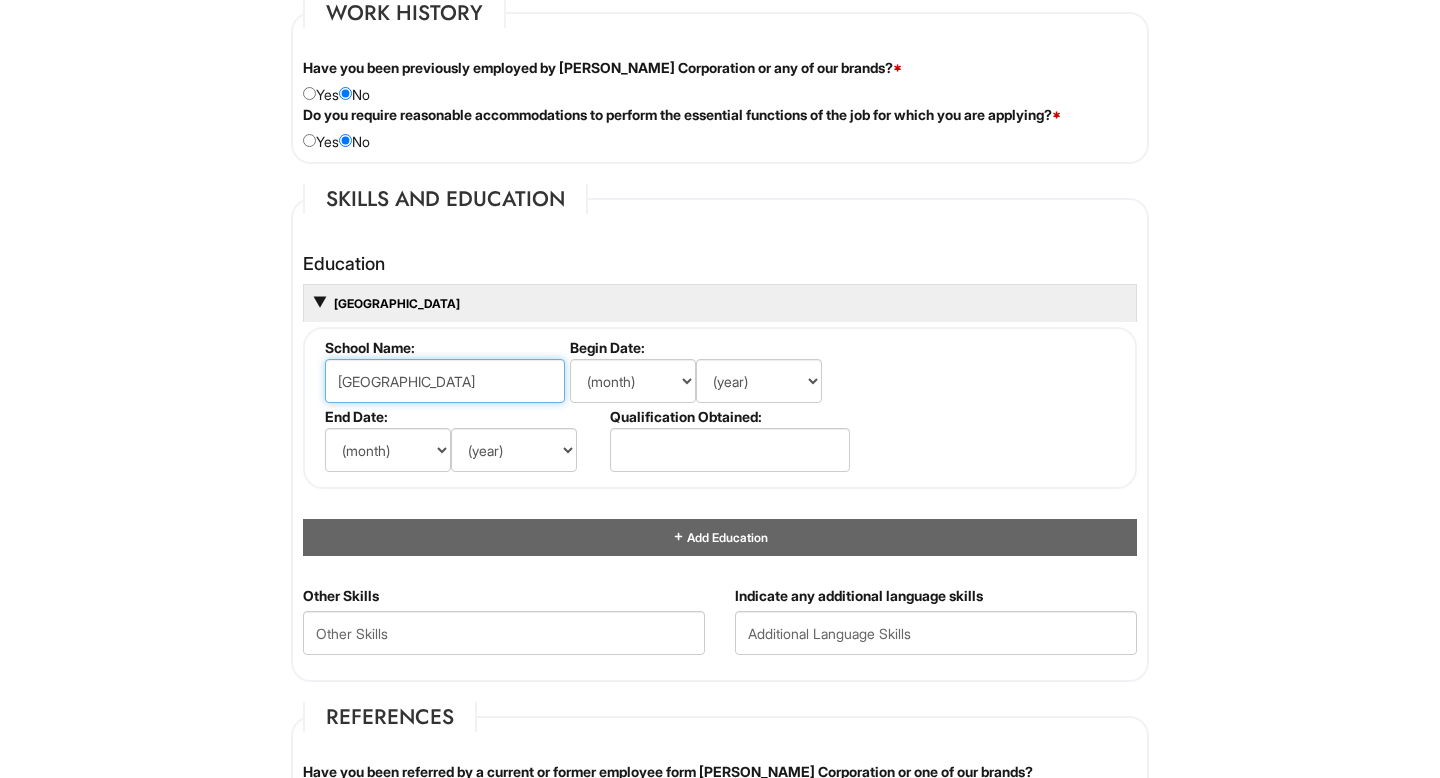 drag, startPoint x: 503, startPoint y: 380, endPoint x: 225, endPoint y: 371, distance: 278.14566 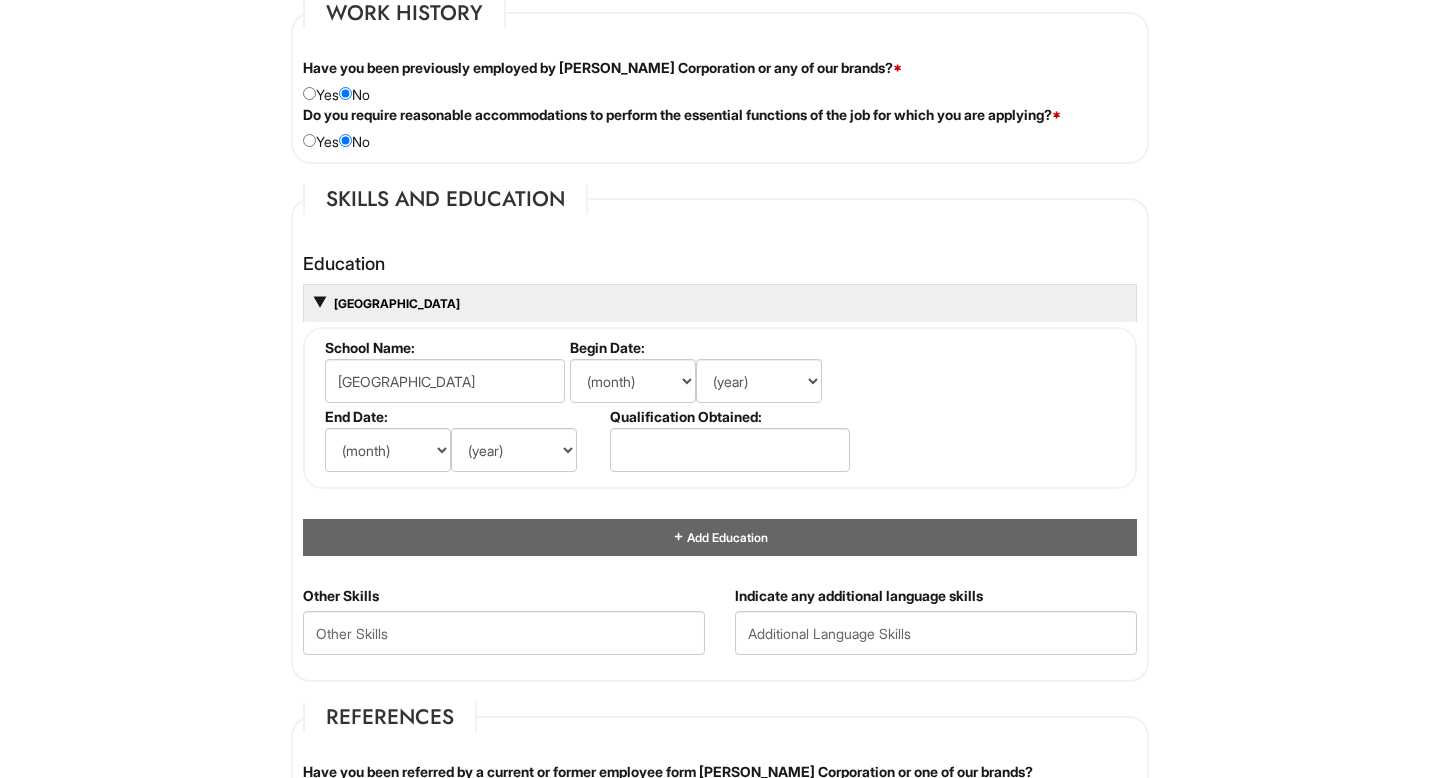 click on "Please Complete This Form 1 2 3 Client Advisor Men's, Giorgio Armani PLEASE COMPLETE ALL REQUIRED FIELDS
We are an Equal Opportunity Employer. All persons shall have the opportunity to be considered for employment without regard to their race, color, creed, religion, national origin, ancestry, citizenship status, age, disability, gender, sex, sexual orientation, veteran status, genetic information or any other characteristic protected by applicable federal, state or local laws. We will endeavor to make a reasonable accommodation to the known physical or mental limitations of a qualified applicant with a disability unless the accommodation would impose an undue hardship on the operation of our business. If you believe you require such assistance to complete this form or to participate in an interview, please let us know.
Personal Information
Last Name  *   Graham
First Name  *   Brandon
Middle Name
E-mail Address  *   brandon.graham24@gmail.com
Phone  *   347-485-3998" at bounding box center (720, 272) 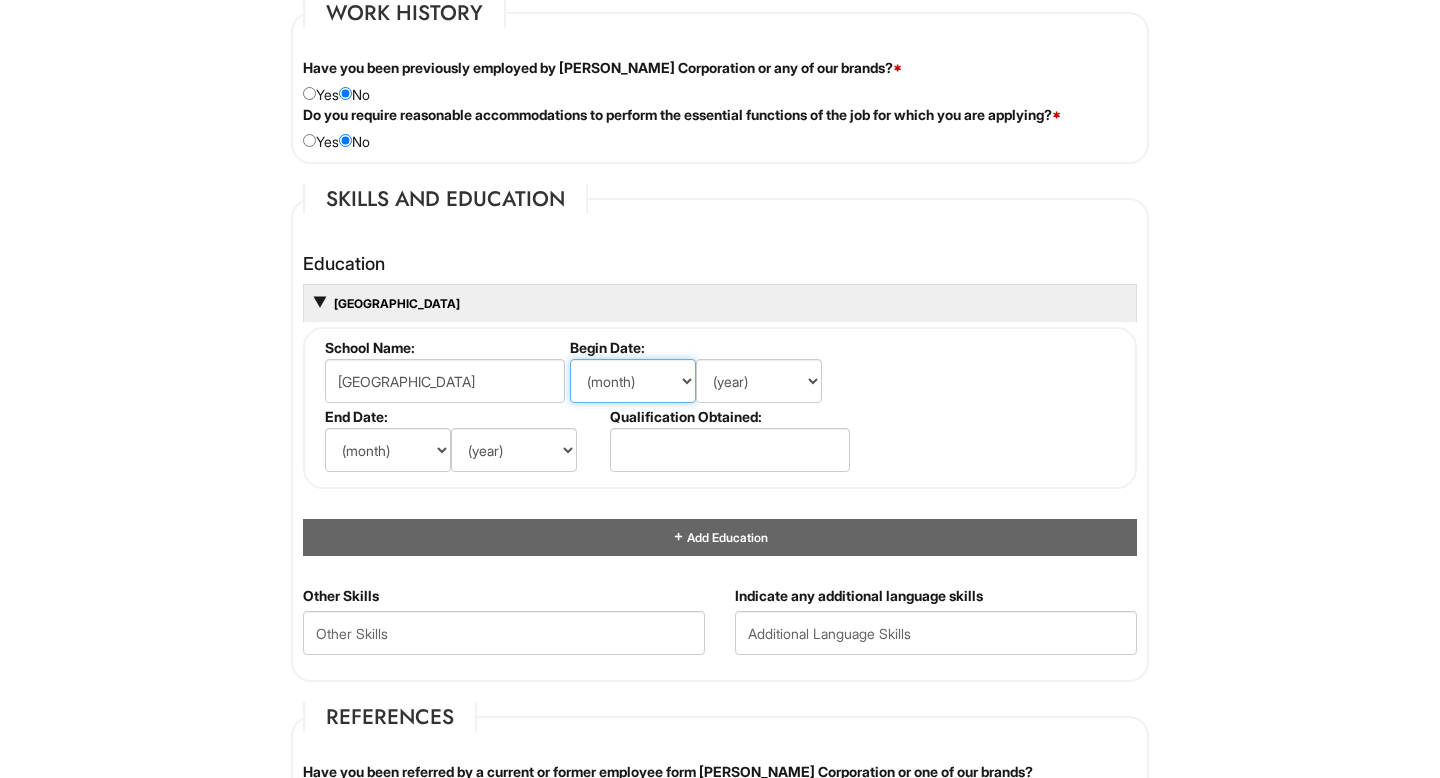 click on "(month) Jan Feb Mar Apr May Jun Jul Aug Sep Oct Nov Dec" at bounding box center (633, 381) 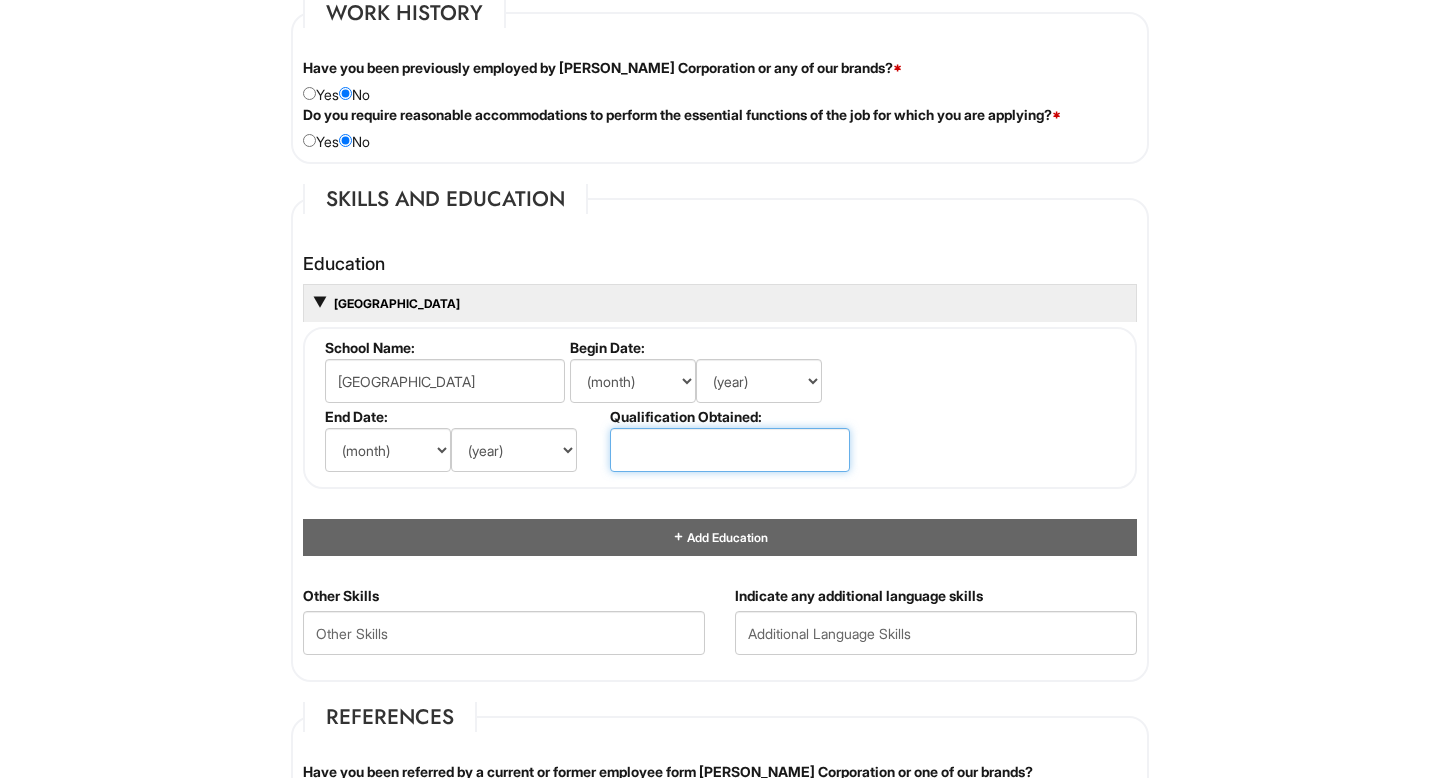 click at bounding box center [730, 450] 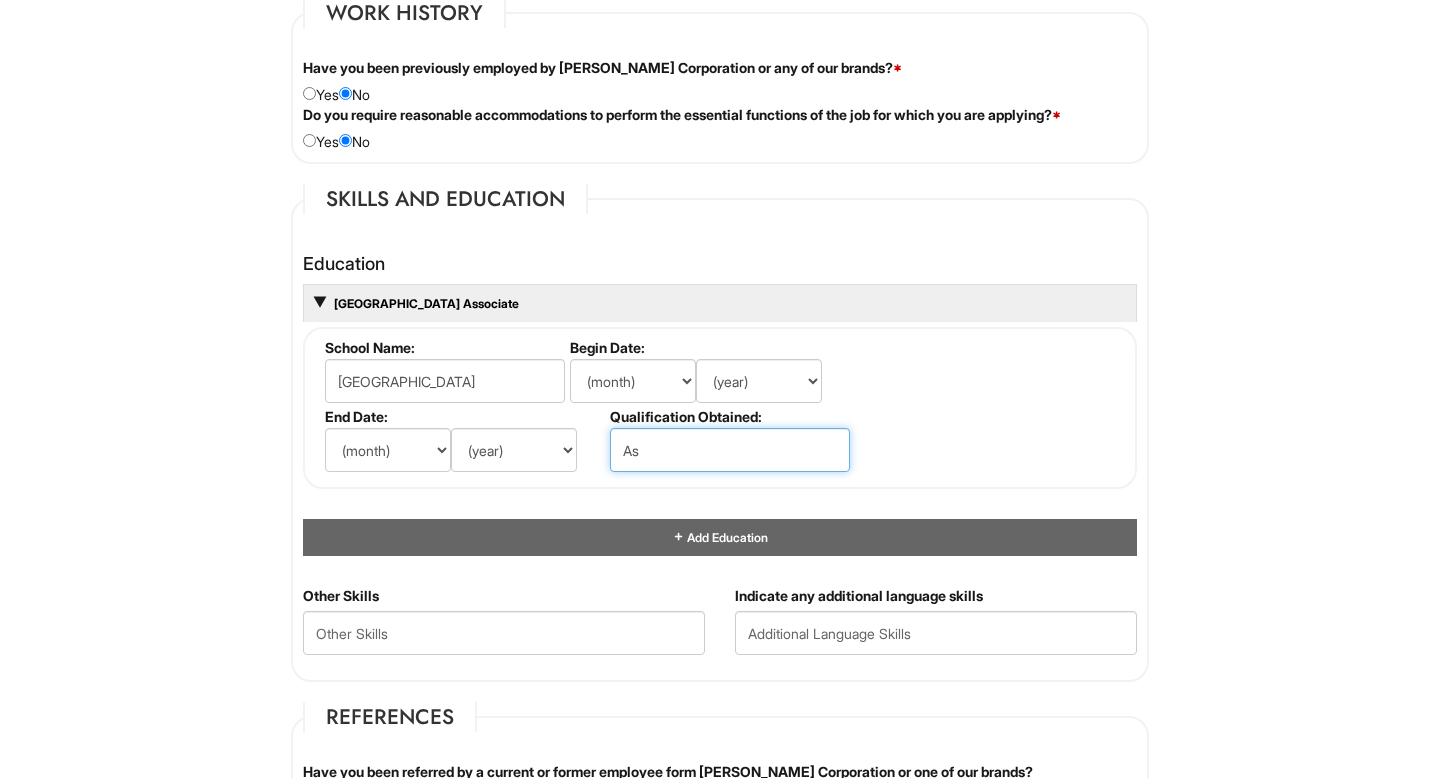 type on "A" 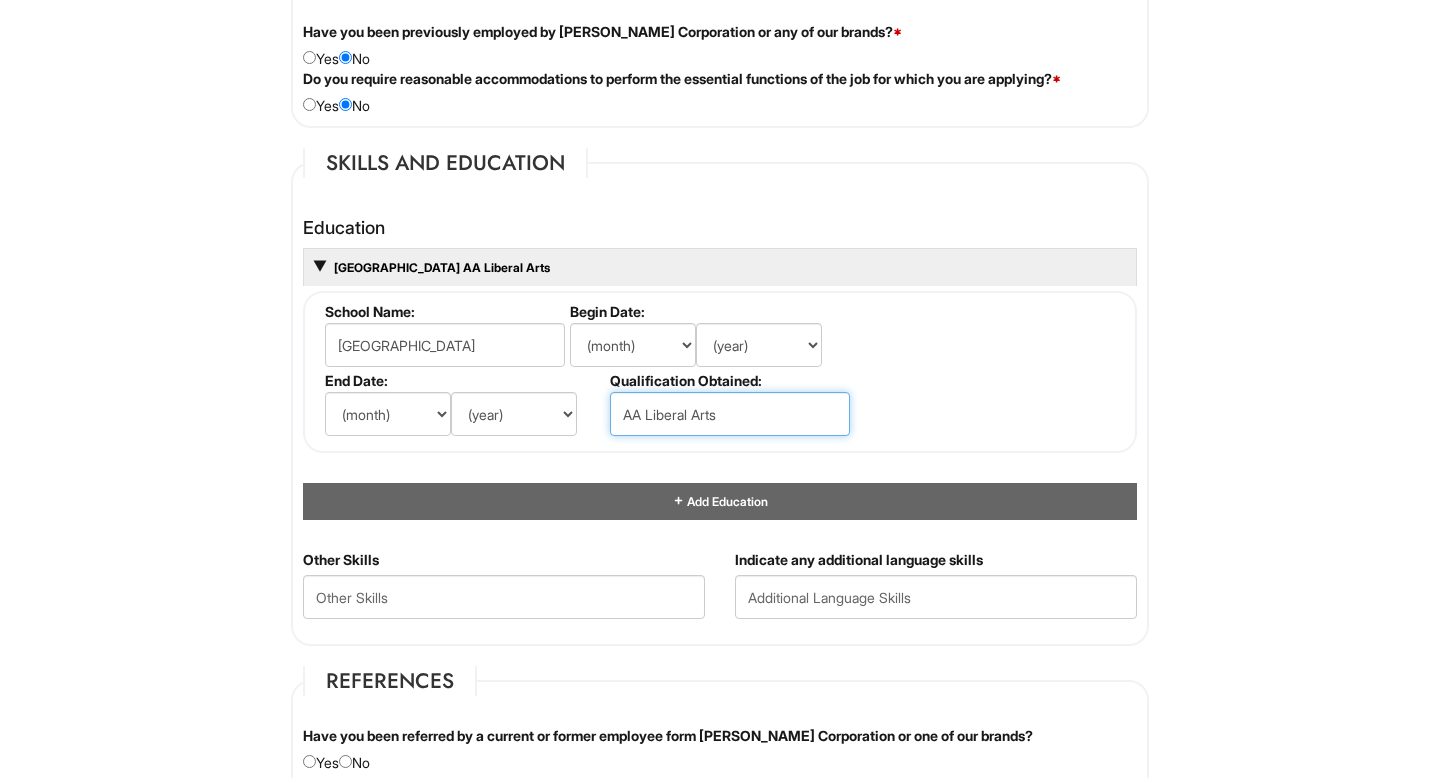scroll, scrollTop: 1721, scrollLeft: 0, axis: vertical 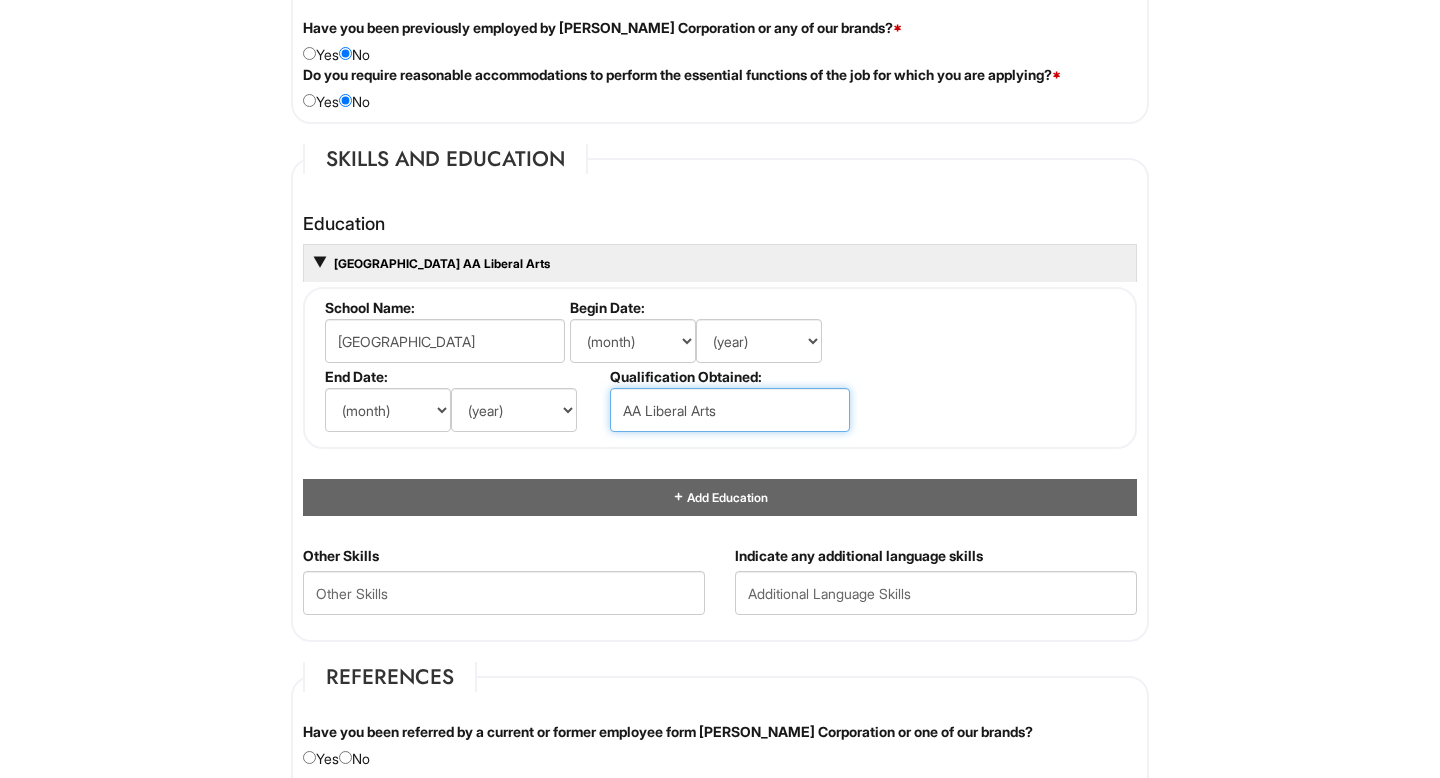 type on "AA Liberal Arts" 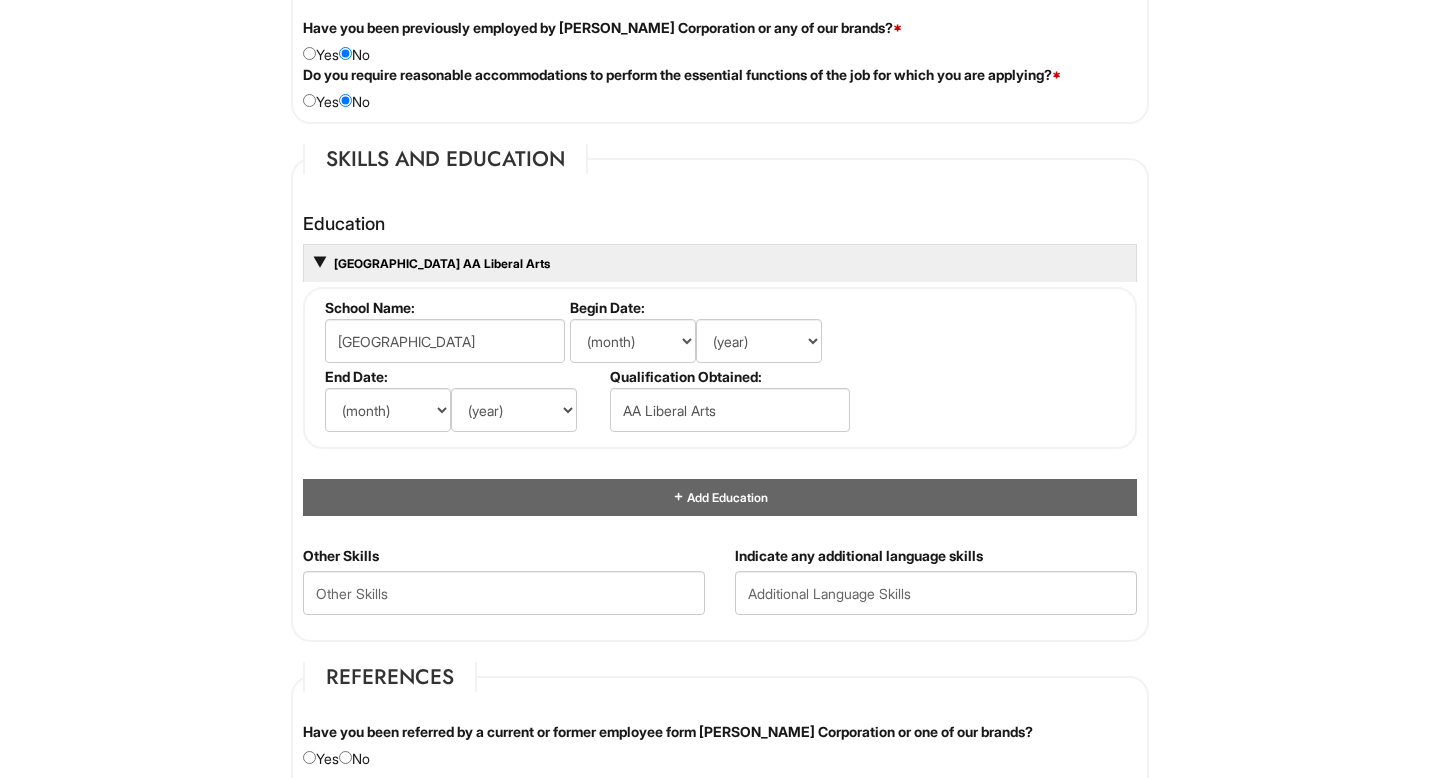 click on "School Name:
Borough of Manhattan Community College
Begin Date:
(month) Jan Feb Mar Apr May Jun Jul Aug Sep Oct Nov Dec (year) 2029 2028 2027 2026 2025 2024 2023 2022 2021 2020 2019 2018 2017 2016 2015 2014 2013 2012 2011 2010 2009 2008 2007 2006 2005 2004 2003 2002 2001 2000 1999 1998 1997 1996 1995 1994 1993 1992 1991 1990 1989 1988 1987 1986 1985 1984 1983 1982 1981 1980 1979 1978 1977 1976 1975 1974 1973 1972 1971 1970 1969 1968 1967 1966 1965 1964 1963 1962 1961 1960 1959 1958 1957 1956 1955 1954 1953 1952 1951 1950 1949 1948 1947 1946  --  2030 2031 2032 2033 2034 2035 2036 2037 2038 2039 2040 2041 2042 2043 2044 2045 2046 2047 2048 2049 2050 2051 2052 2053 2054 2055 2056 2057 2058 2059 2060 2061 2062 2063 2064
End Date:
(month) Jan Feb Mar Apr May Jun Jul Aug Sep Oct Nov Dec (year) 2029 2028 2027 2026 2025 2024 2023 2022 2021 2020 2019 2018 2017 2016 2015 2014 2013 2012 2011 2010 2009 2008 2007 2006 2005 2004 2003 2002 2001 2000 1999 1998 1997 1996 1995 1994 1993 1992 1991" at bounding box center [720, 368] 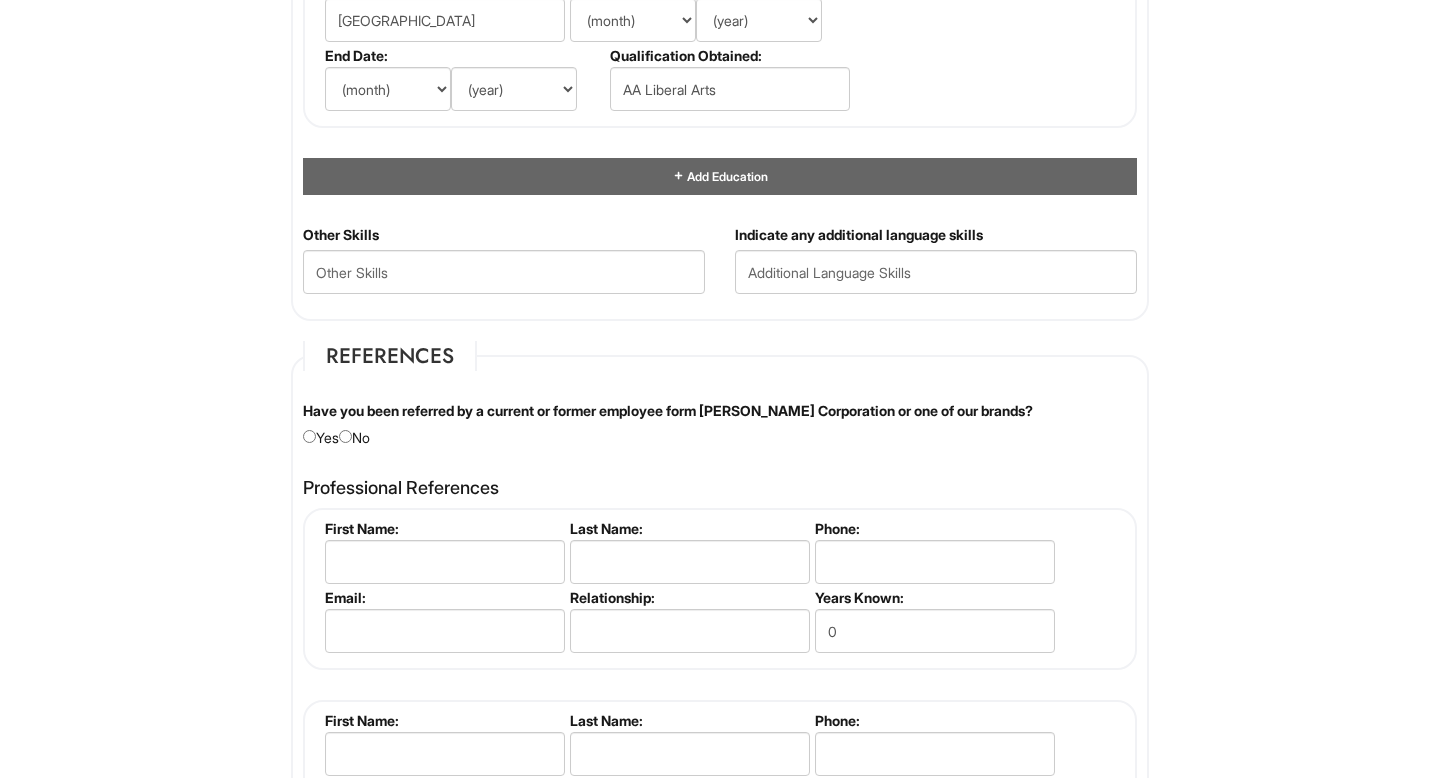scroll, scrollTop: 2056, scrollLeft: 0, axis: vertical 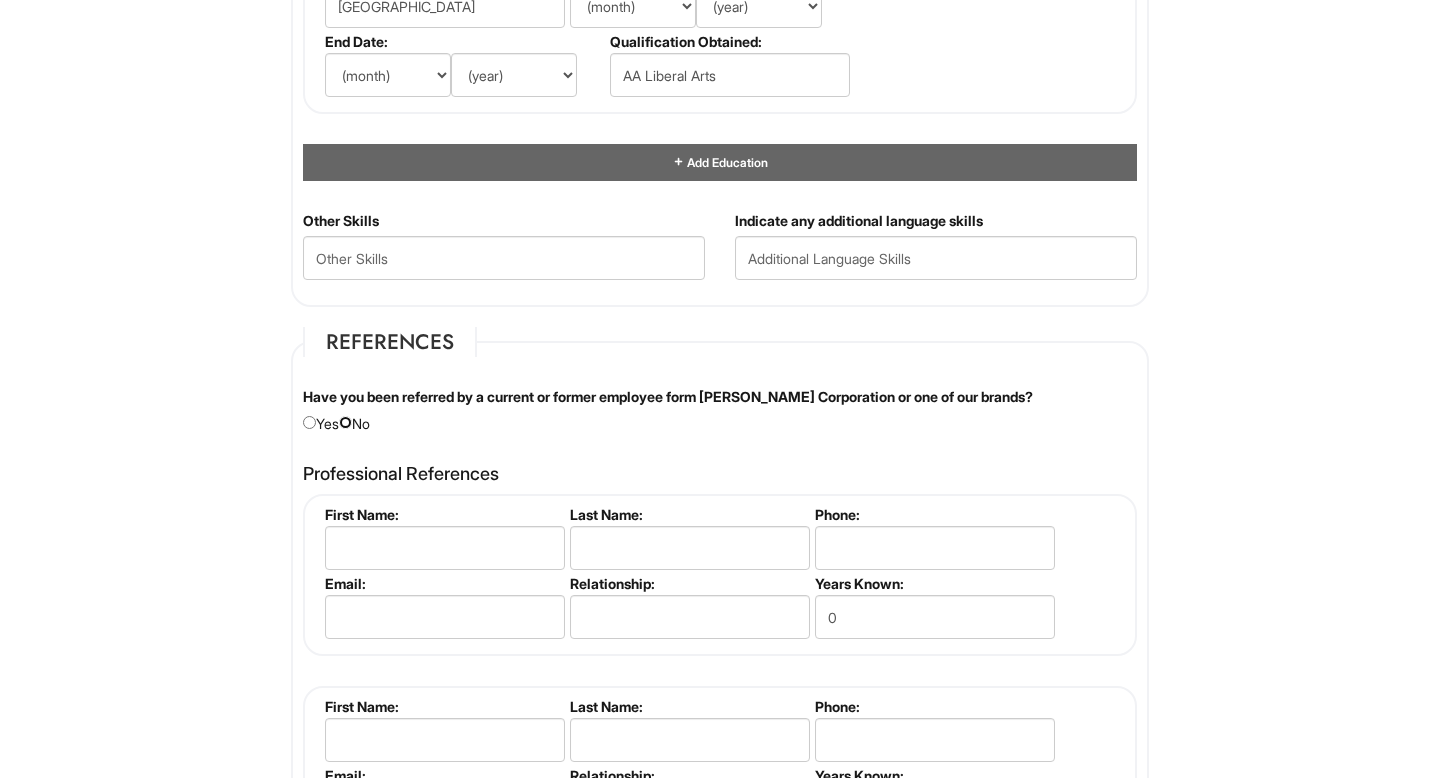 click at bounding box center (345, 422) 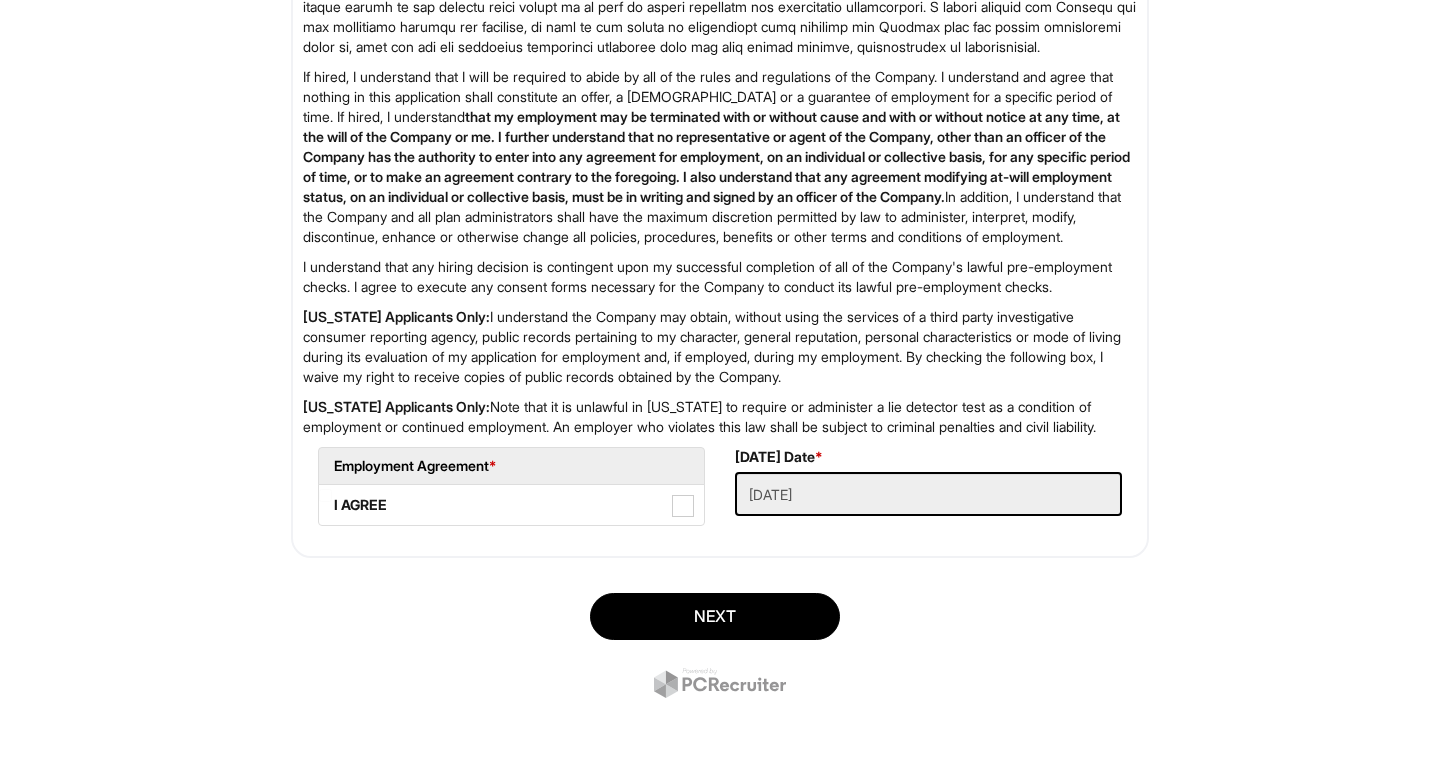scroll, scrollTop: 3208, scrollLeft: 0, axis: vertical 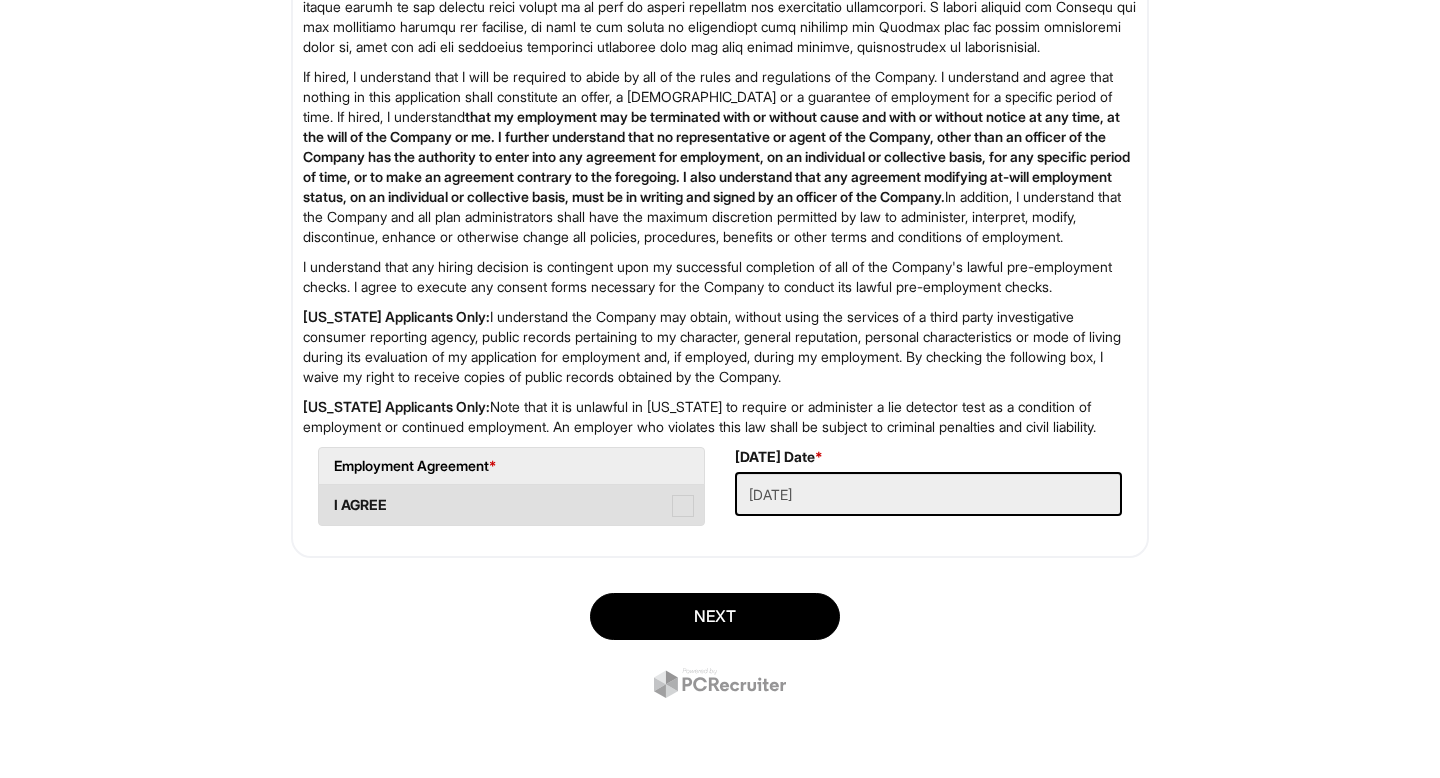 click at bounding box center [683, 506] 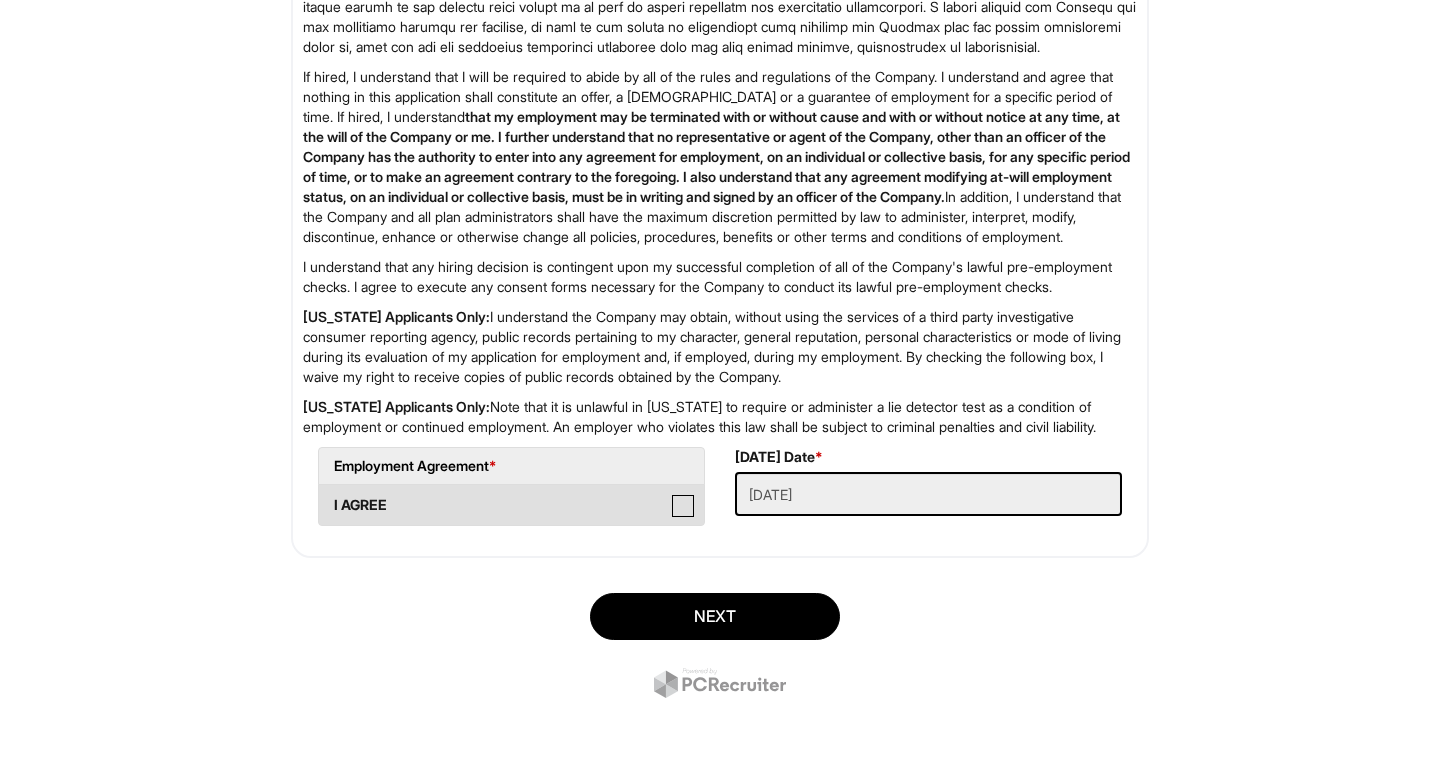click on "I AGREE" at bounding box center [325, 495] 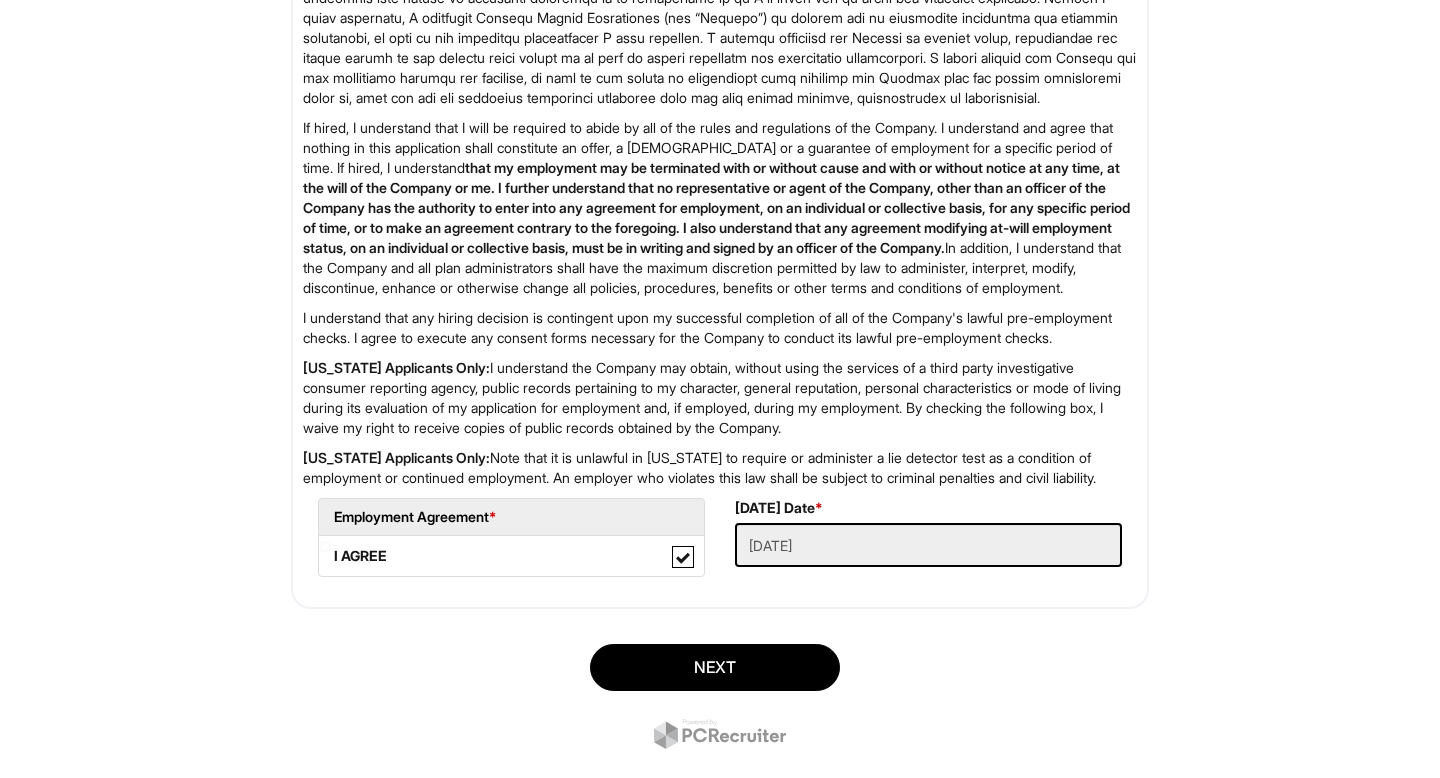 scroll, scrollTop: 3208, scrollLeft: 0, axis: vertical 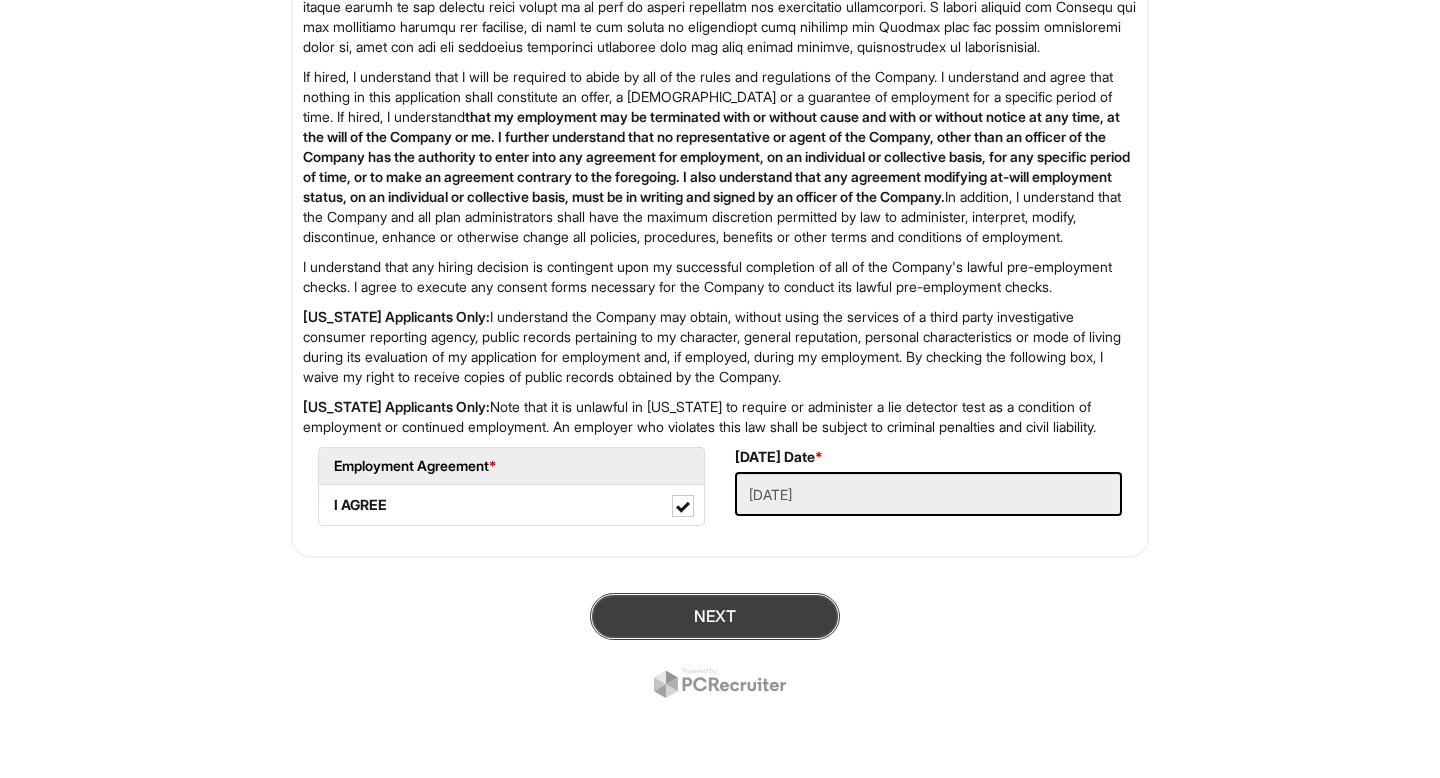 click on "Next" at bounding box center (715, 616) 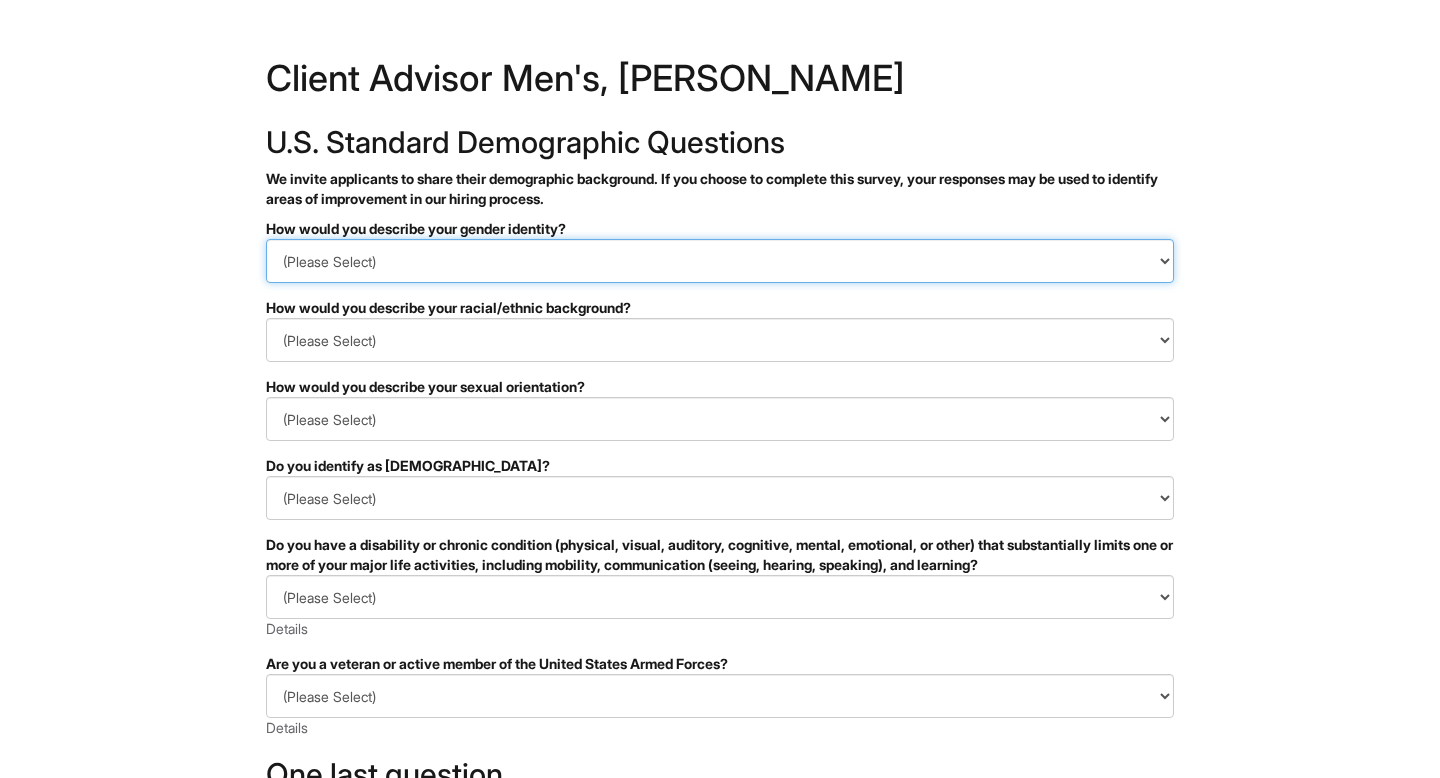 click on "(Please Select) Man Woman [DEMOGRAPHIC_DATA] I prefer to self-describe I don't wish to answer" at bounding box center (720, 261) 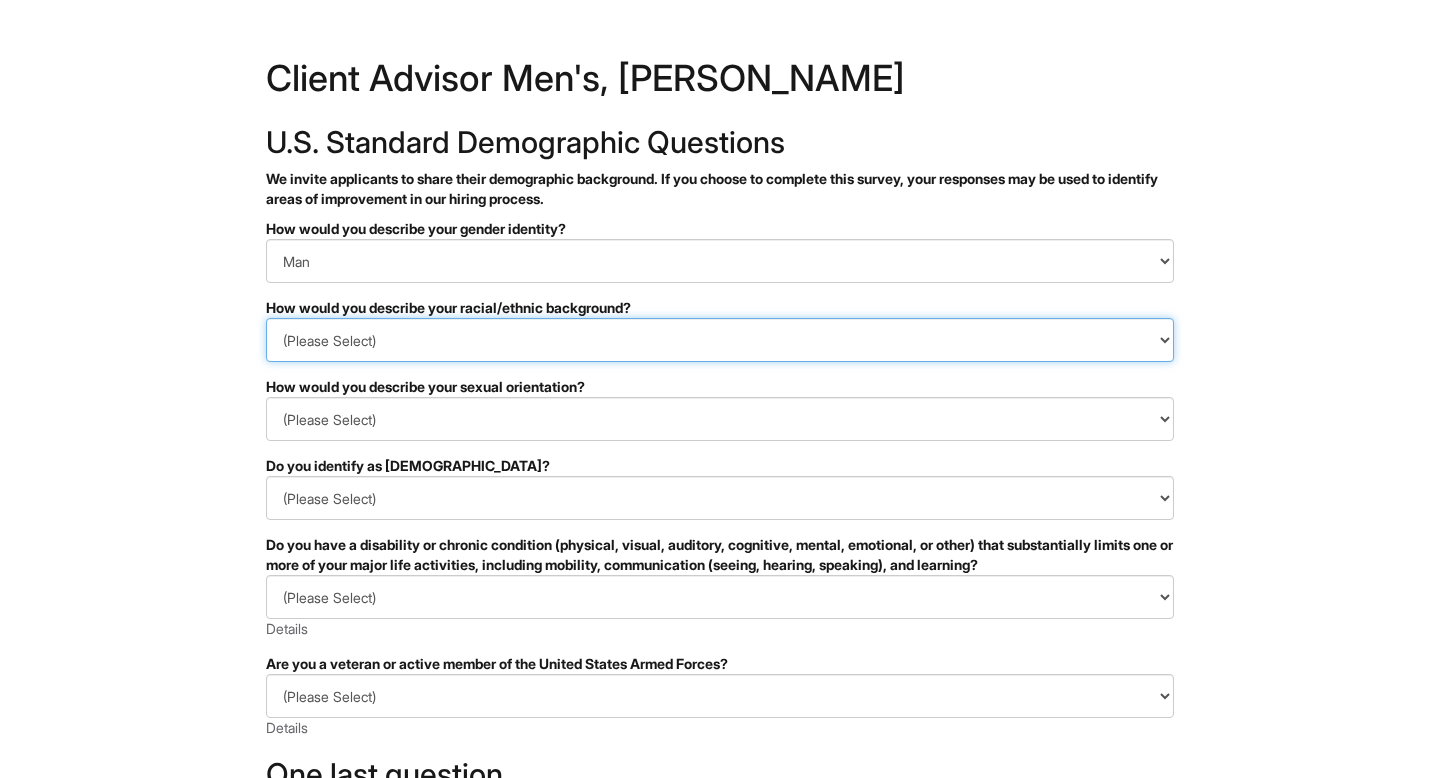 click on "(Please Select) [DEMOGRAPHIC_DATA] or of [DEMOGRAPHIC_DATA] descent    [DEMOGRAPHIC_DATA]    Hispanic, [DEMOGRAPHIC_DATA] or of [DEMOGRAPHIC_DATA] Origin    Indigenous, [DEMOGRAPHIC_DATA] or [US_STATE][DEMOGRAPHIC_DATA]    Middle Eastern or [DEMOGRAPHIC_DATA] or [DEMOGRAPHIC_DATA]    [DEMOGRAPHIC_DATA]    Southeast Asian    White or [DEMOGRAPHIC_DATA]    I prefer to self-describe    I don't wish to answer" at bounding box center (720, 340) 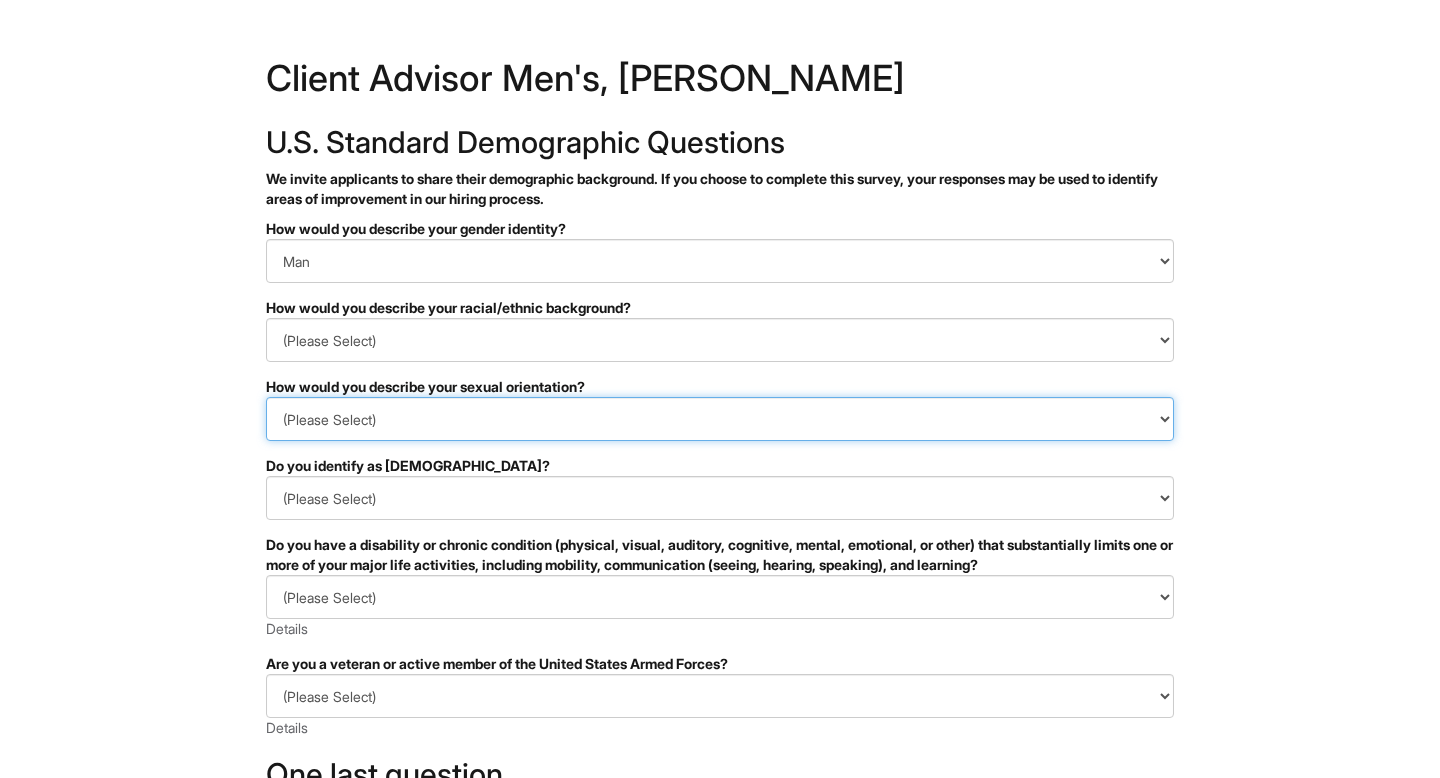 click on "(Please Select) [DEMOGRAPHIC_DATA] [DEMOGRAPHIC_DATA] and/or [DEMOGRAPHIC_DATA] [DEMOGRAPHIC_DATA] [DEMOGRAPHIC_DATA] [DEMOGRAPHIC_DATA] [DEMOGRAPHIC_DATA] I prefer to self-describe I don't wish to answer" at bounding box center (720, 419) 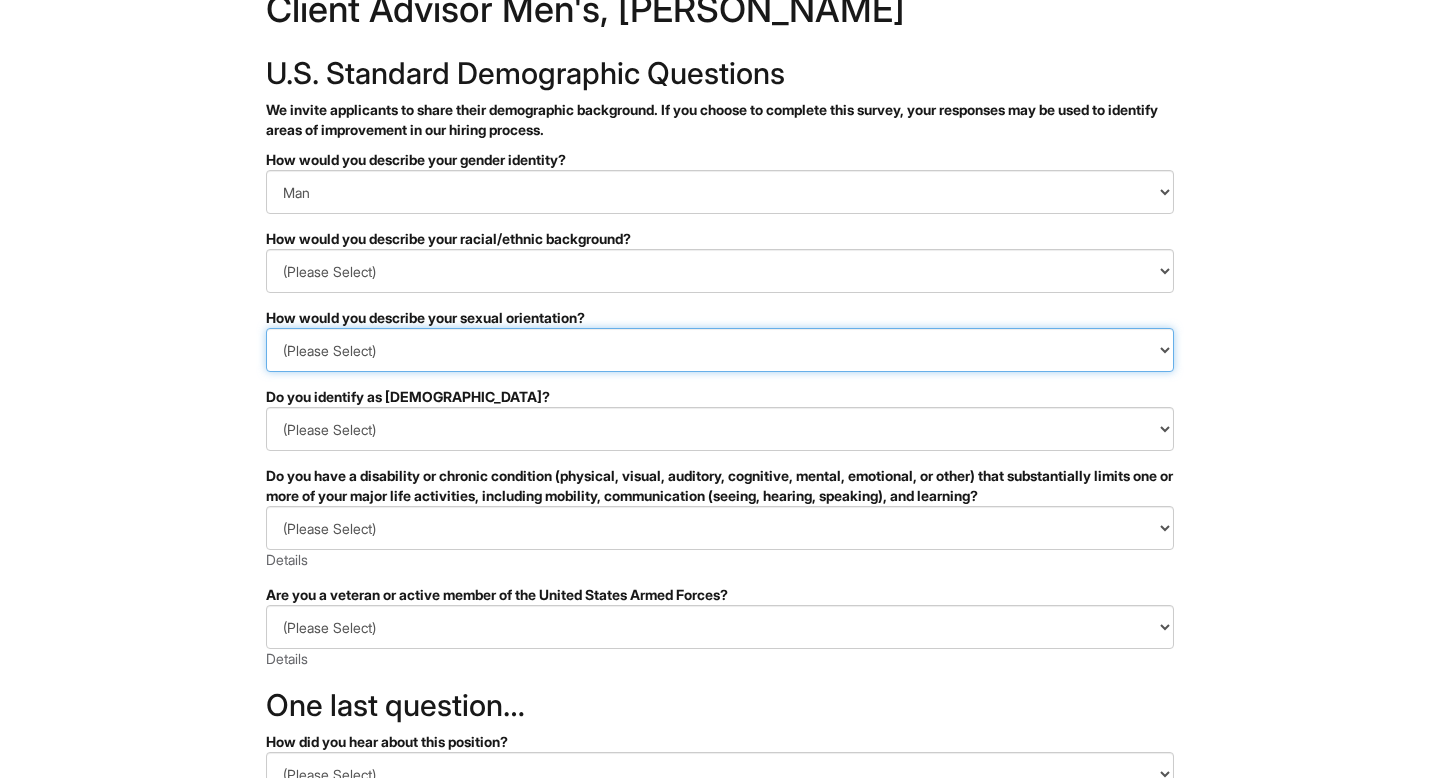 scroll, scrollTop: 70, scrollLeft: 0, axis: vertical 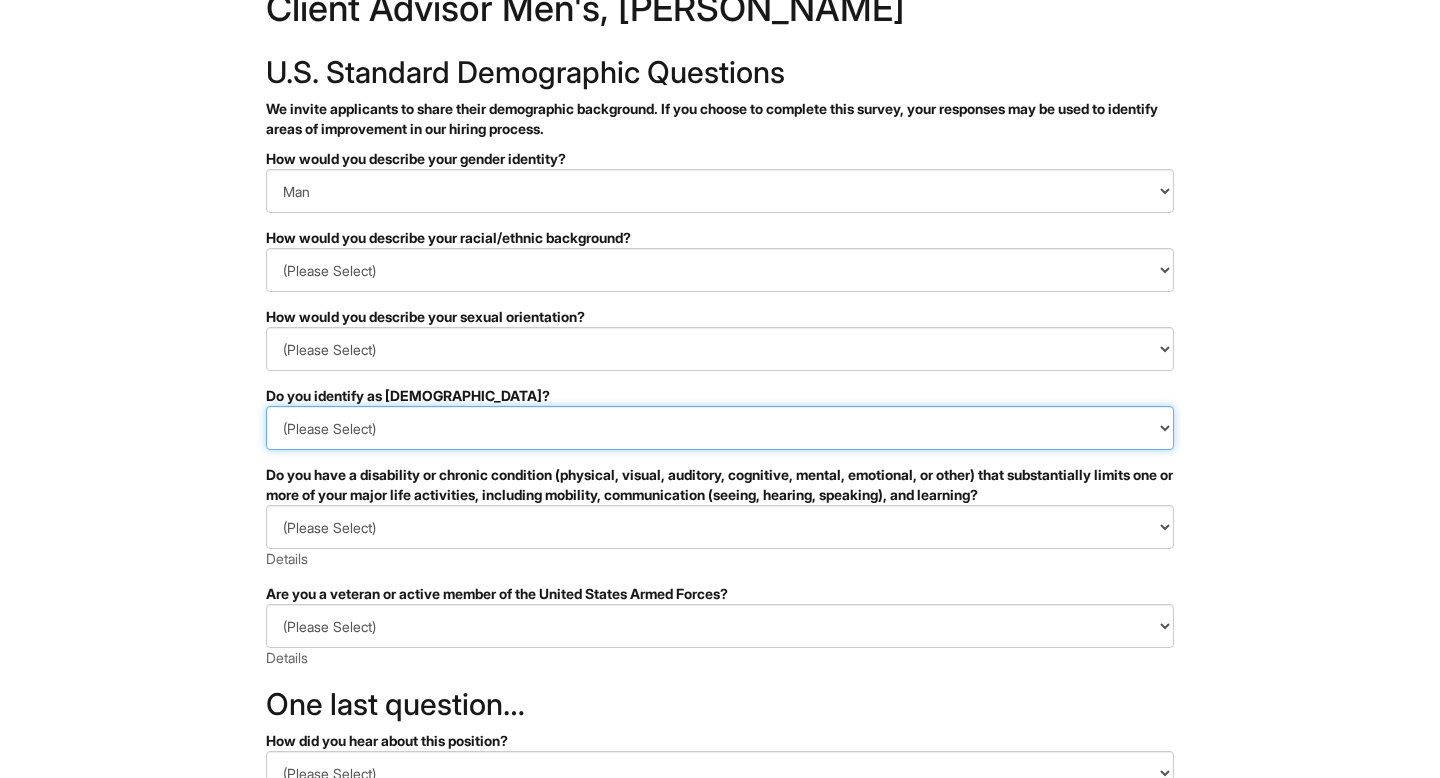 click on "(Please Select) Yes No I prefer to self-describe I don't wish to answer" at bounding box center [720, 428] 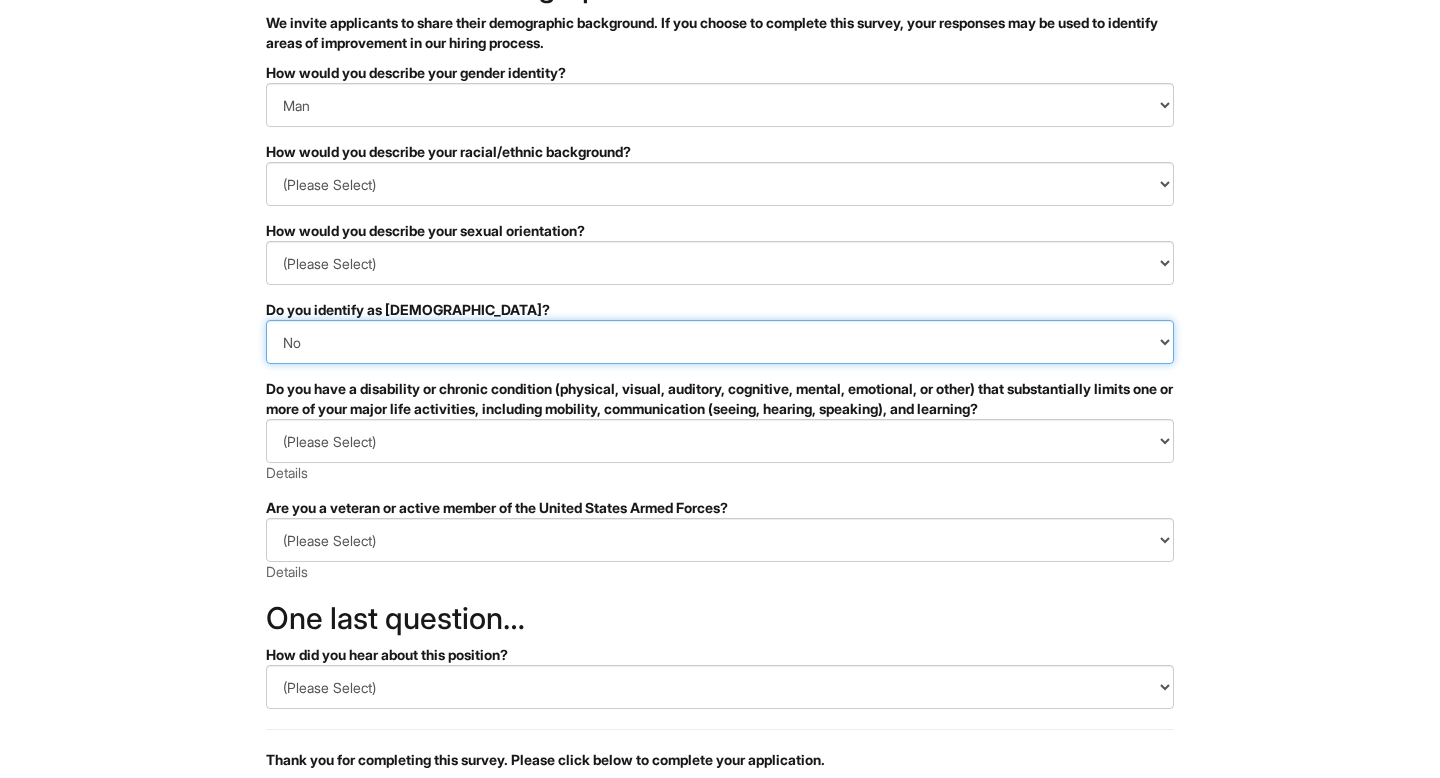 scroll, scrollTop: 179, scrollLeft: 0, axis: vertical 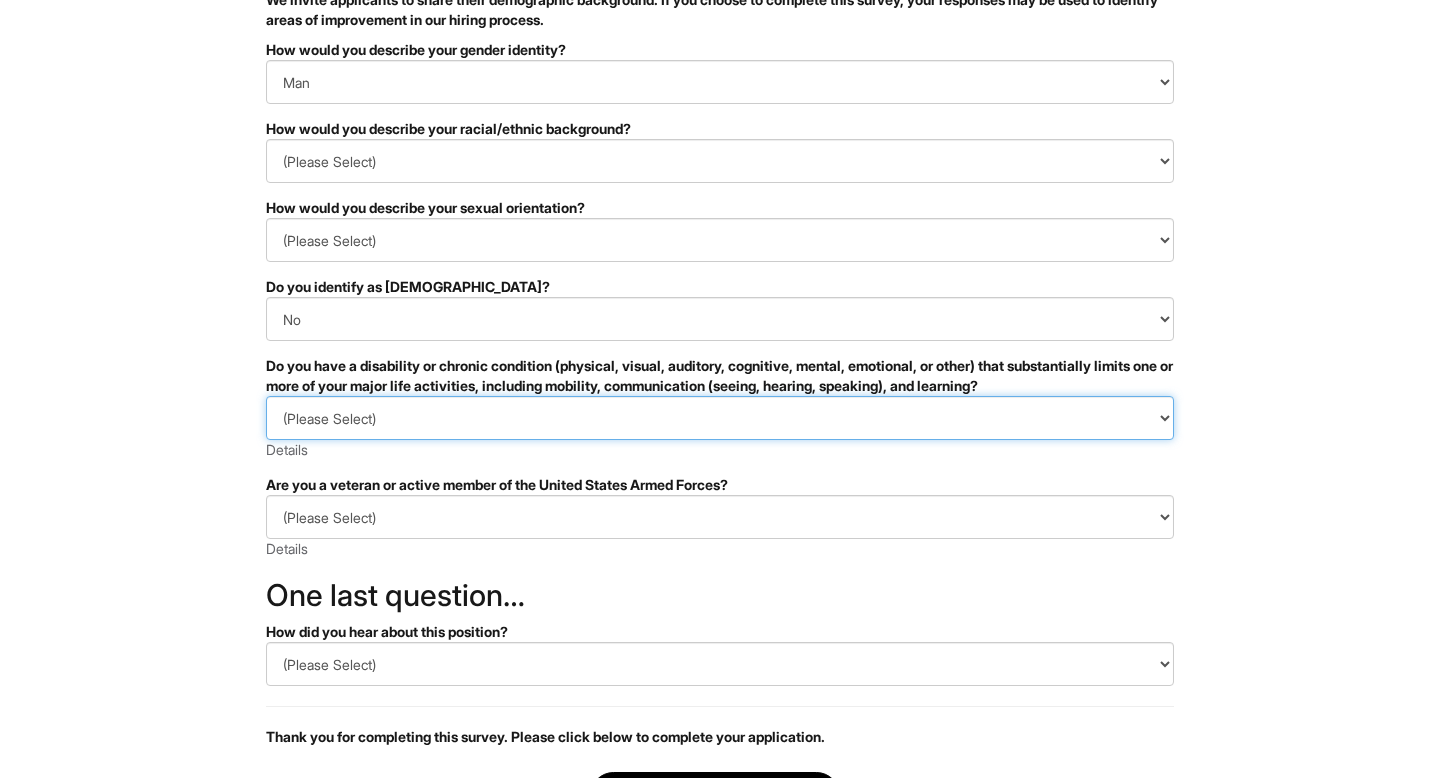 click on "(Please Select) YES, I HAVE A DISABILITY (or previously had a disability) NO, I DON'T HAVE A DISABILITY I DON'T WISH TO ANSWER" at bounding box center [720, 418] 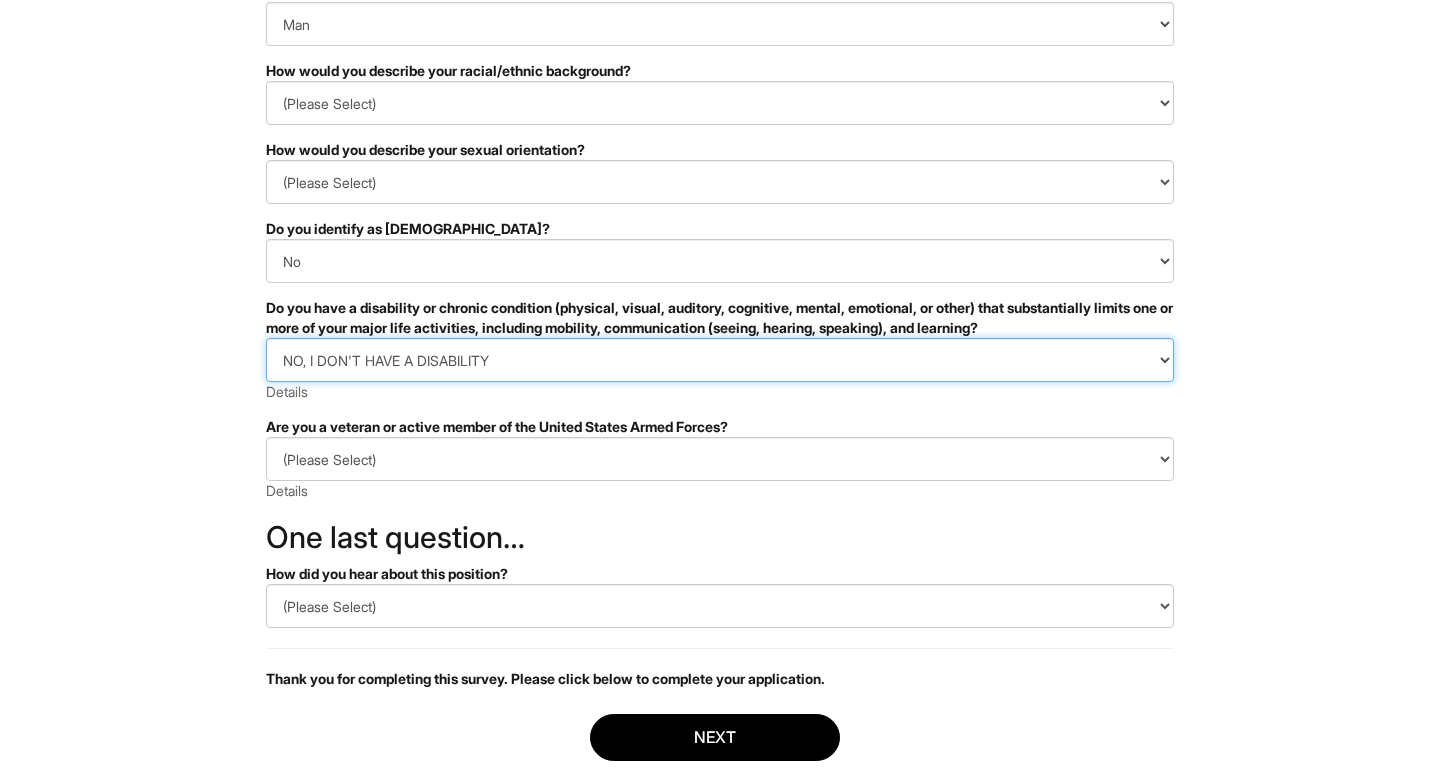 scroll, scrollTop: 238, scrollLeft: 0, axis: vertical 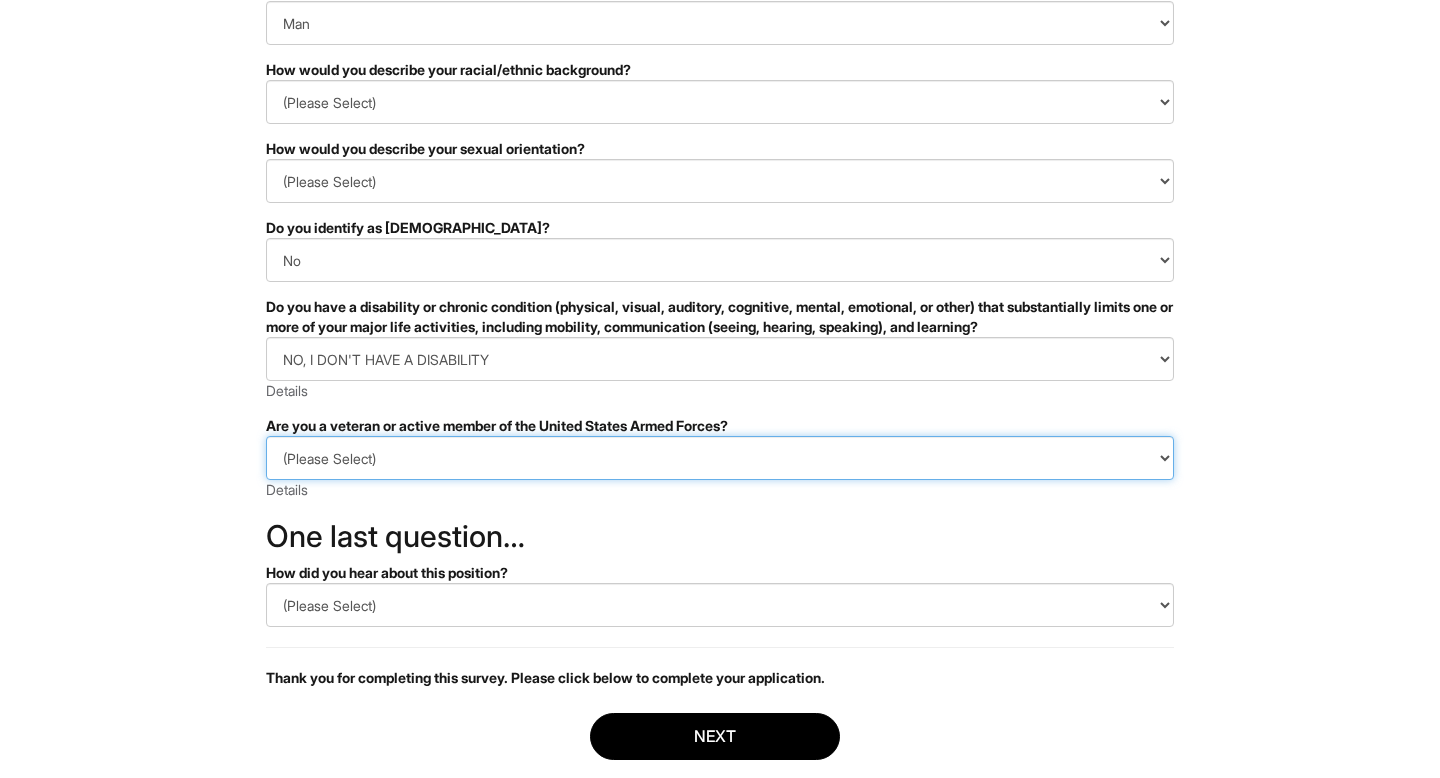 click on "(Please Select) I IDENTIFY AS ONE OR MORE OF THE CLASSIFICATIONS OF PROTECTED VETERANS LISTED I AM NOT A PROTECTED VETERAN I PREFER NOT TO ANSWER" at bounding box center (720, 458) 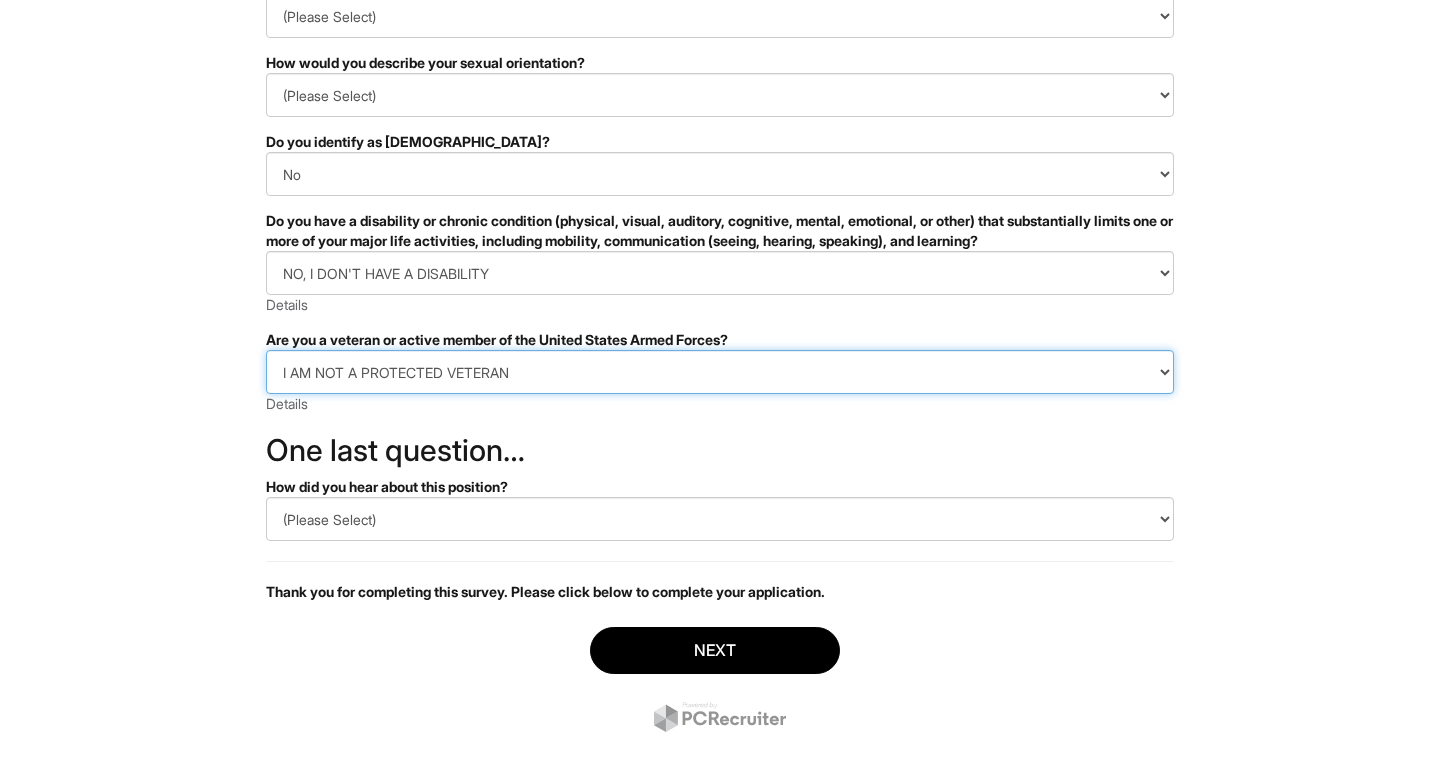 scroll, scrollTop: 348, scrollLeft: 0, axis: vertical 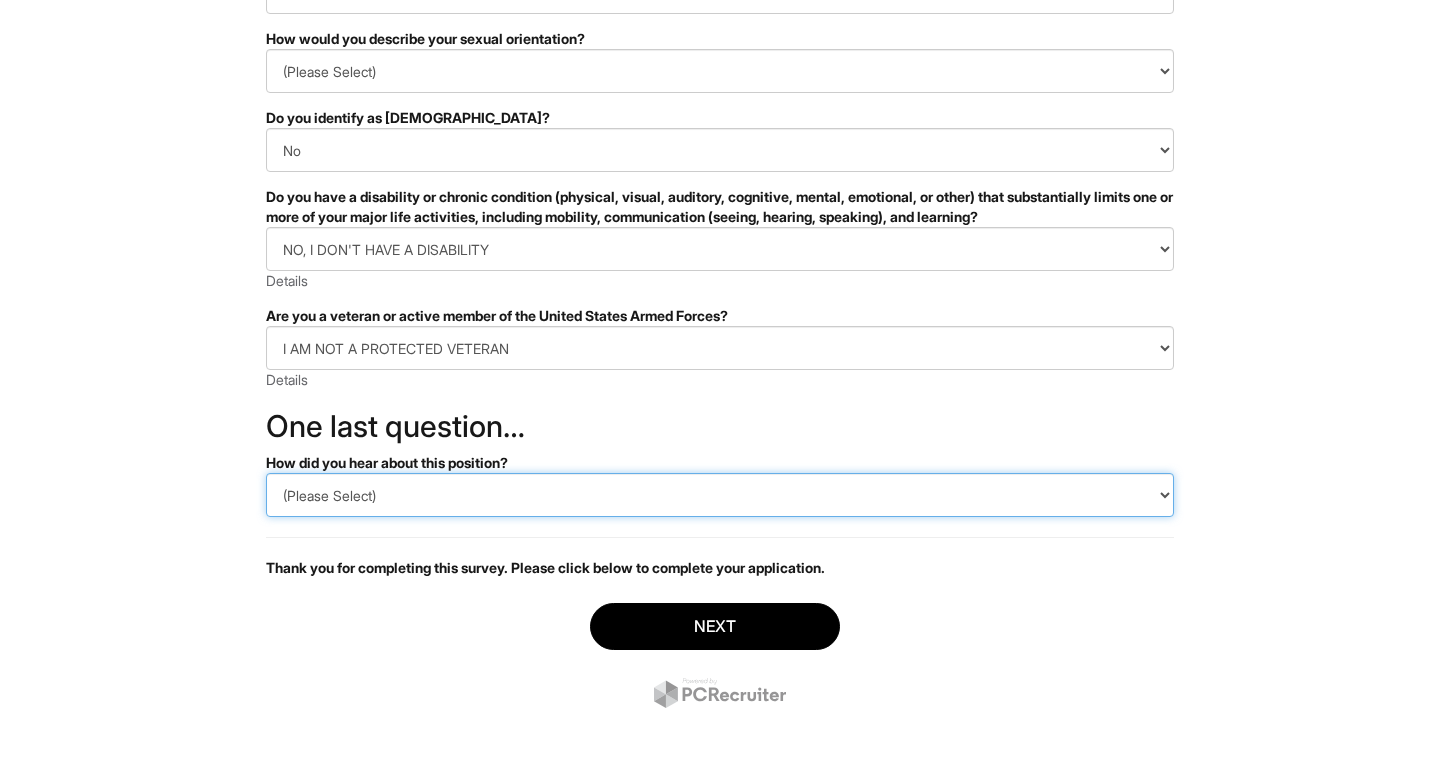 click on "(Please Select) CareerBuilder Indeed LinkedIn Monster Referral Other" at bounding box center [720, 495] 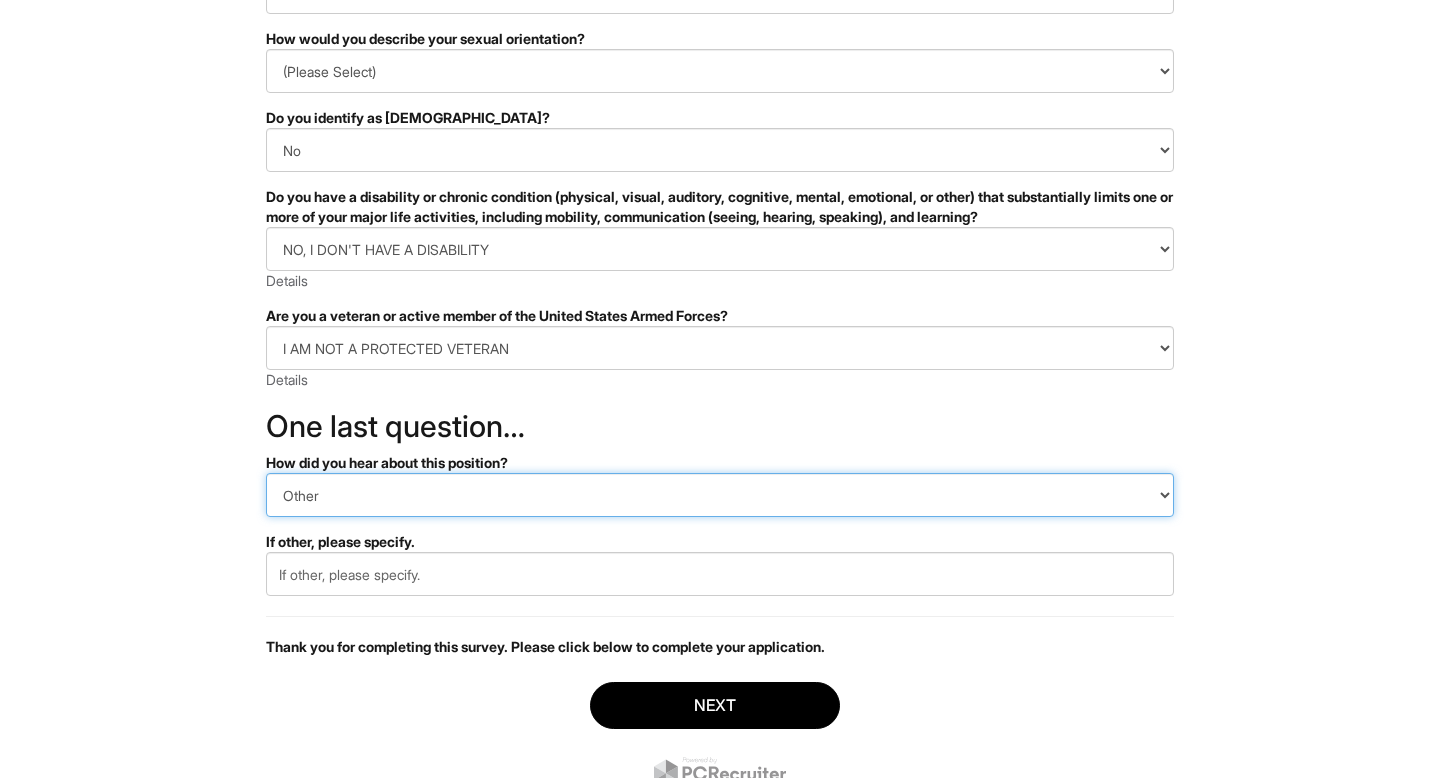scroll, scrollTop: 354, scrollLeft: 0, axis: vertical 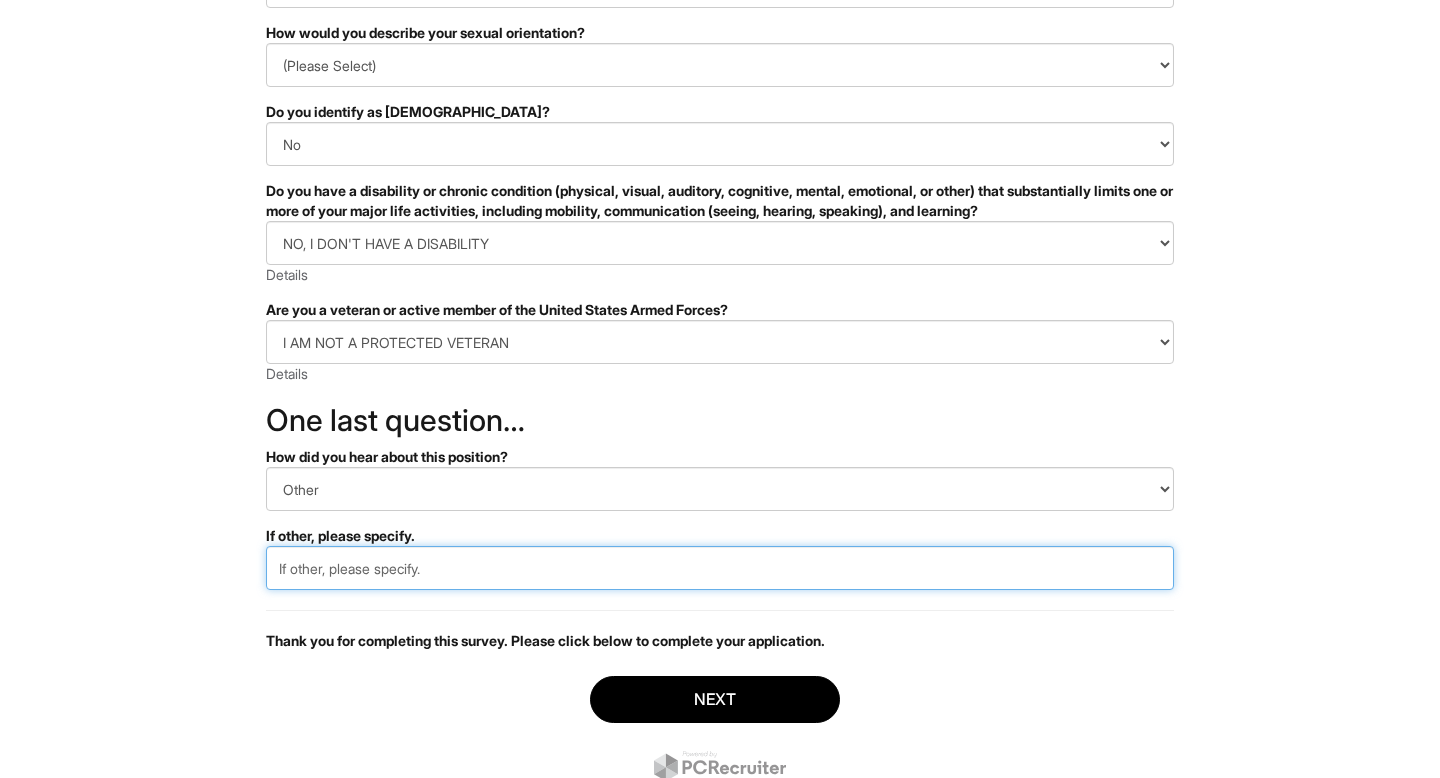 click at bounding box center [720, 568] 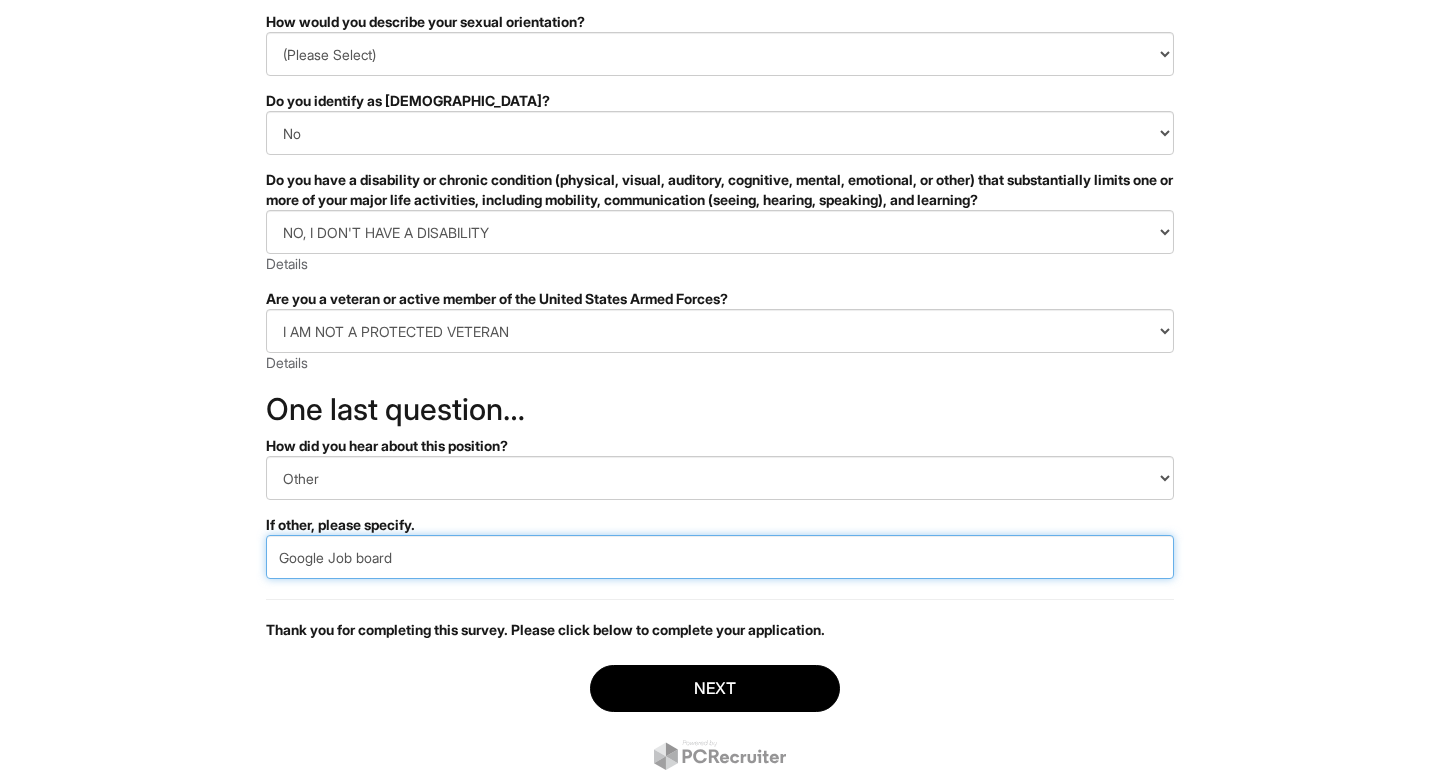 scroll, scrollTop: 427, scrollLeft: 0, axis: vertical 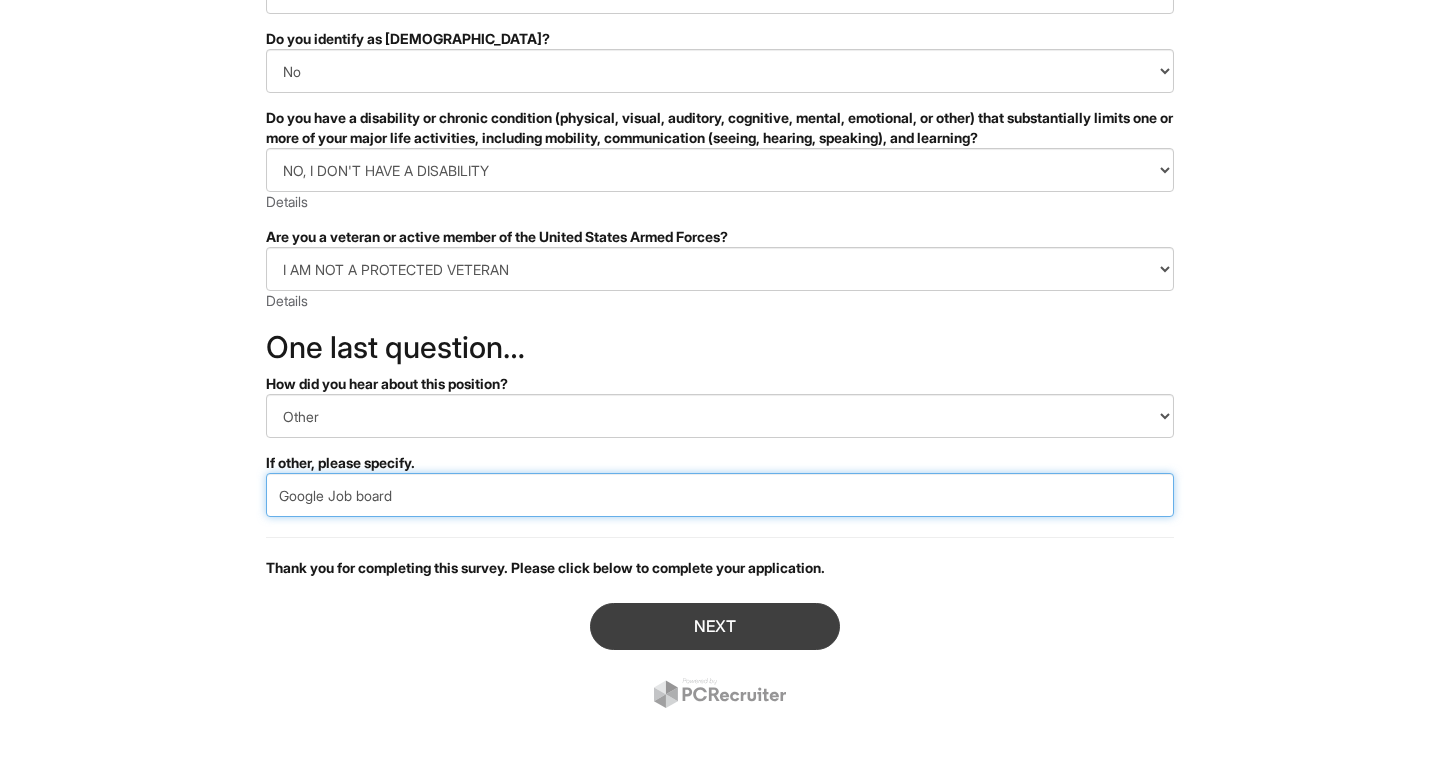 type on "Google Job board" 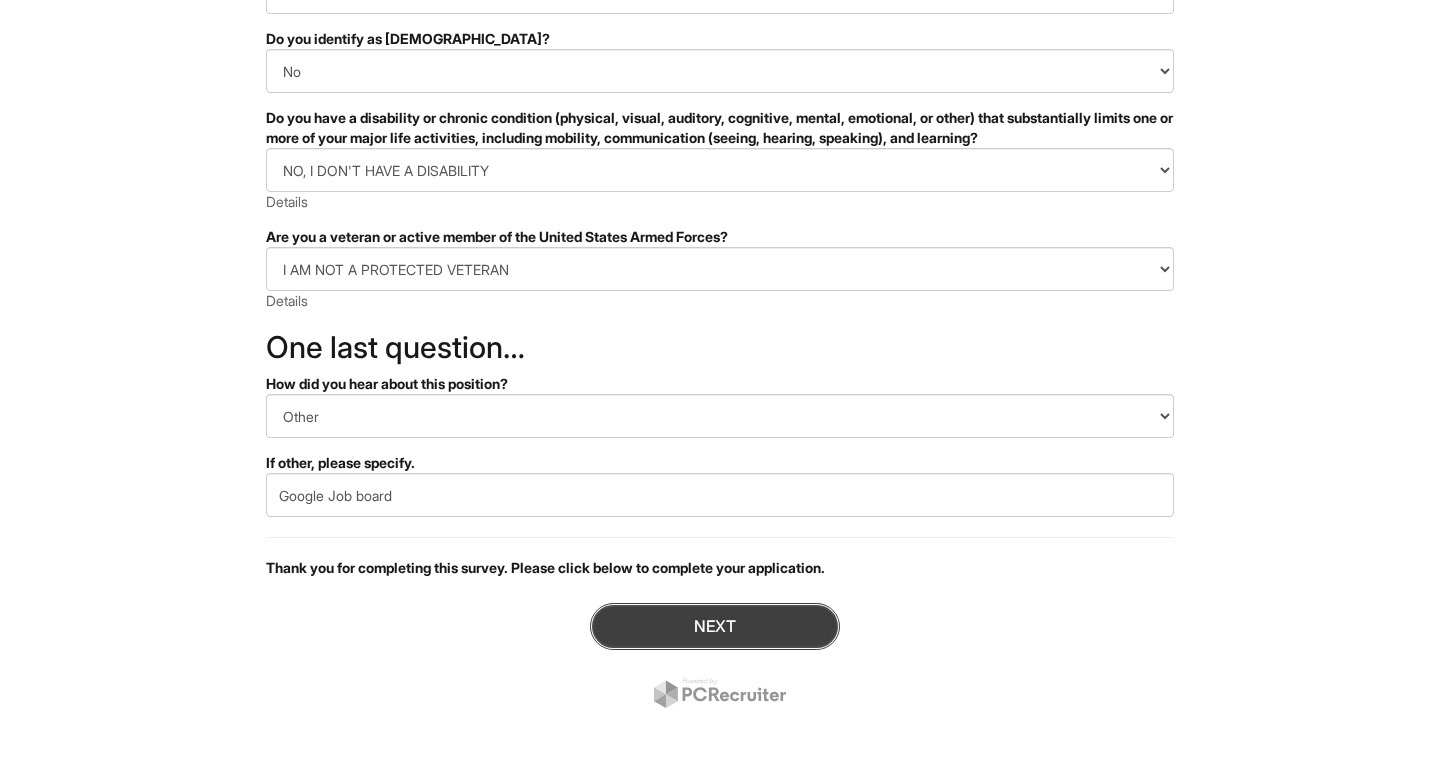 click on "Next" at bounding box center (715, 626) 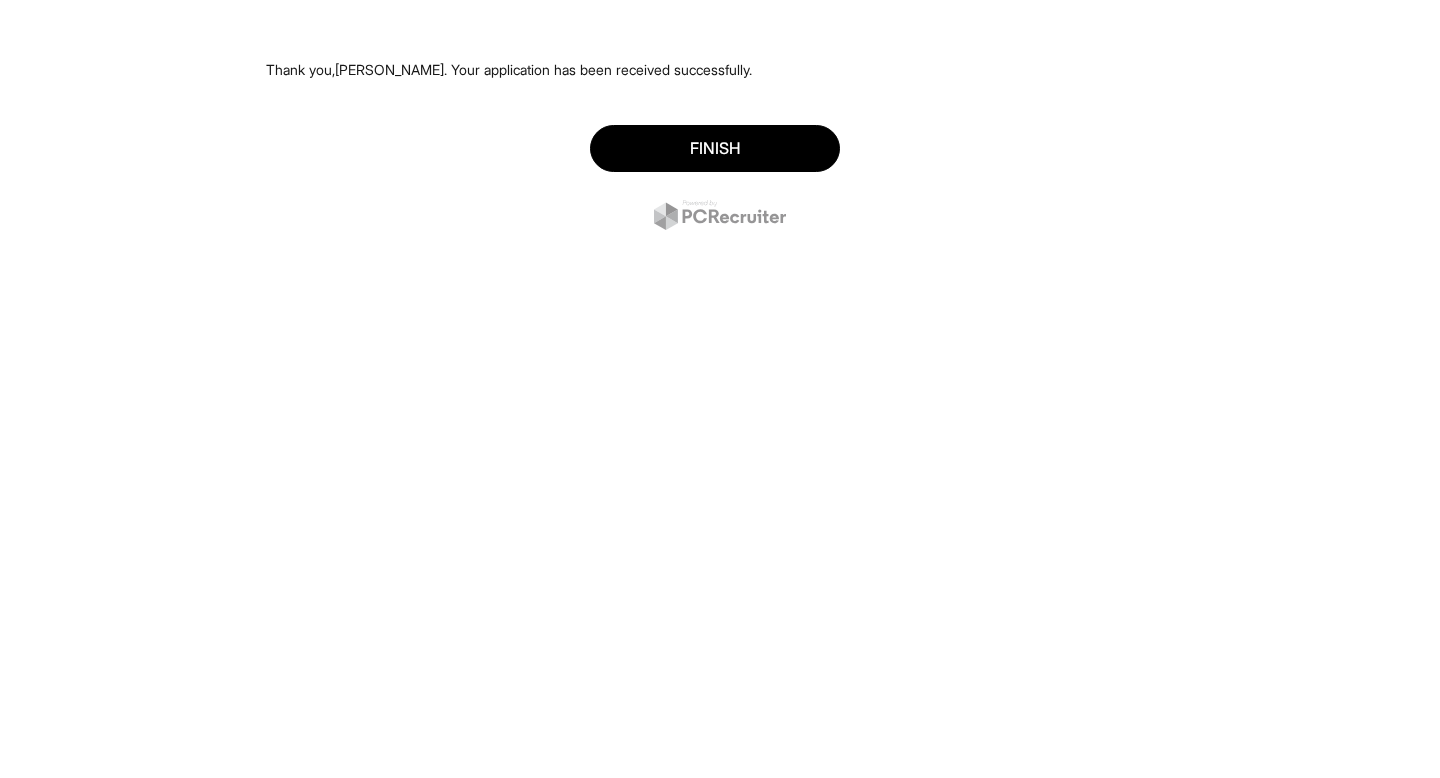 scroll, scrollTop: 0, scrollLeft: 0, axis: both 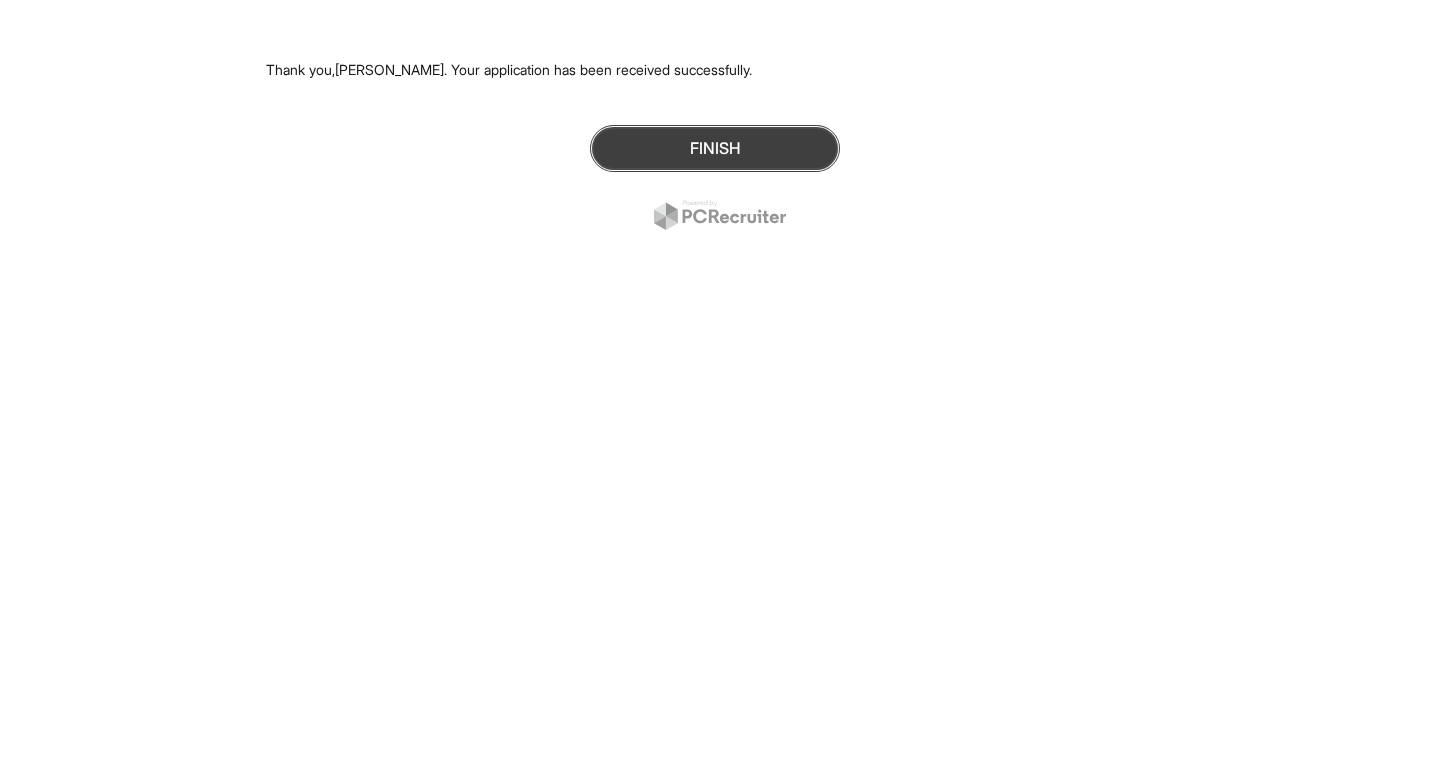 click on "Finish" at bounding box center (715, 148) 